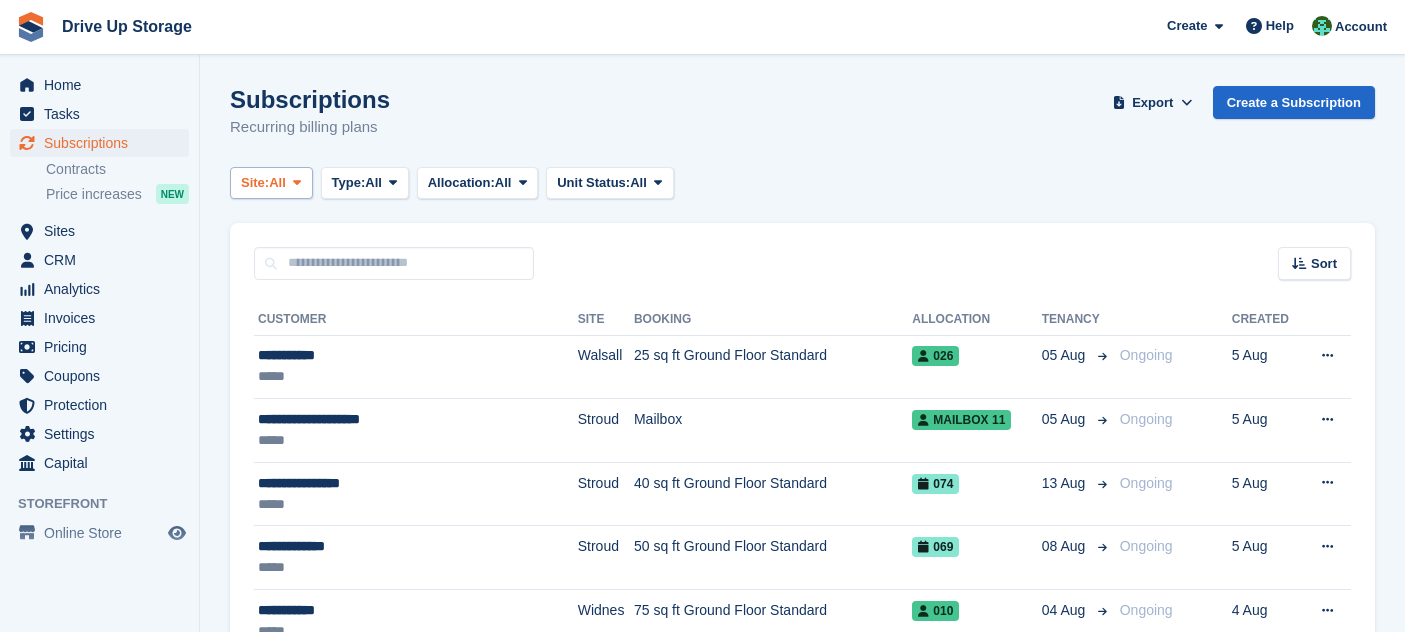 scroll, scrollTop: 0, scrollLeft: 0, axis: both 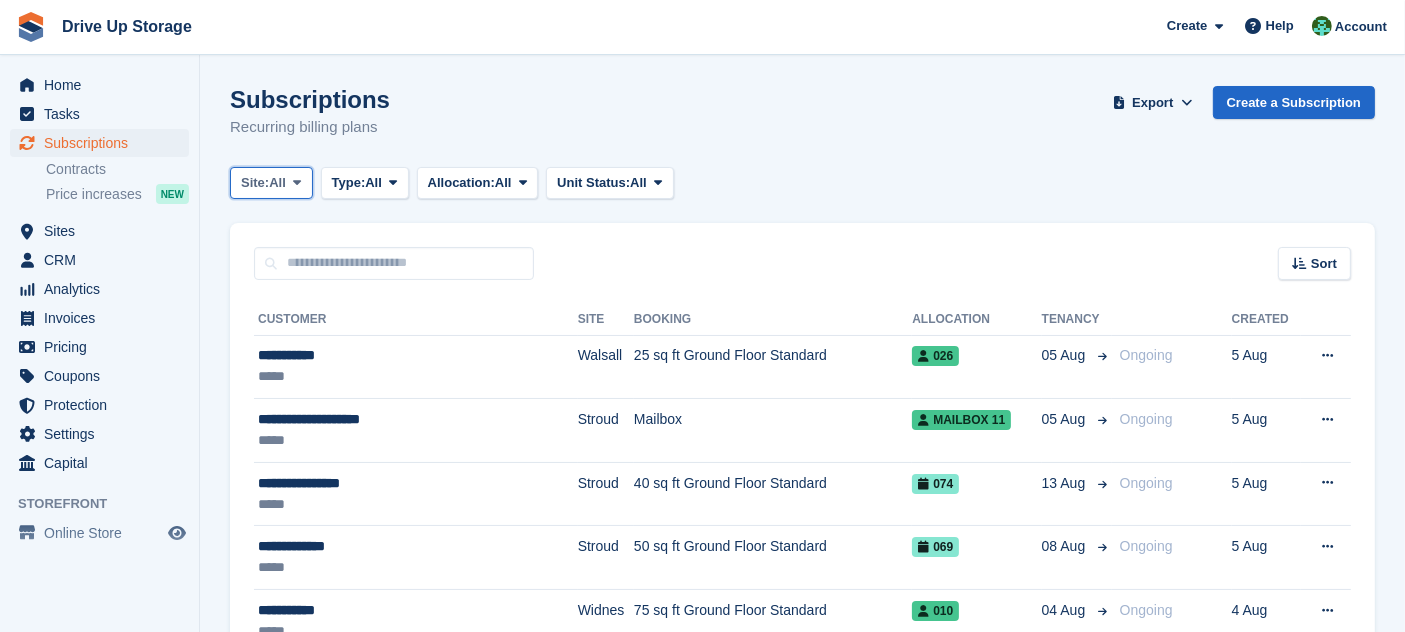 click on "Site:
All" at bounding box center (271, 183) 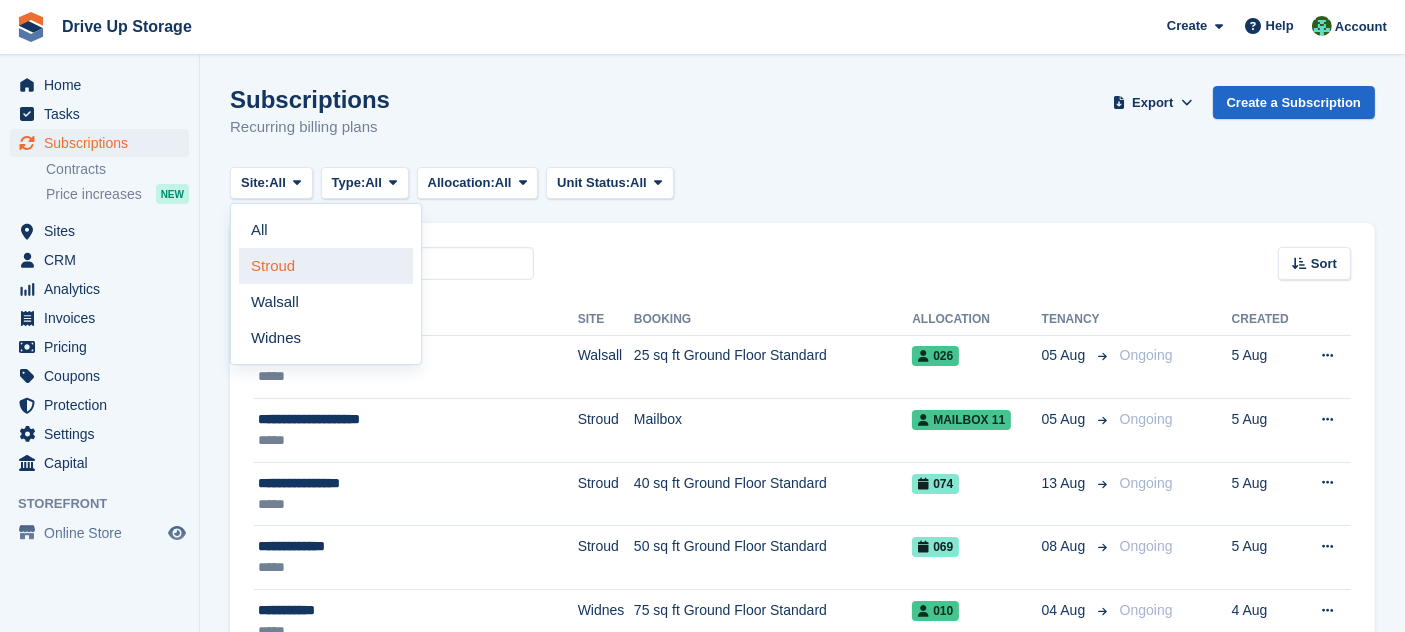 click on "Stroud" at bounding box center [326, 266] 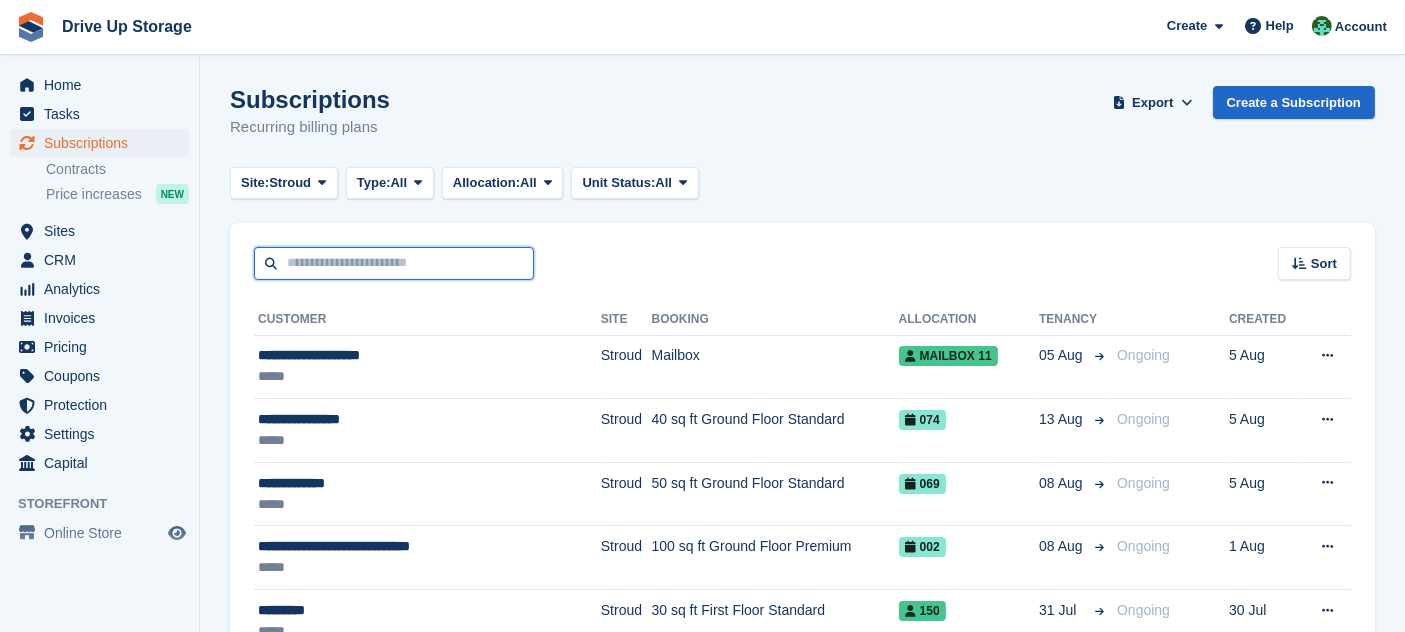 click at bounding box center (394, 263) 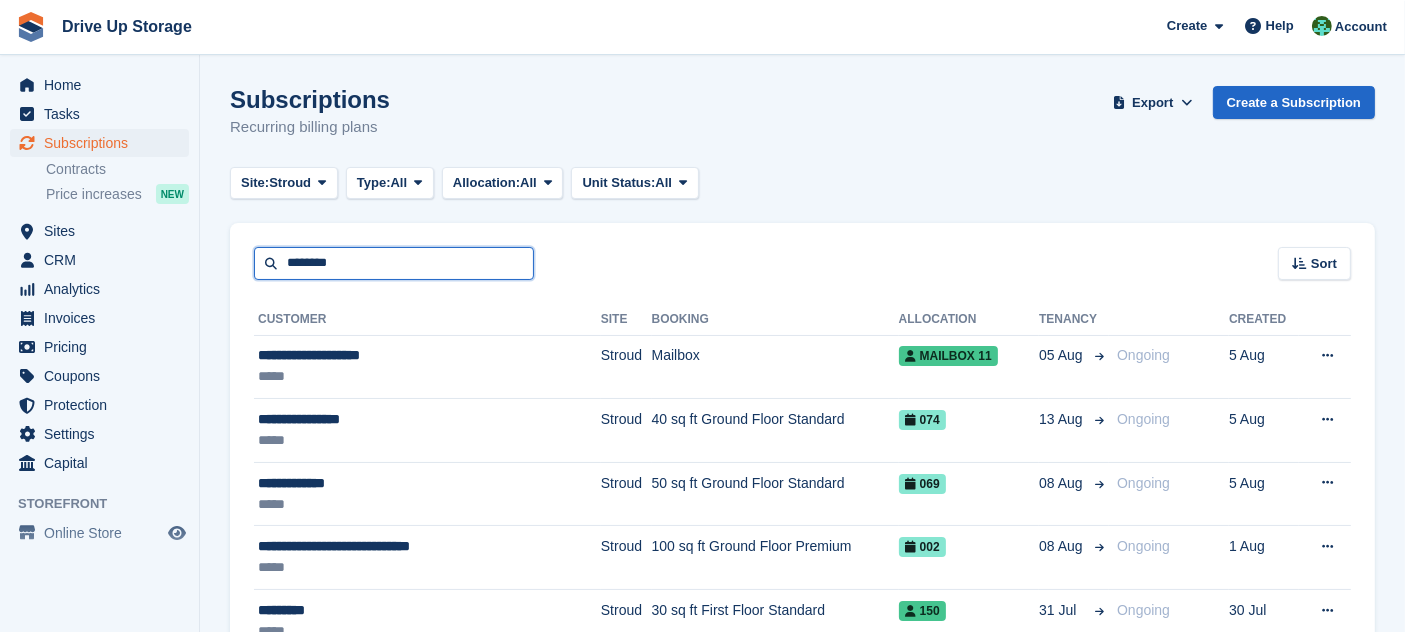 type on "********" 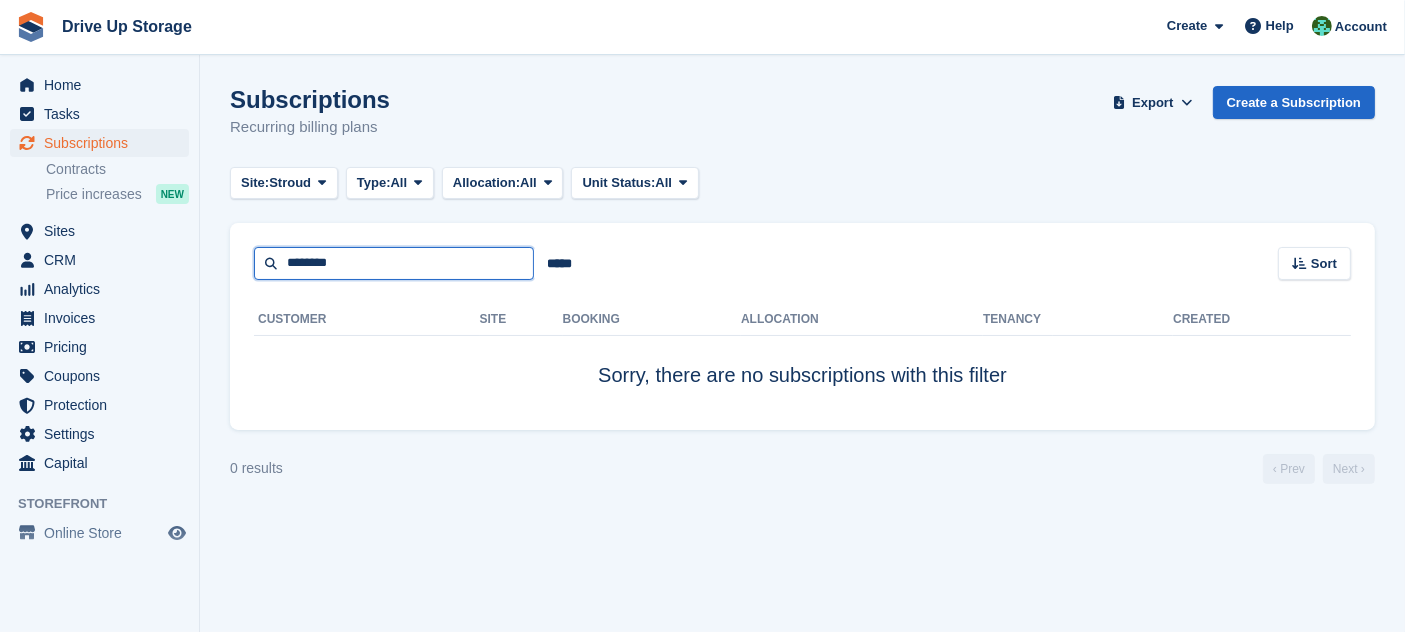 click on "********" at bounding box center [394, 263] 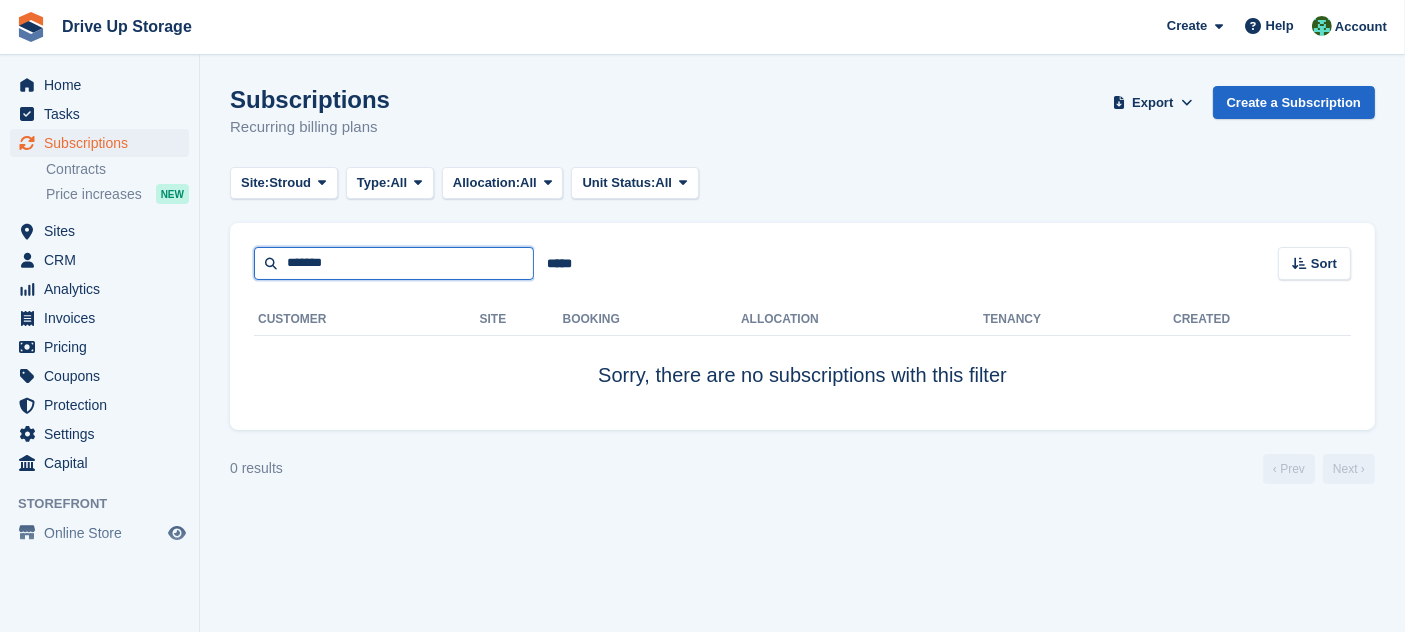 type on "*******" 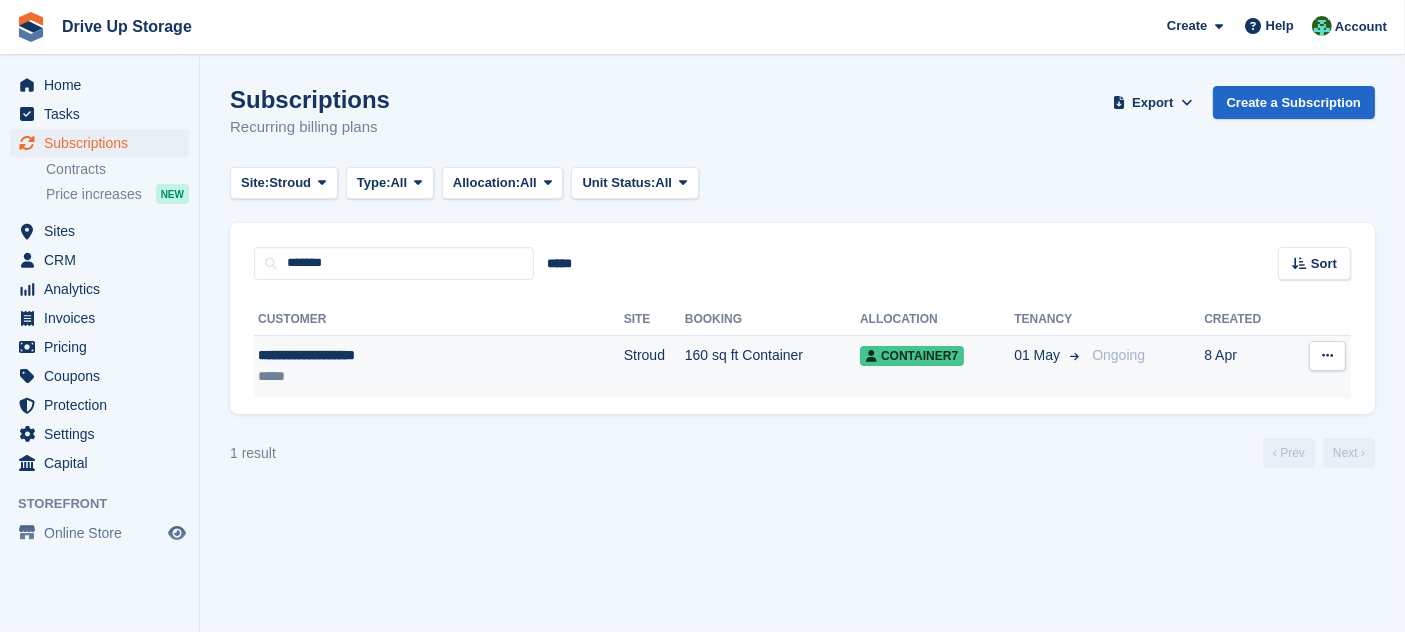 click on "160 sq ft Container" at bounding box center (772, 366) 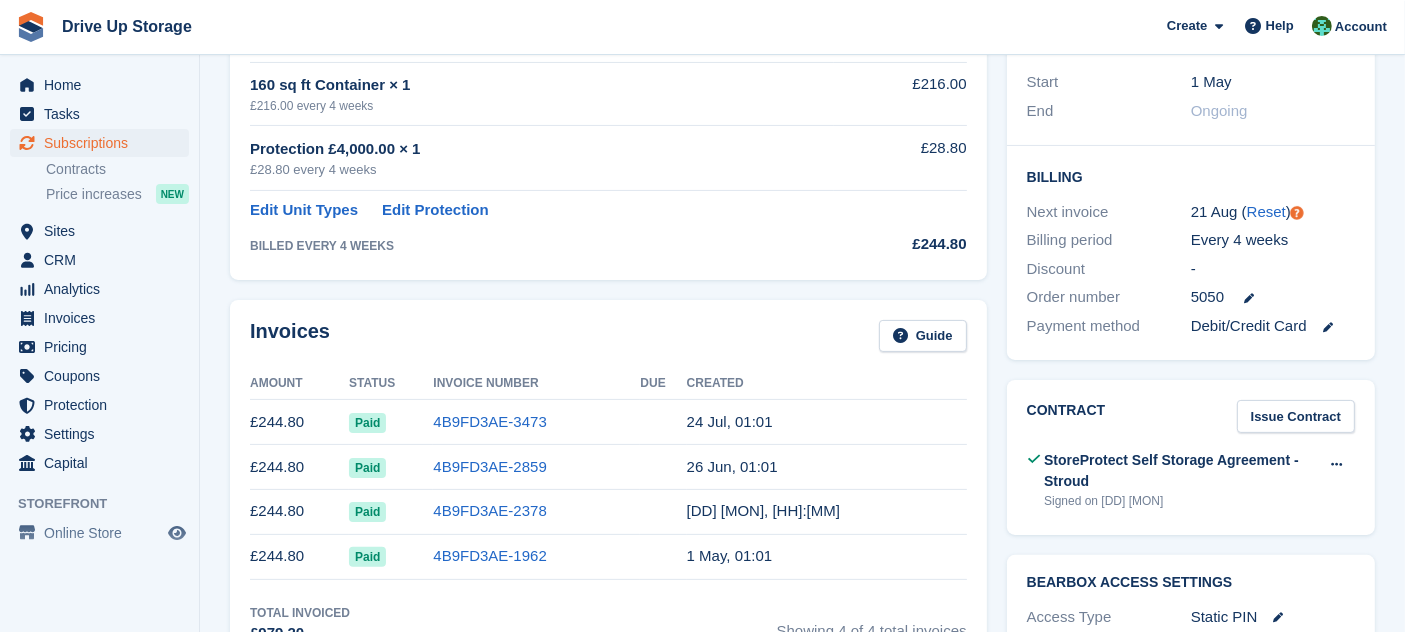 scroll, scrollTop: 183, scrollLeft: 0, axis: vertical 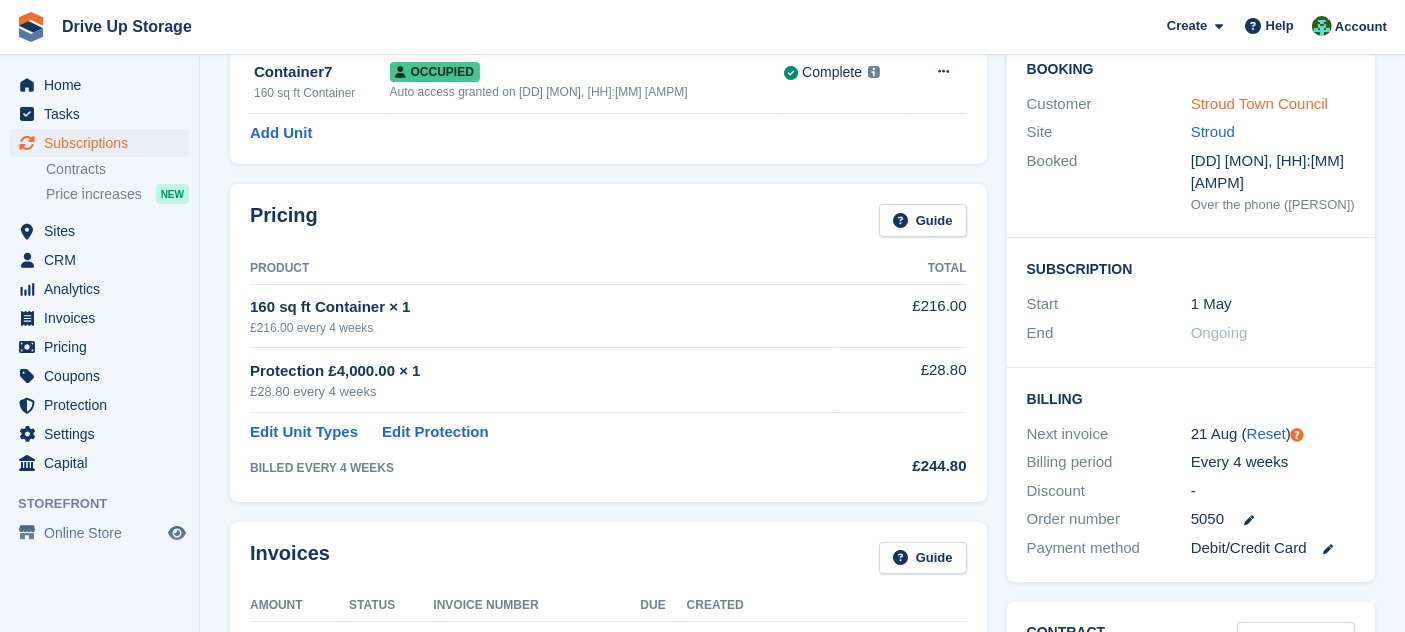 click on "Stroud Town Council" at bounding box center (1259, 103) 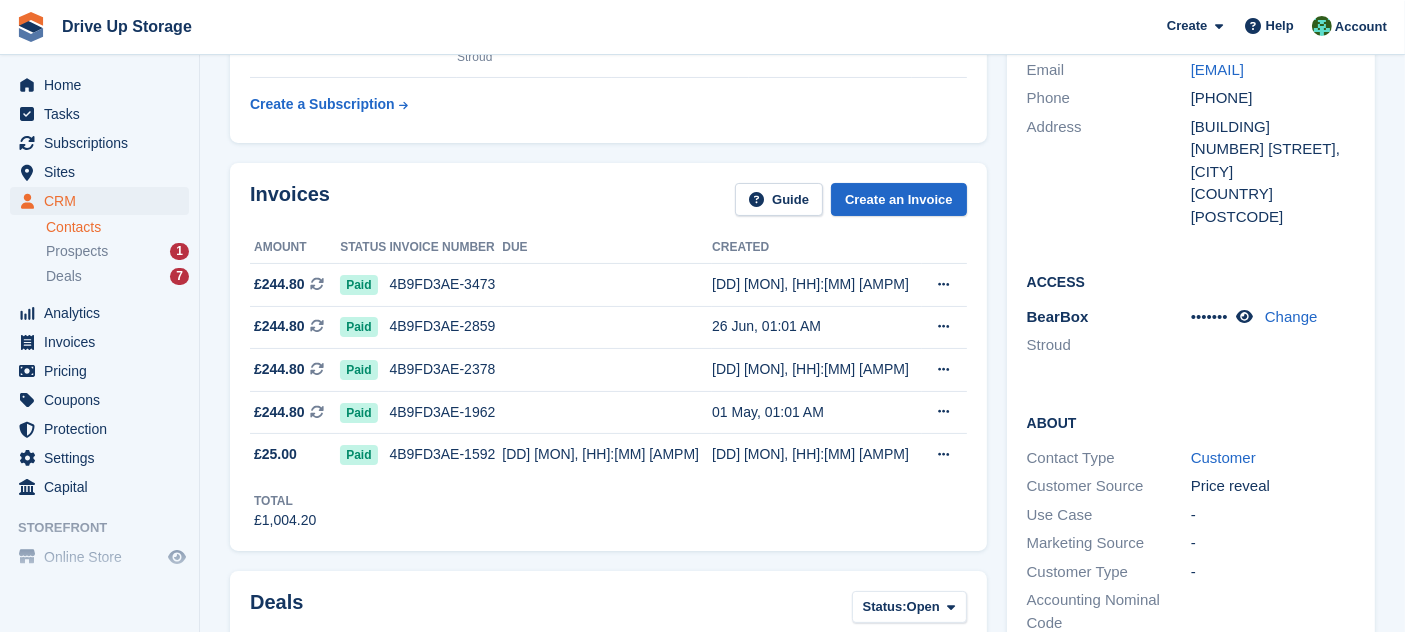 scroll, scrollTop: 0, scrollLeft: 0, axis: both 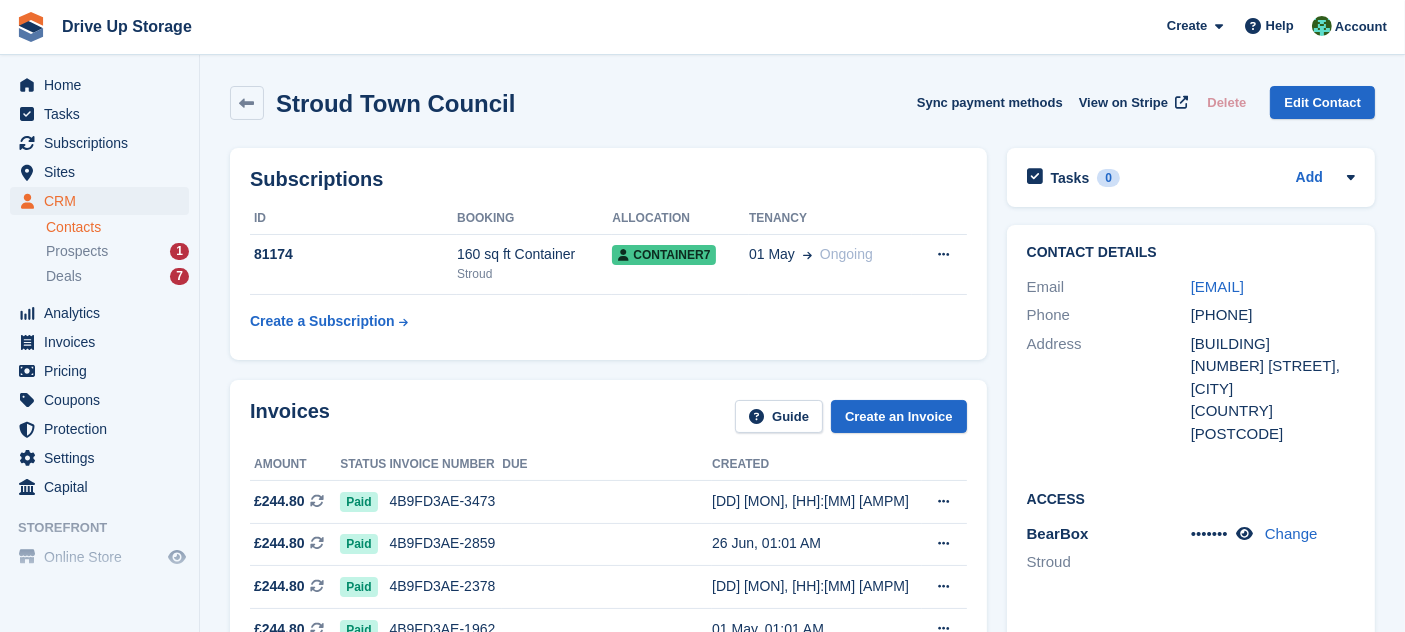 drag, startPoint x: 1217, startPoint y: 304, endPoint x: 1186, endPoint y: 287, distance: 35.35534 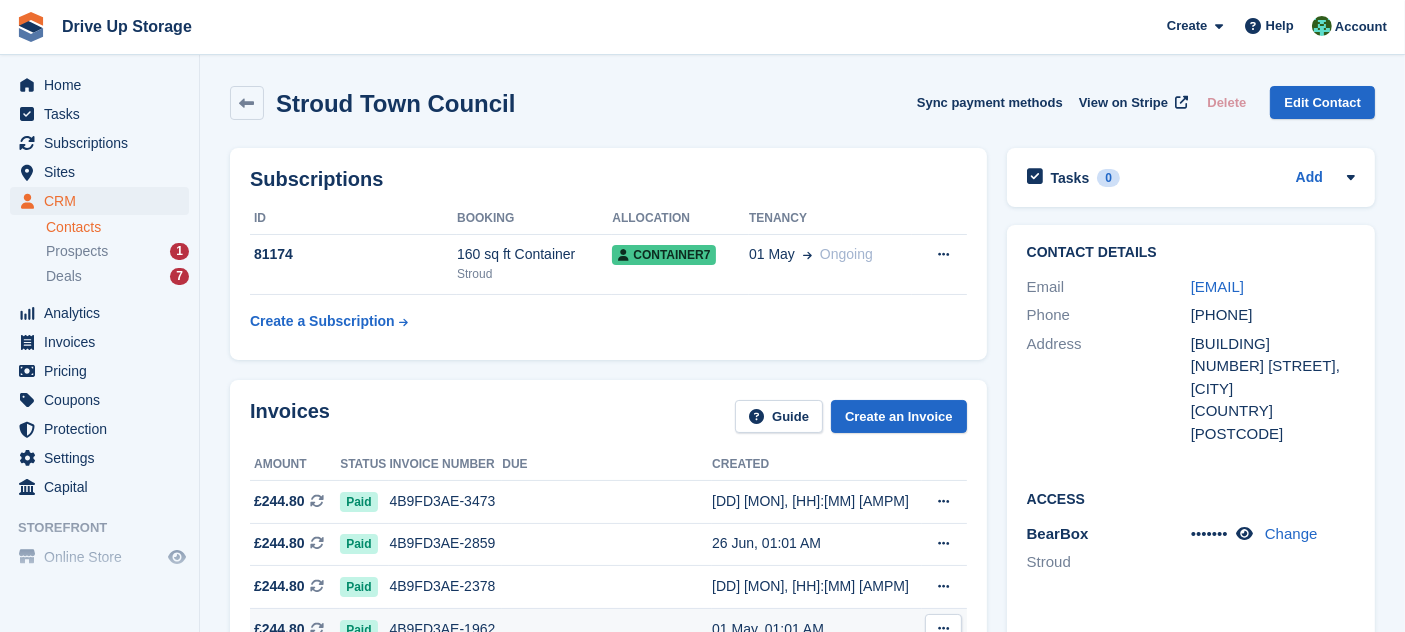 copy on "finance@stroudtown.gov.uk" 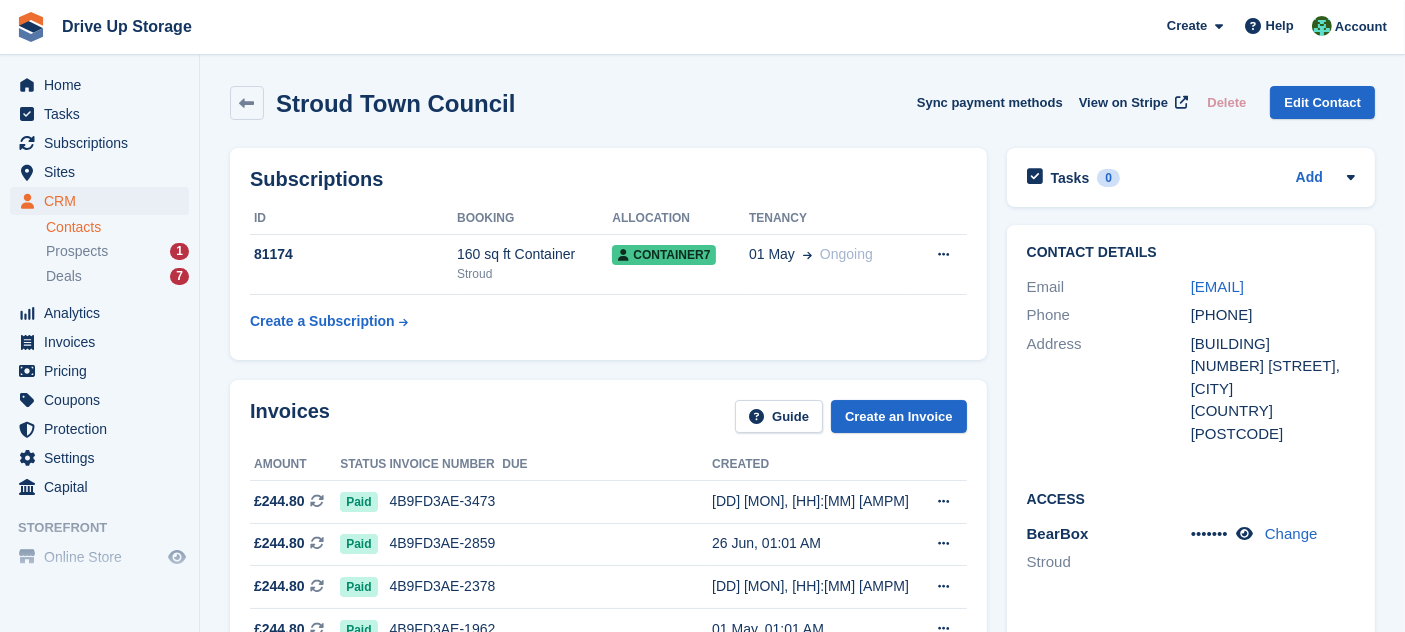 drag, startPoint x: 1314, startPoint y: 335, endPoint x: 1216, endPoint y: 330, distance: 98.12747 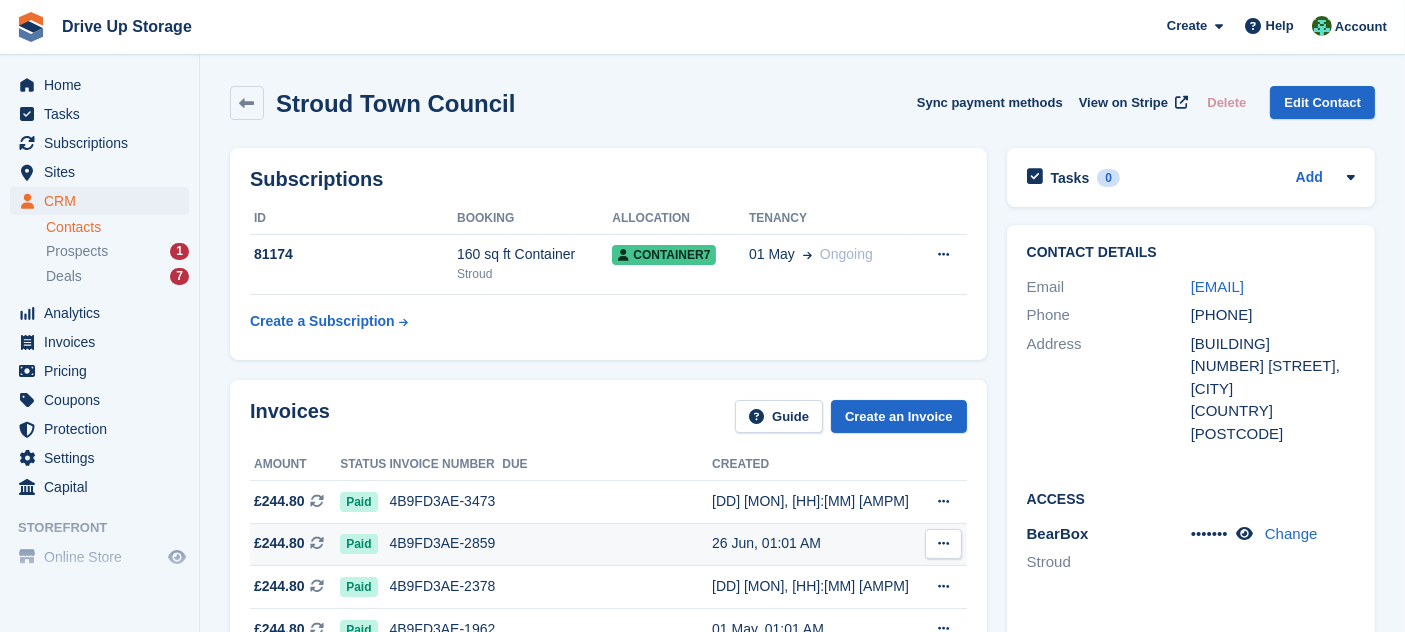 copy on "7484555333" 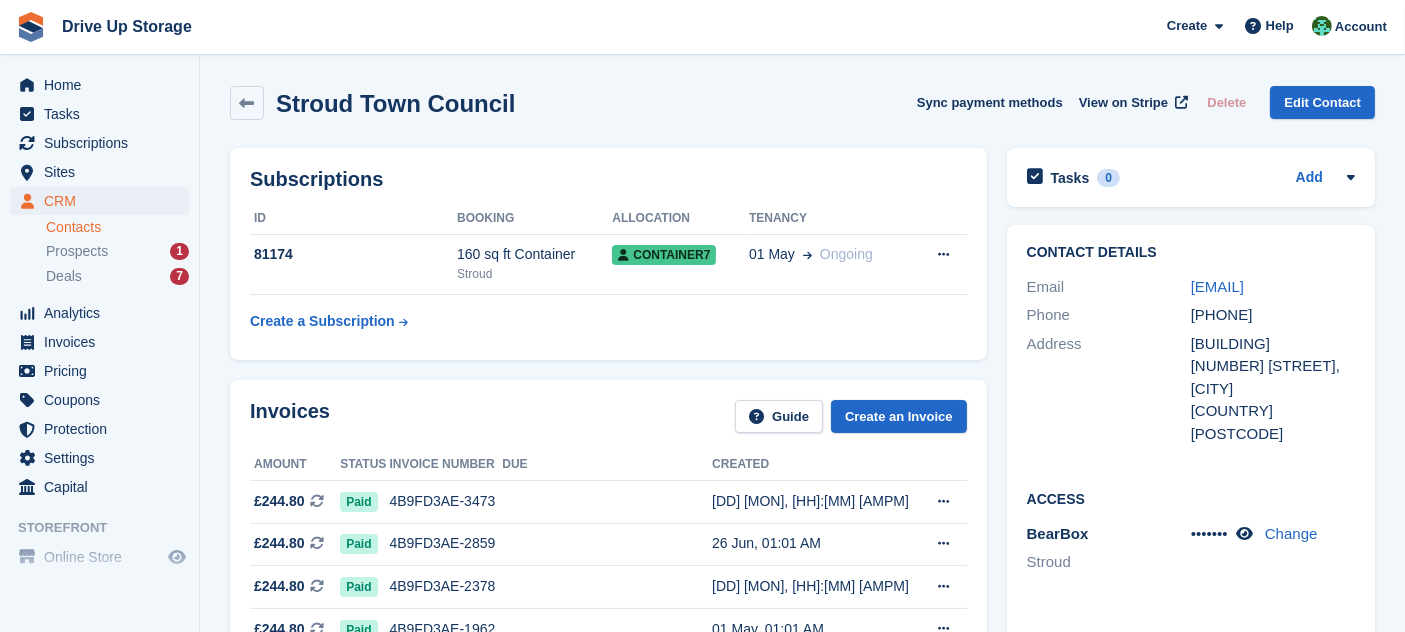 click on "Stroud Town Council
Sync payment methods
View on Stripe
Delete
Edit Contact" at bounding box center [802, 103] 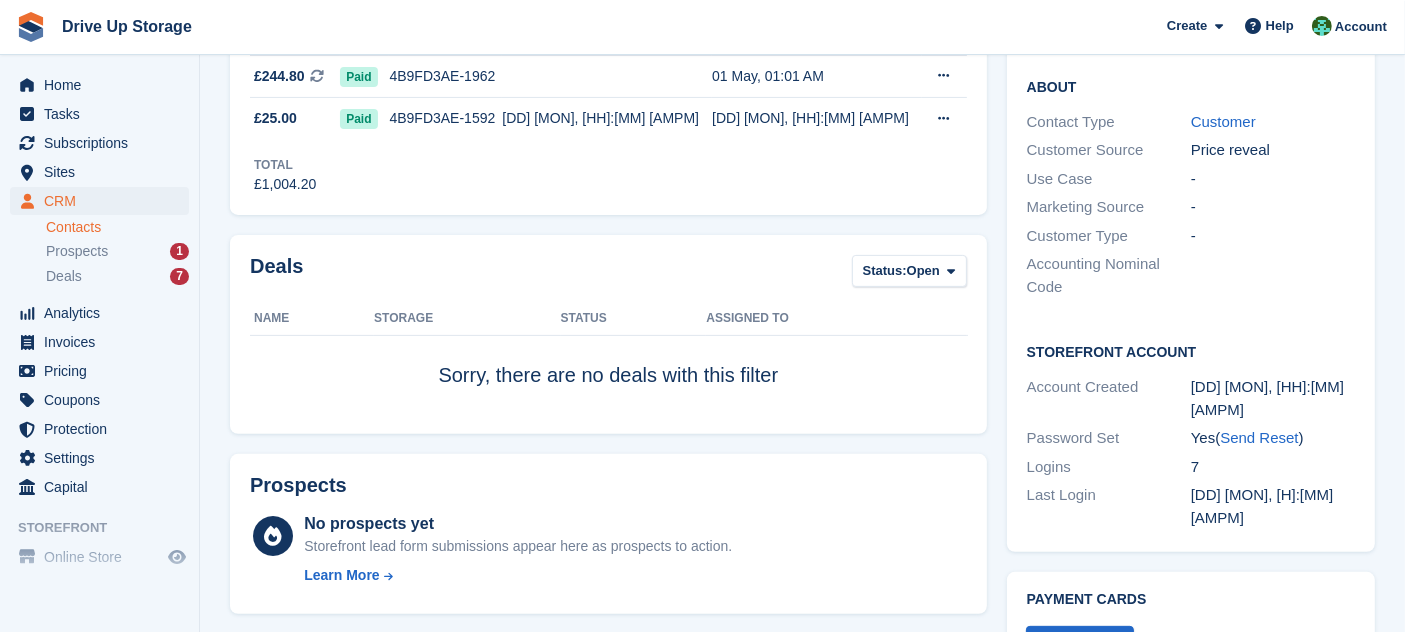 scroll, scrollTop: 0, scrollLeft: 0, axis: both 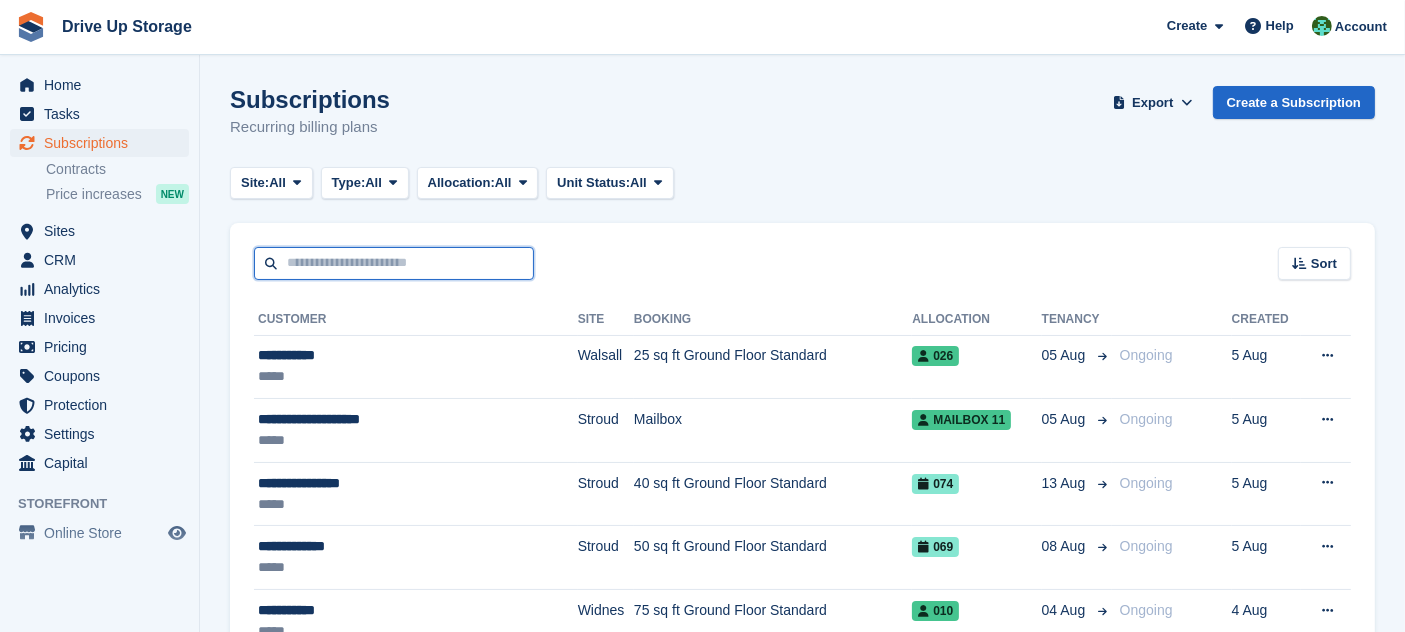 click at bounding box center [394, 263] 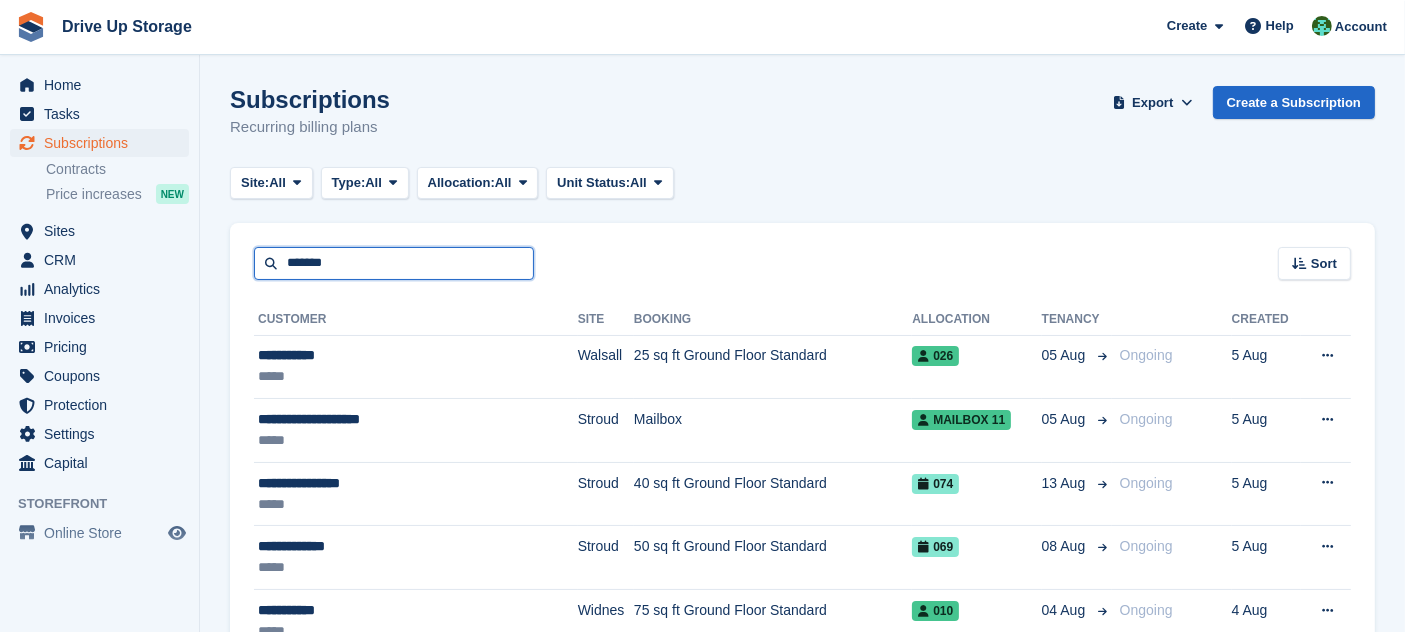 type on "*******" 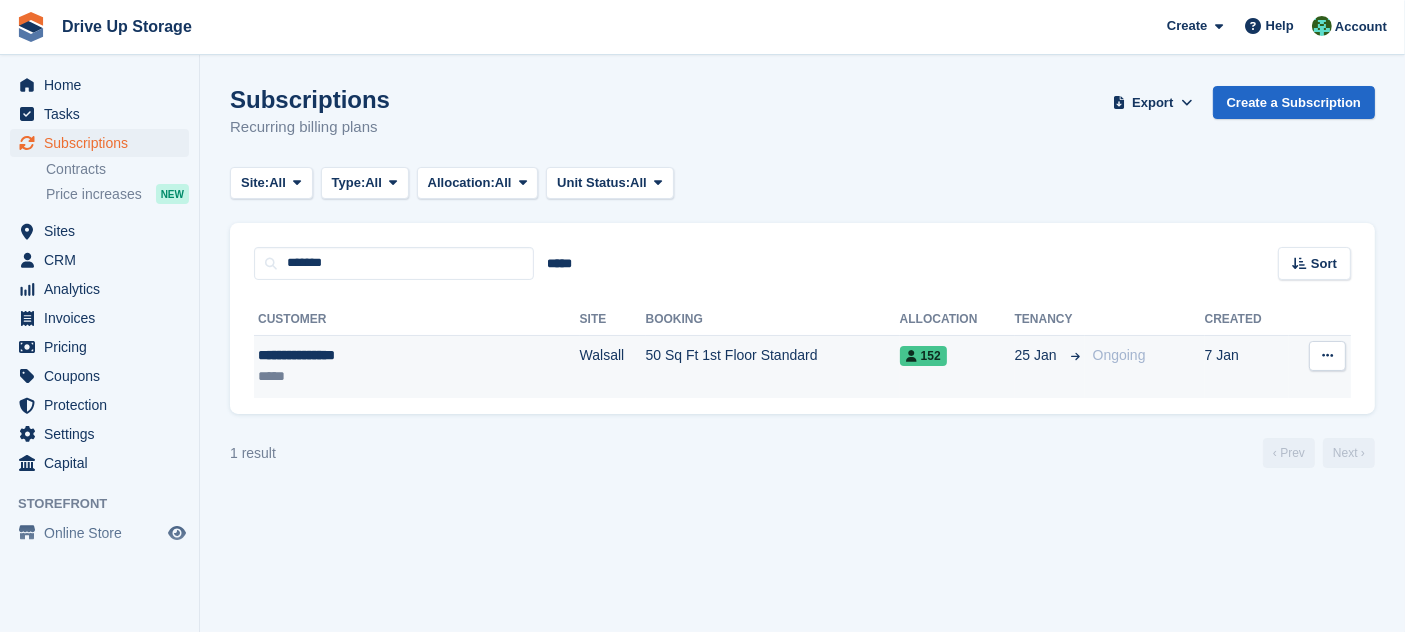 click on "**********" at bounding box center (366, 355) 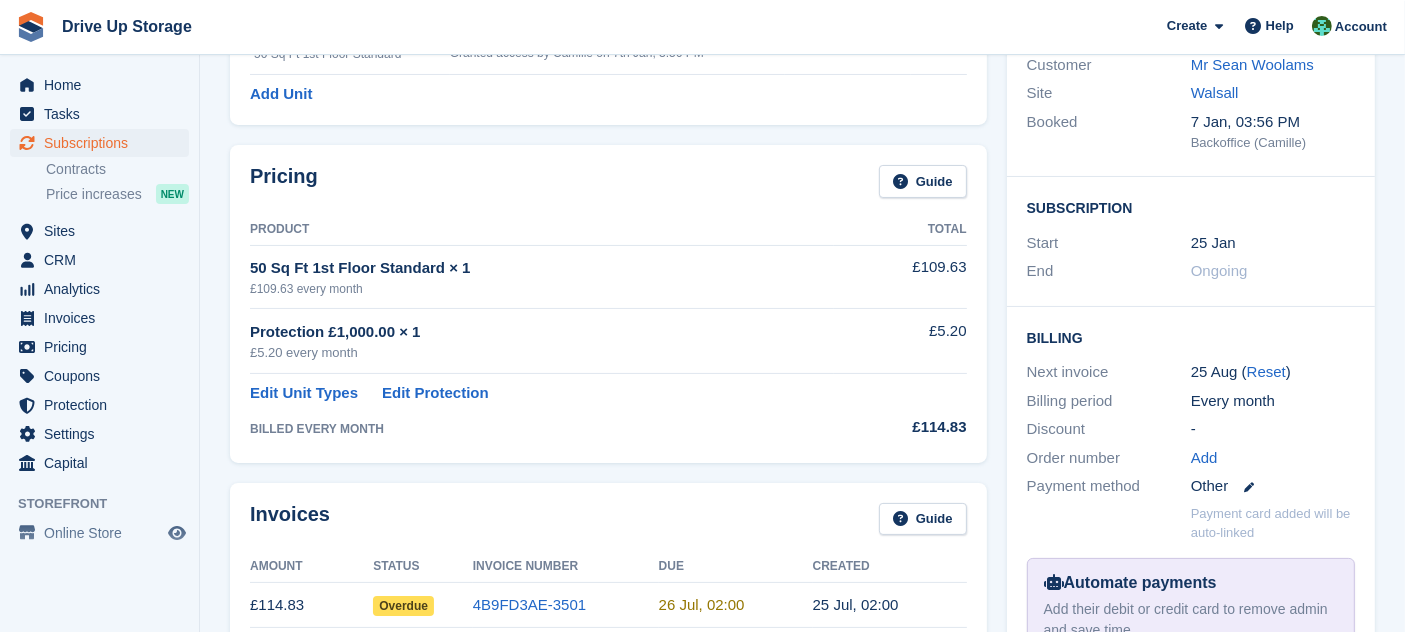 scroll, scrollTop: 0, scrollLeft: 0, axis: both 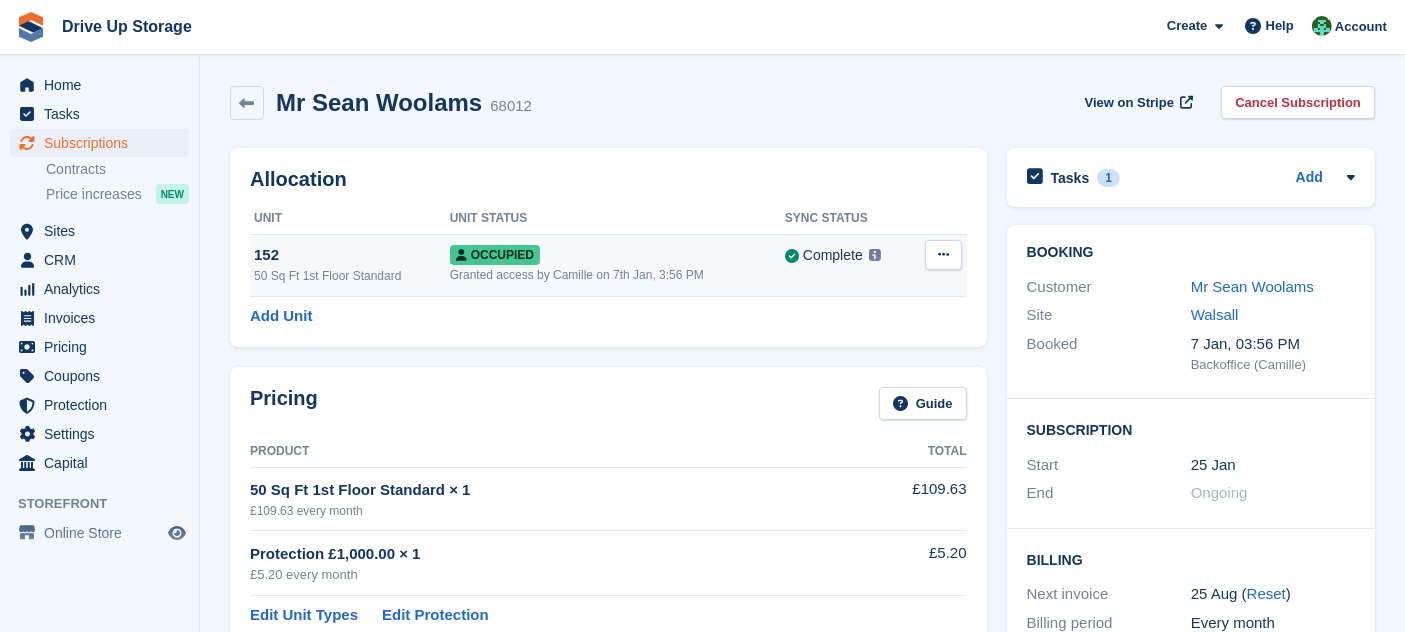 click at bounding box center (943, 254) 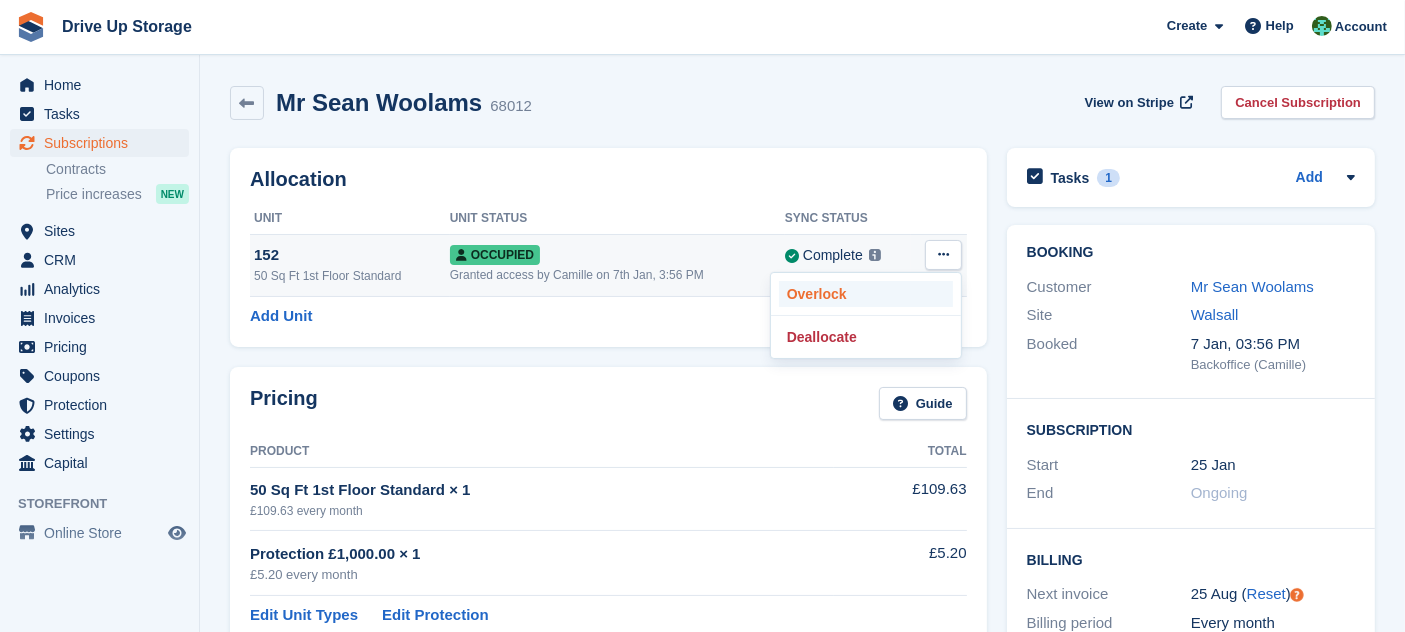 click on "Overlock" at bounding box center (866, 294) 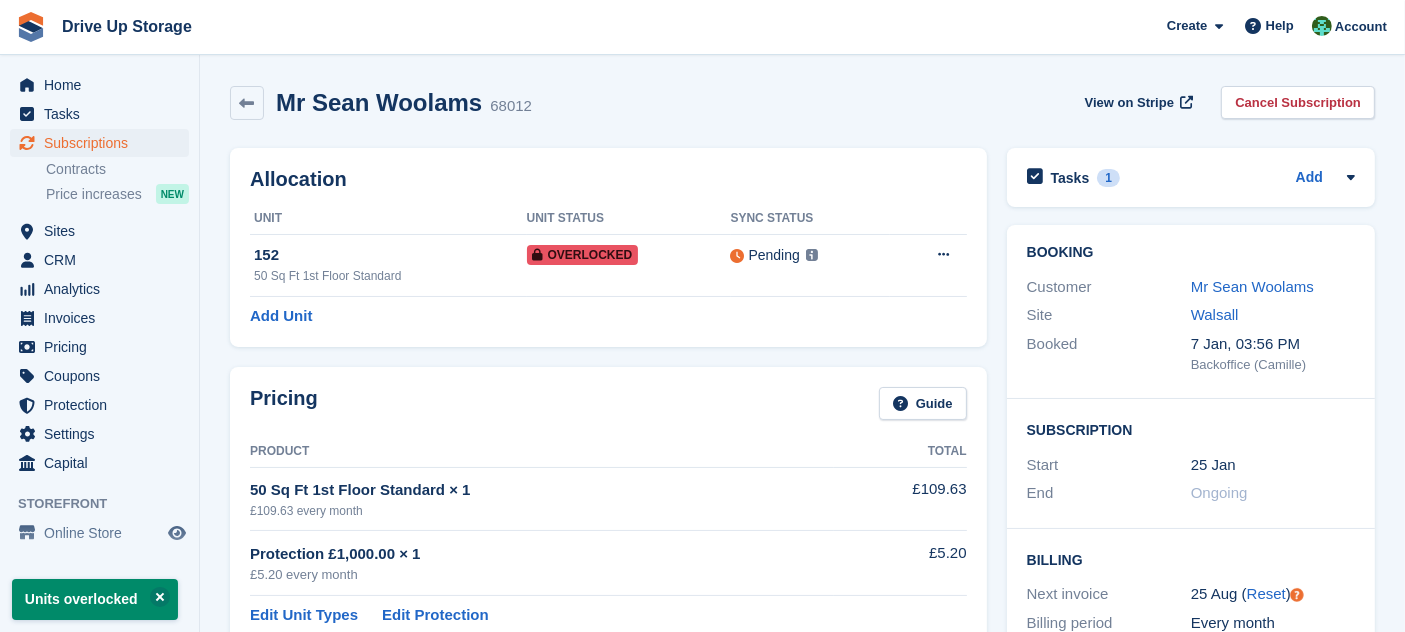 scroll, scrollTop: 666, scrollLeft: 0, axis: vertical 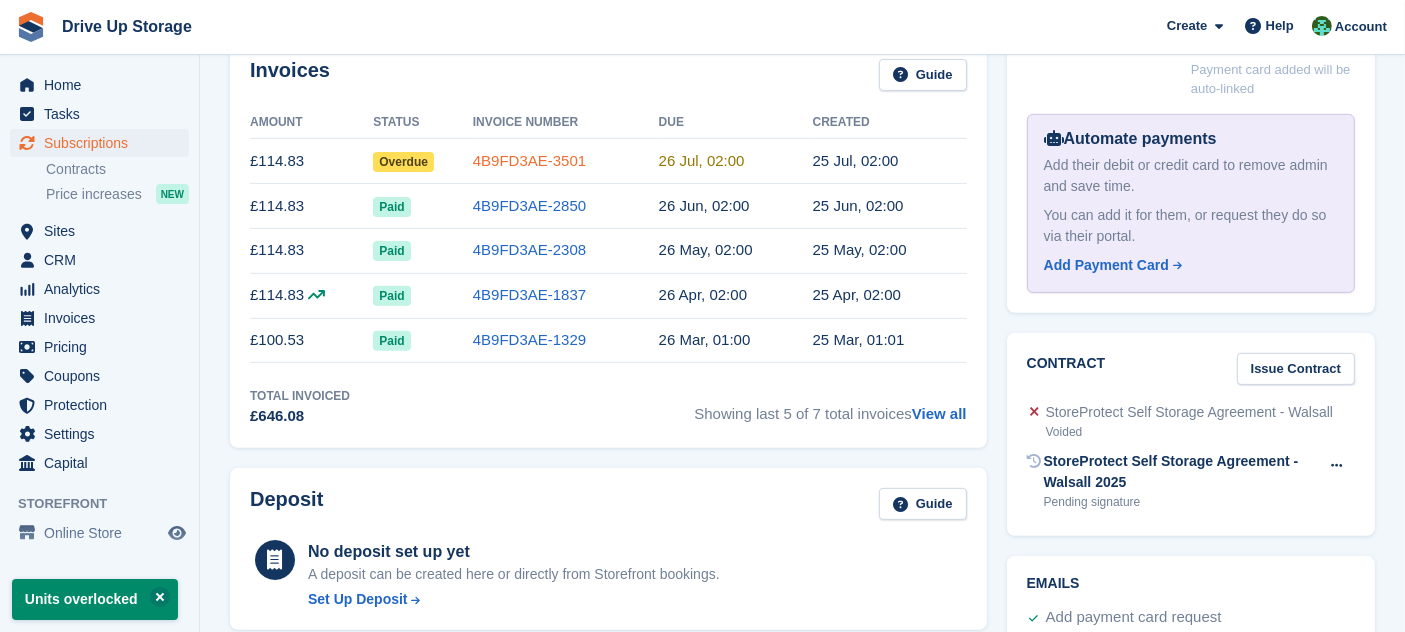 click on "4B9FD3AE-3501" at bounding box center [529, 160] 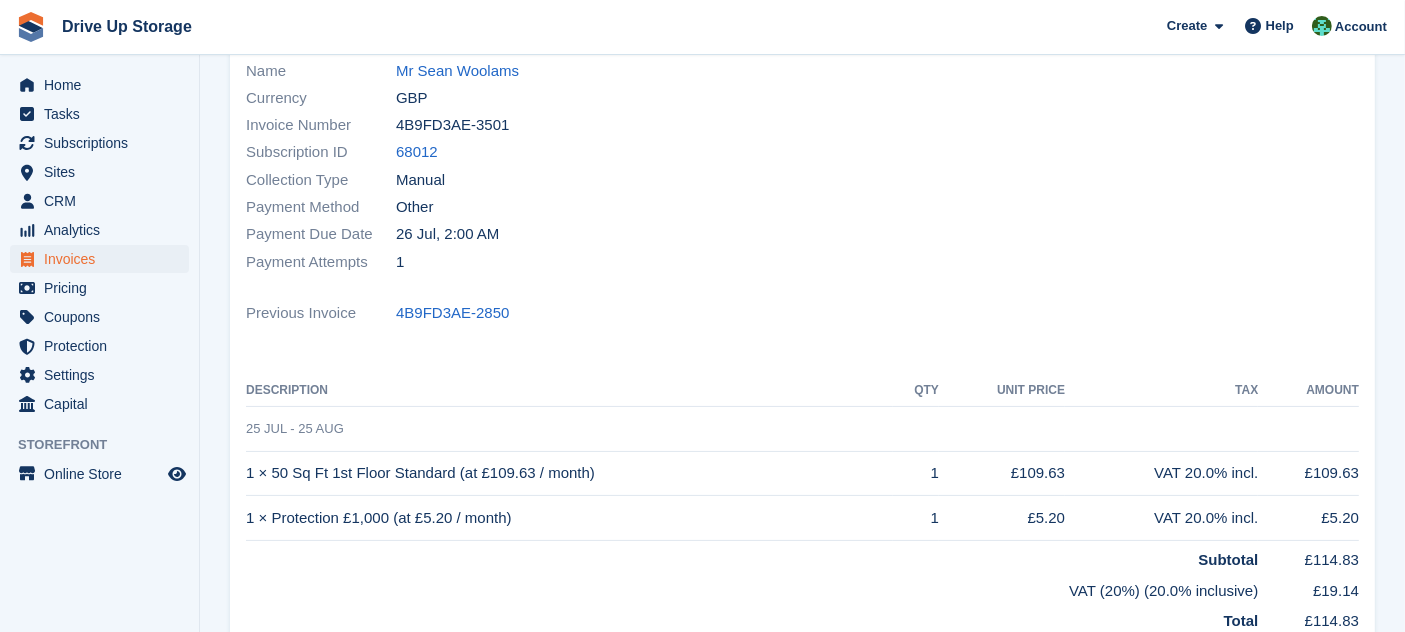 scroll, scrollTop: 444, scrollLeft: 0, axis: vertical 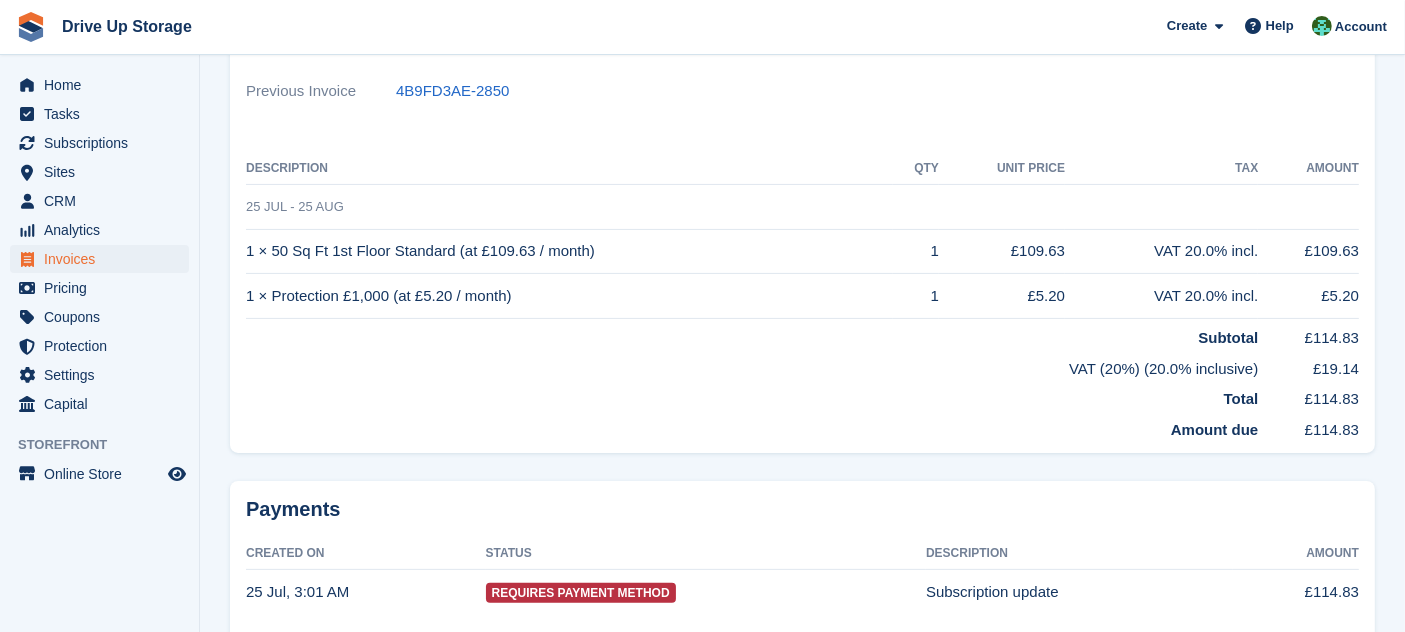 click on "Total" at bounding box center [752, 395] 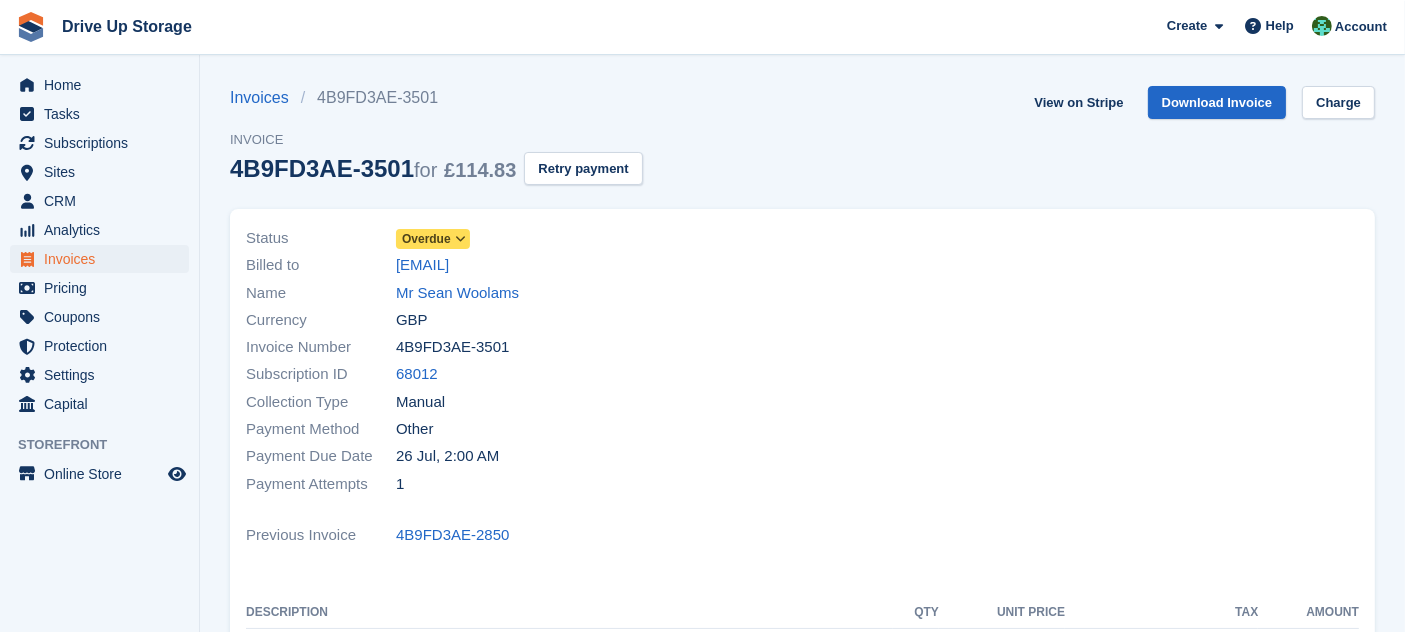 drag, startPoint x: 407, startPoint y: 176, endPoint x: 209, endPoint y: 178, distance: 198.0101 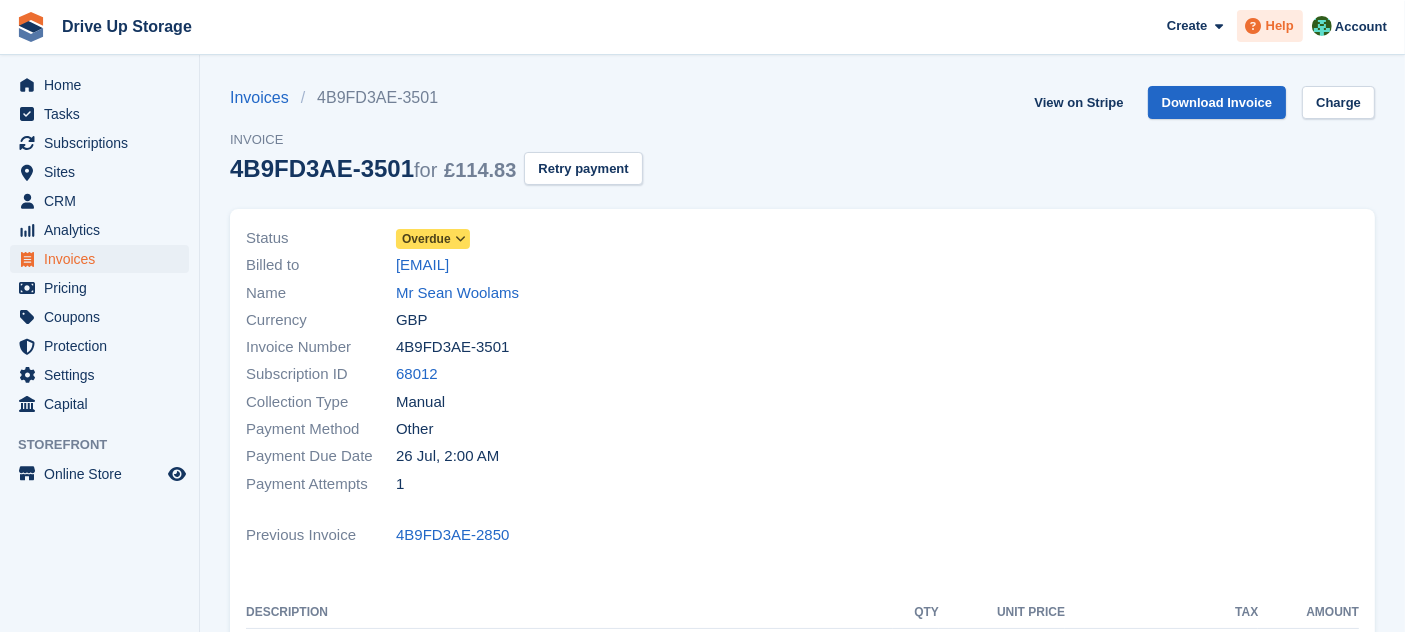 copy on "4B9FD3AE-3501" 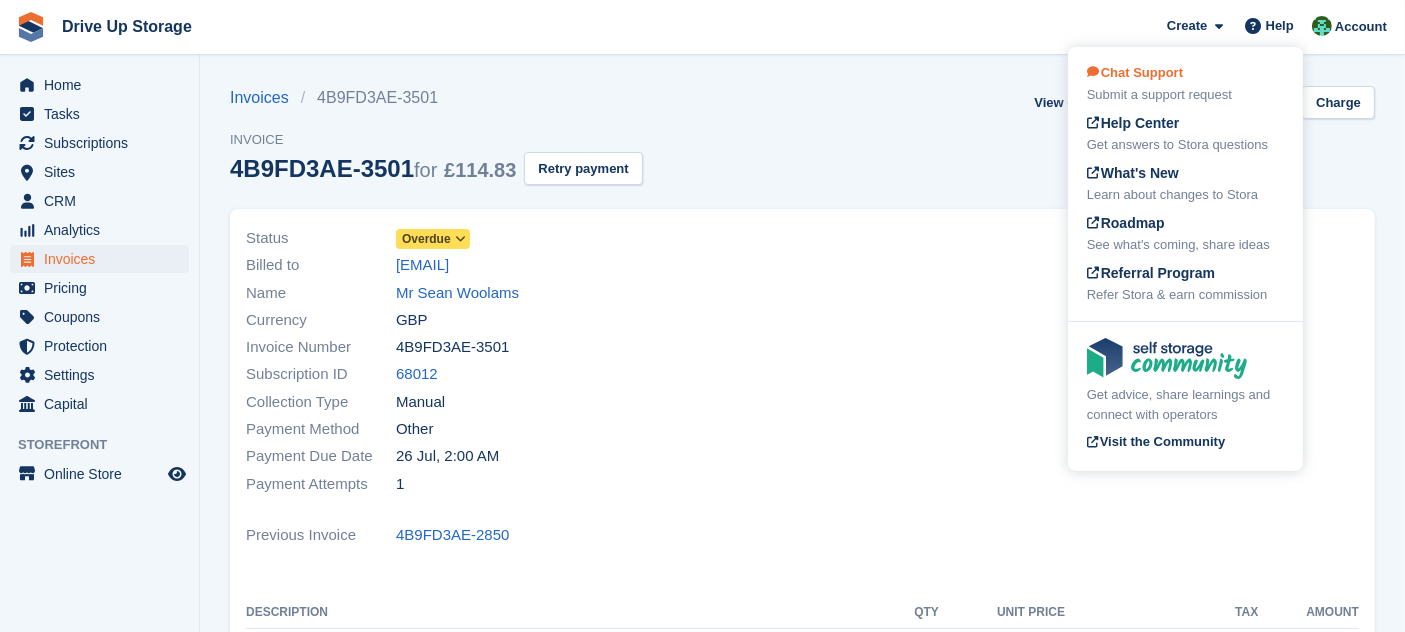 click on "Submit a support request" at bounding box center (1185, 95) 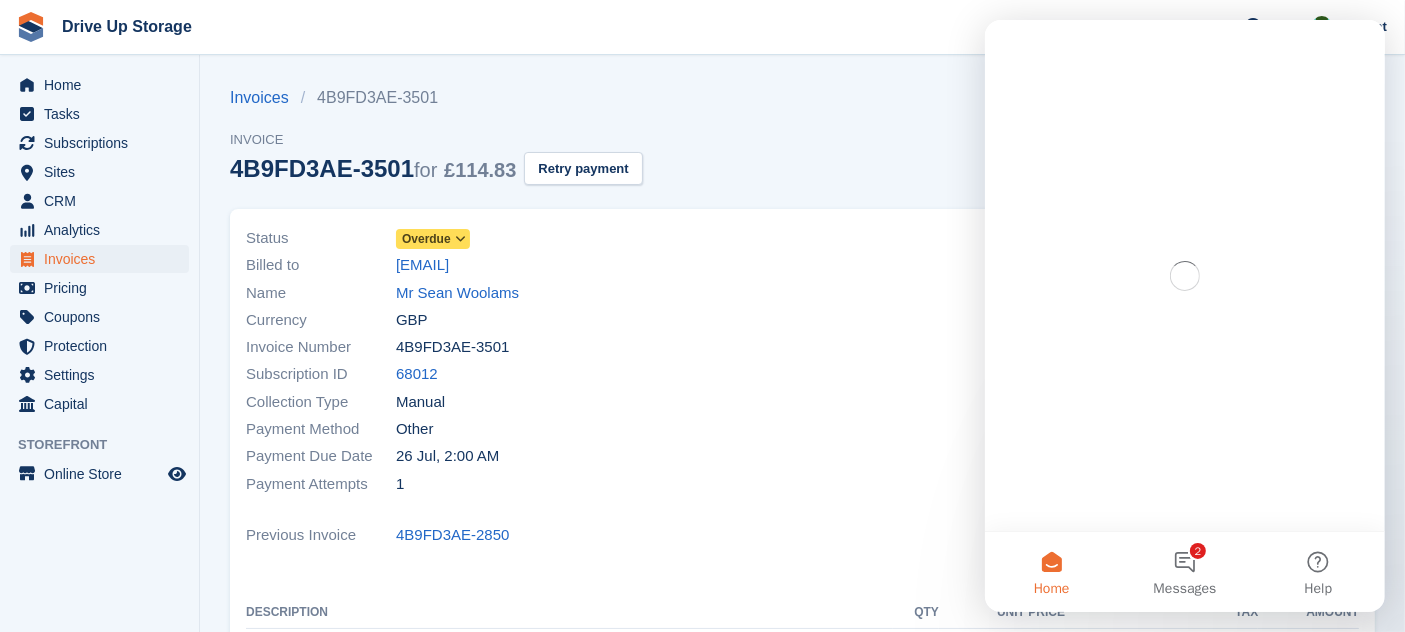 scroll, scrollTop: 0, scrollLeft: 0, axis: both 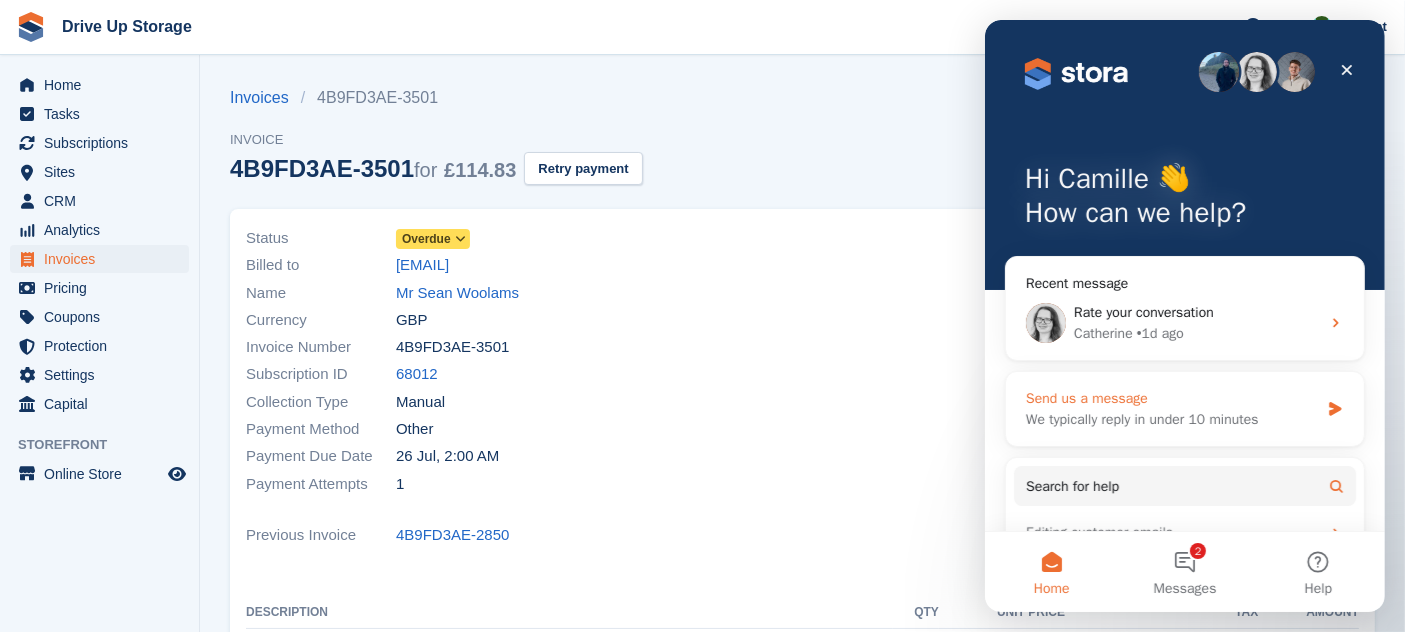 click on "Send us a message We typically reply in under 10 minutes" at bounding box center (1184, 409) 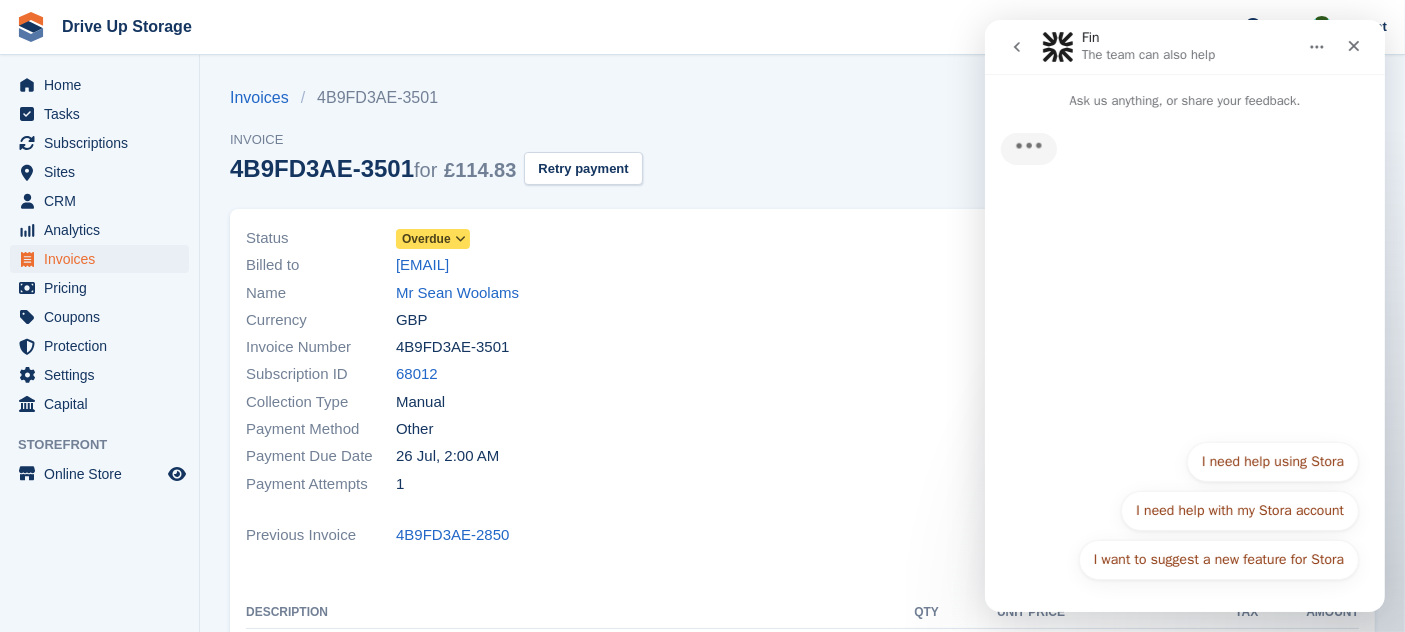 click on "I need help using Stora" at bounding box center [1272, 462] 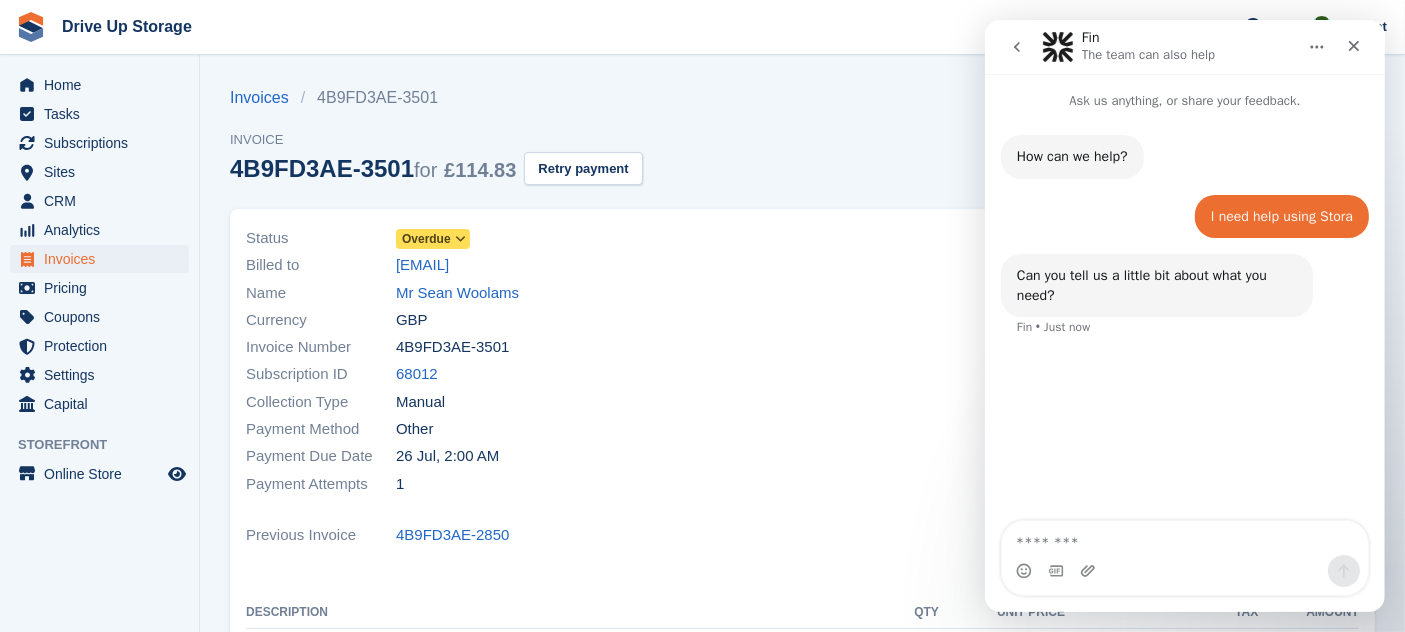 click at bounding box center [1184, 538] 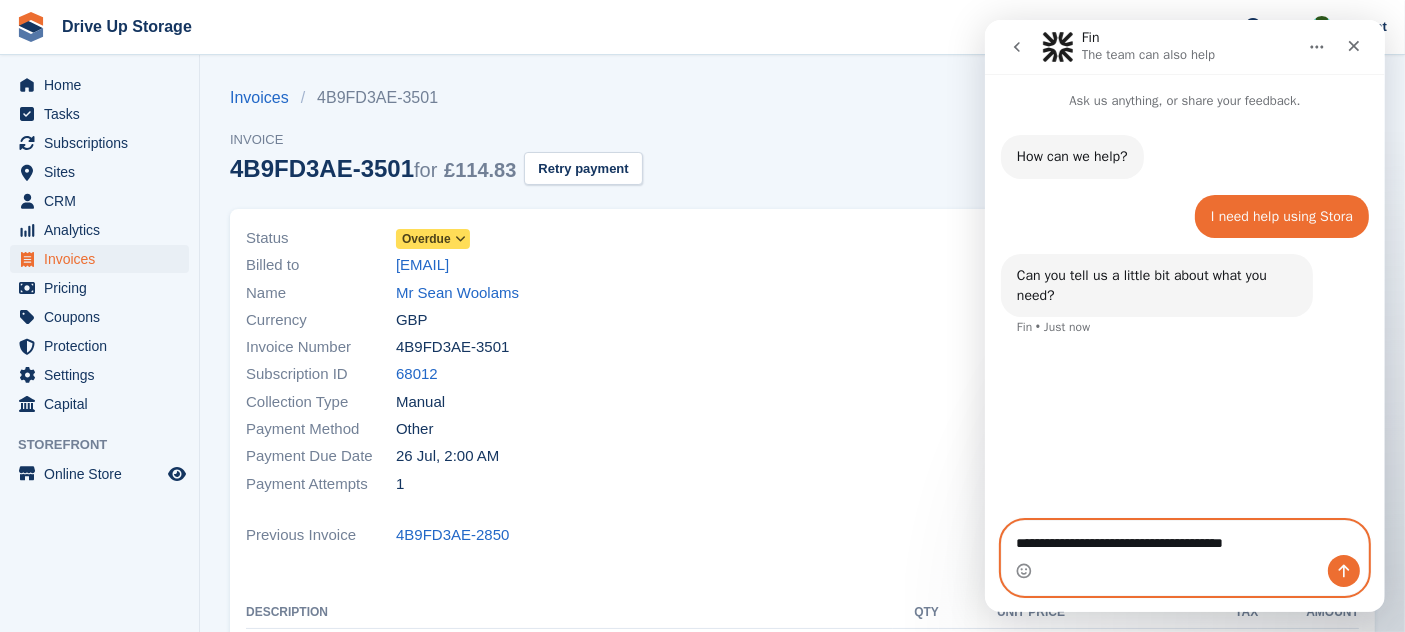 type on "**********" 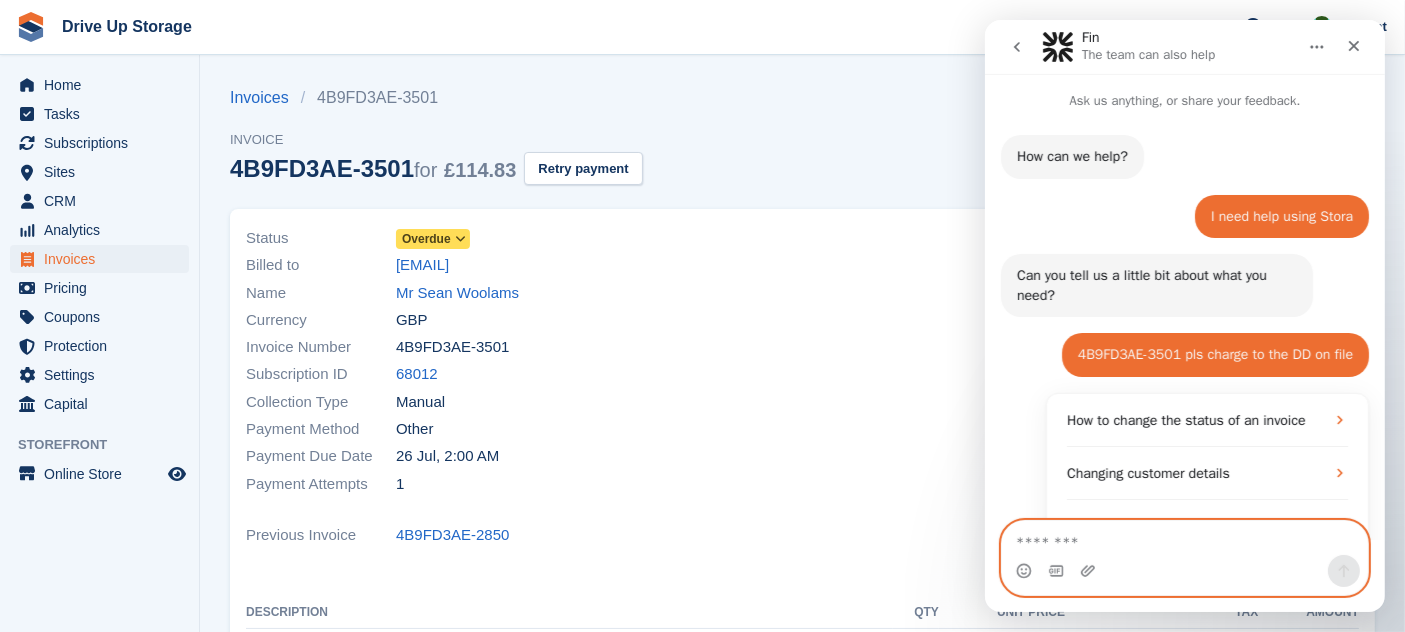 scroll, scrollTop: 259, scrollLeft: 0, axis: vertical 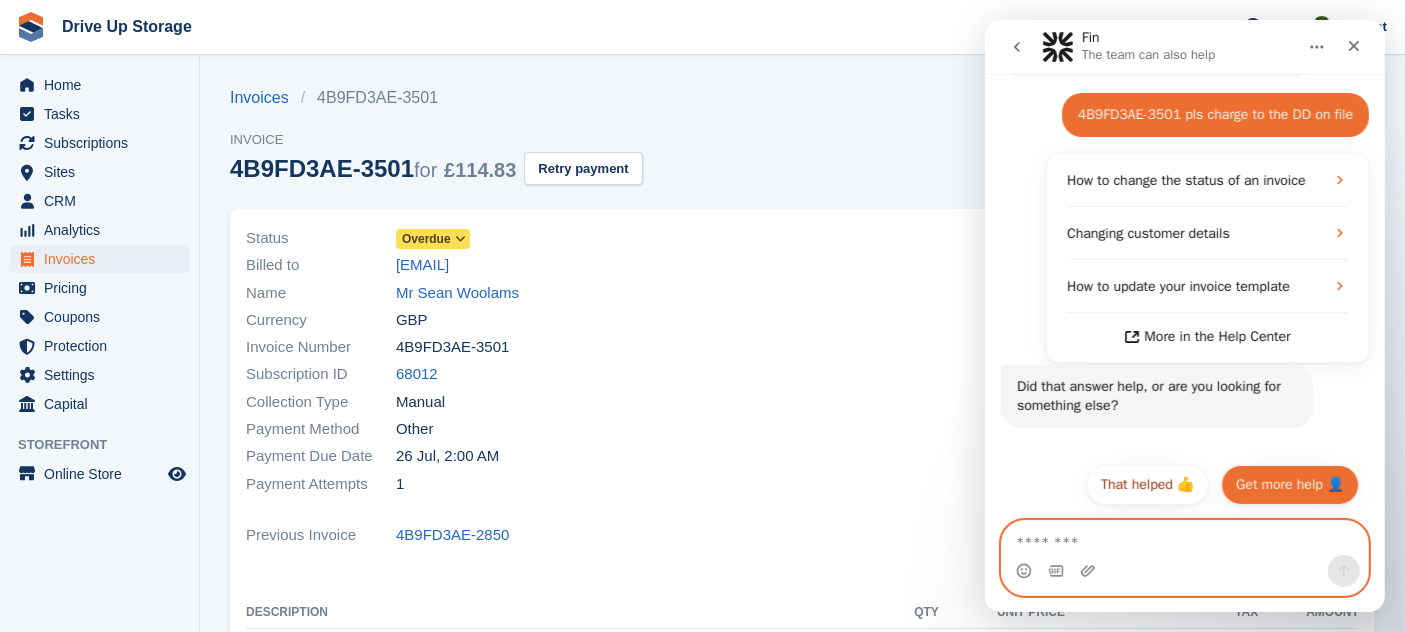 type 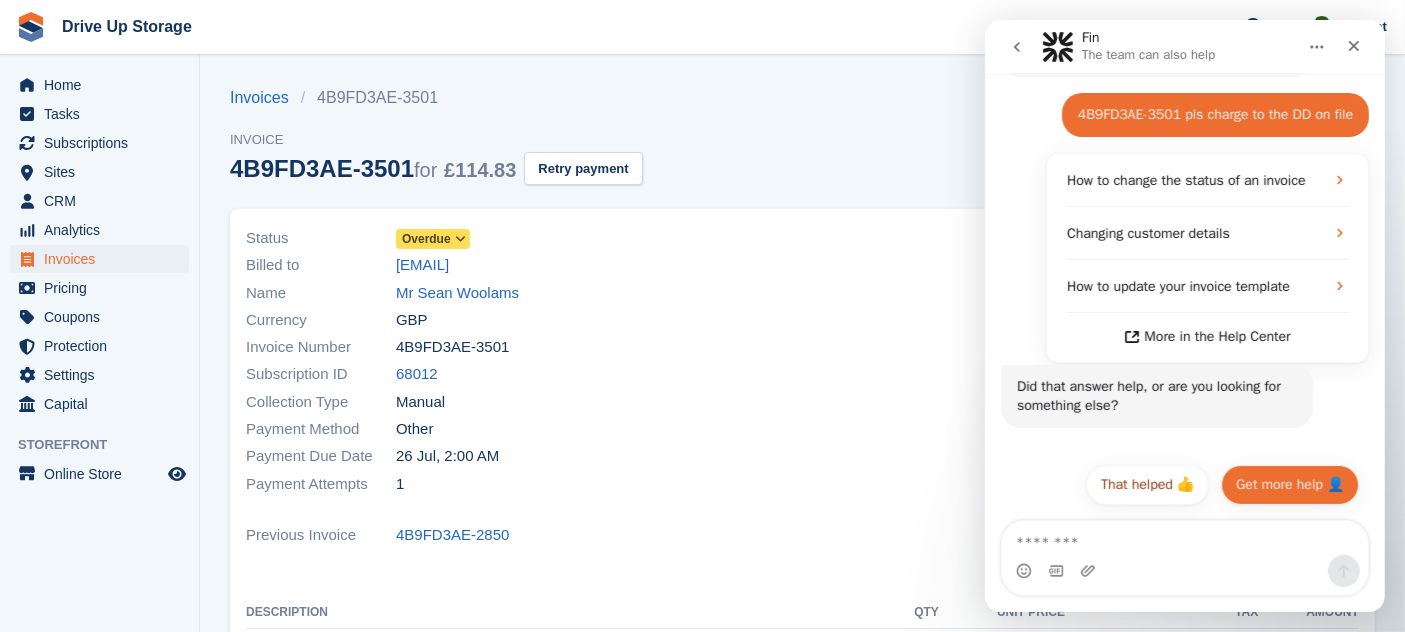 click on "Get more help 👤" at bounding box center [1289, 485] 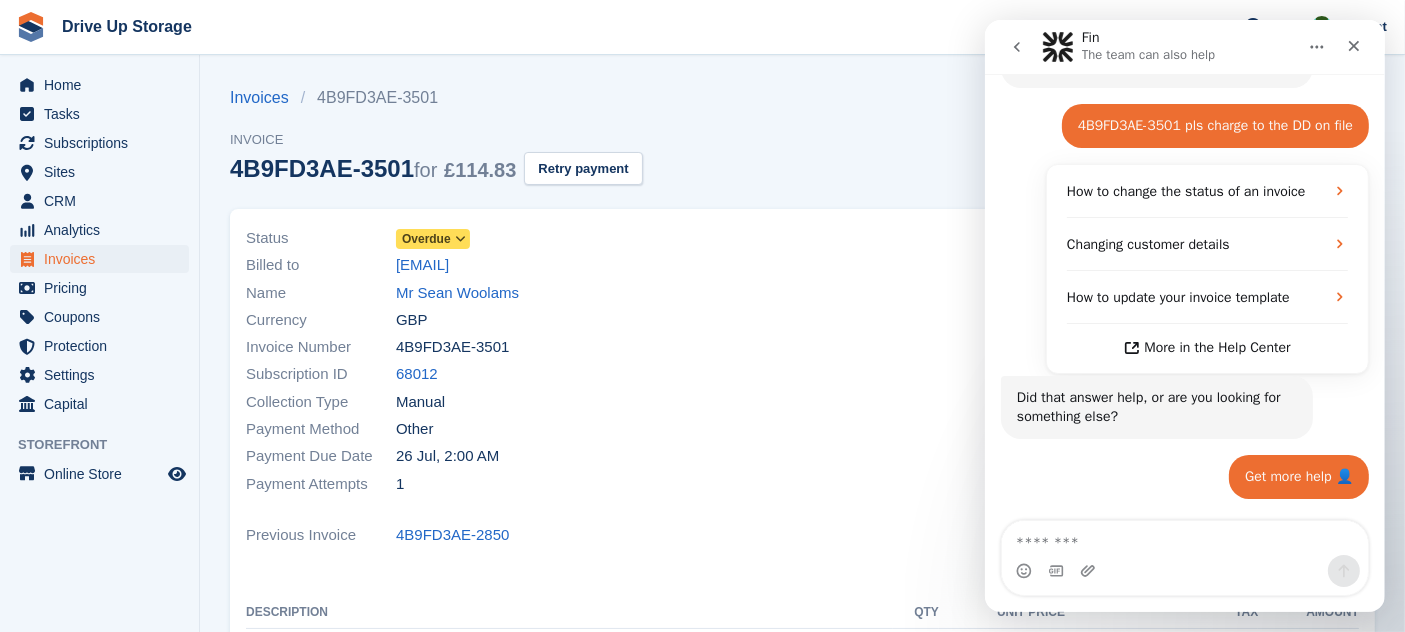 scroll, scrollTop: 312, scrollLeft: 0, axis: vertical 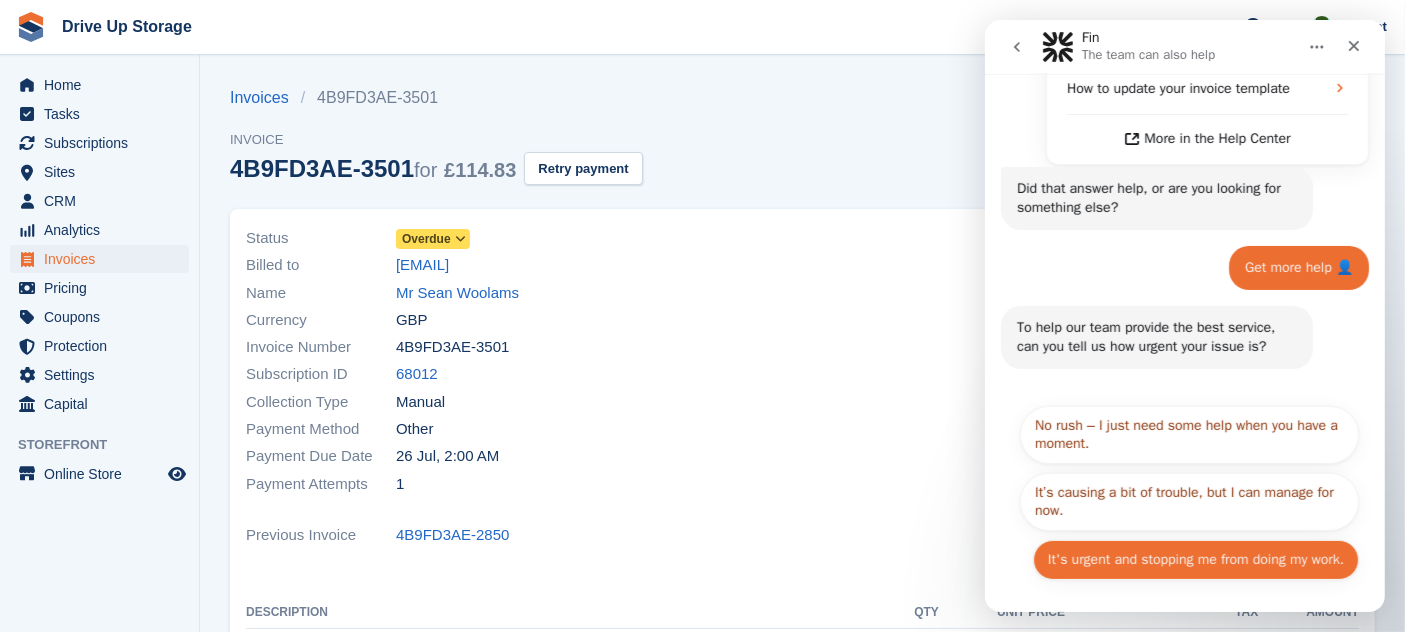 click on "It's urgent and stopping me from doing my work." at bounding box center [1195, 560] 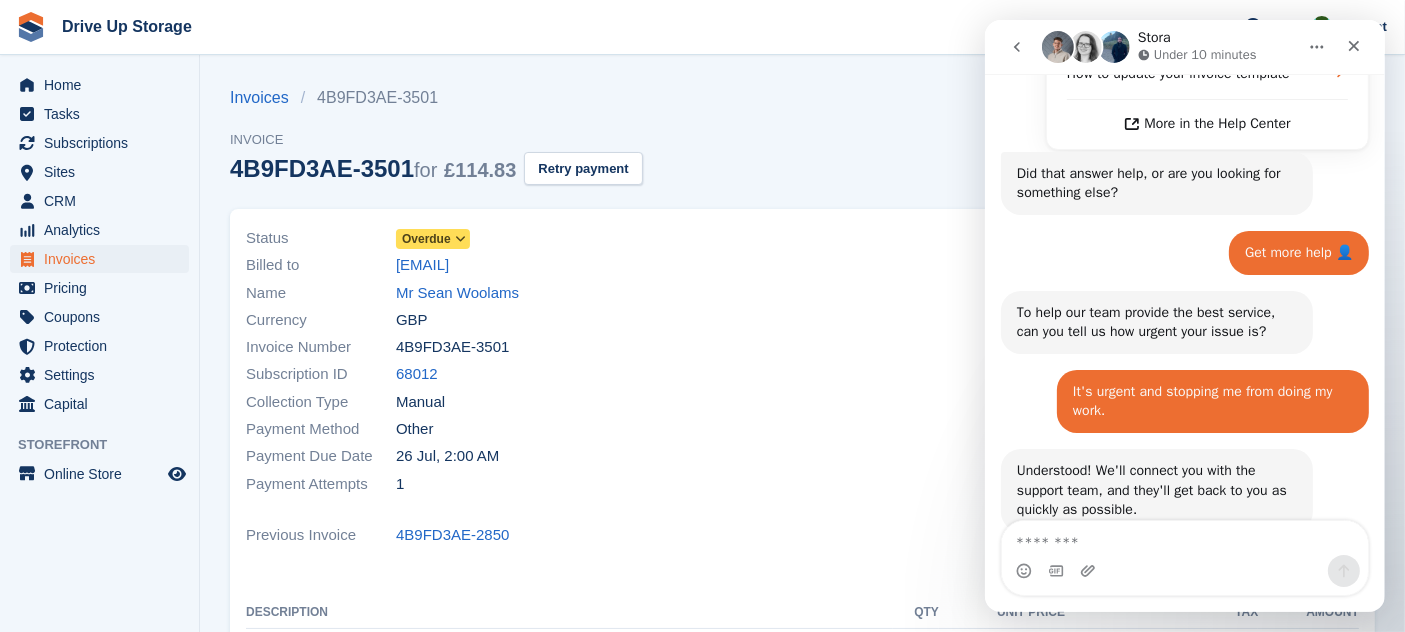 scroll, scrollTop: 580, scrollLeft: 0, axis: vertical 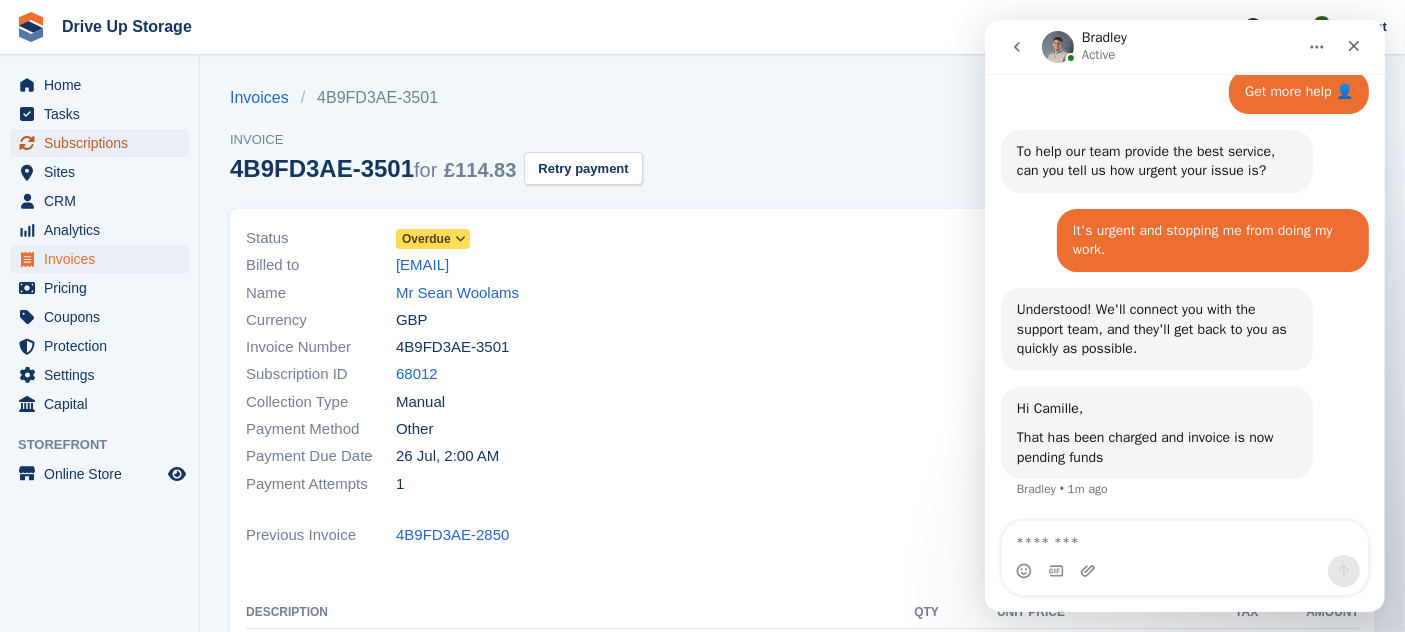 click on "Subscriptions" at bounding box center [104, 143] 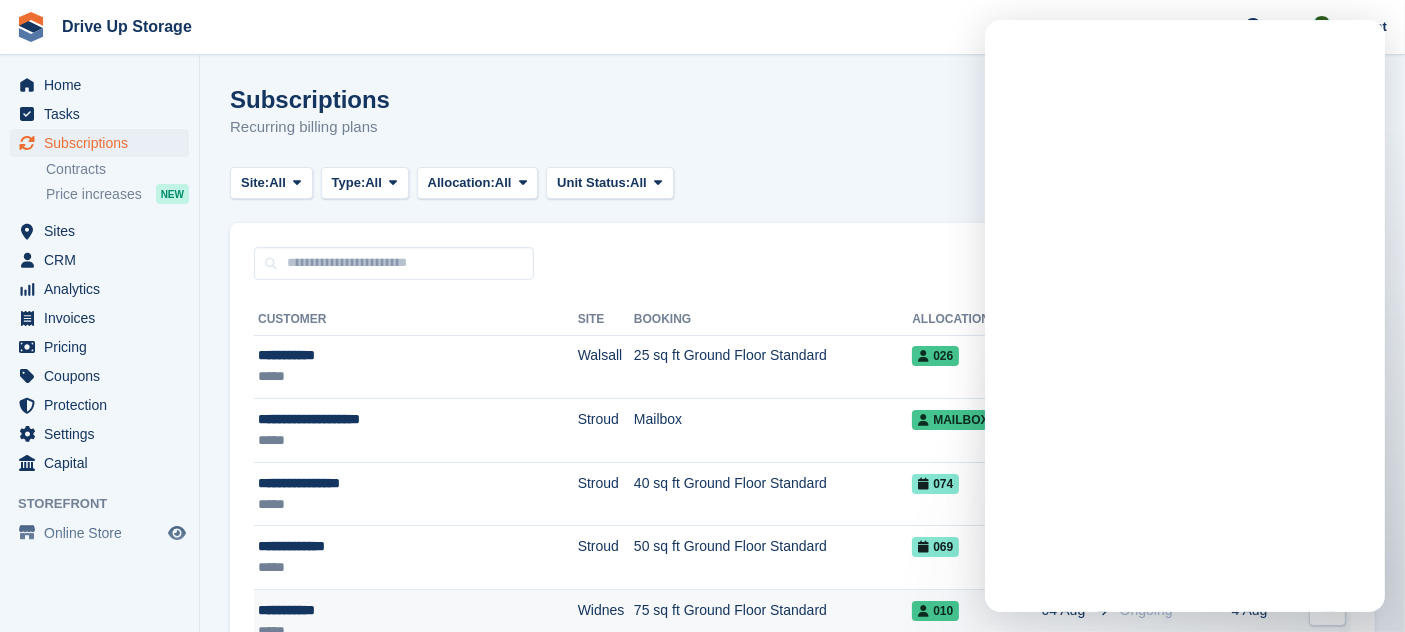 scroll, scrollTop: 0, scrollLeft: 0, axis: both 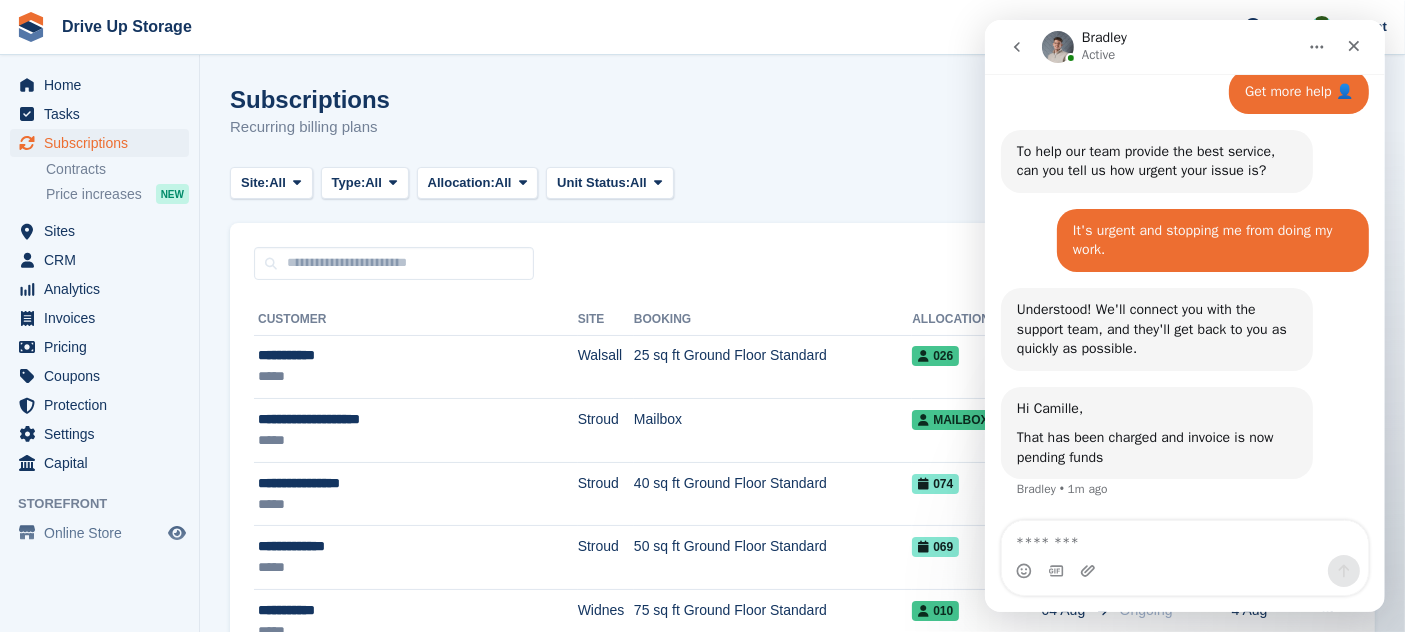 click on "Subscriptions
Recurring billing plans
Export
Export Subscriptions
Export a CSV of all Subscriptions which match the current filters.
Please allow time for large exports.
Start Export
Create a Subscription
Site:
All
All
Stroud
Walsall
Widnes
Type:
All
All
Upcoming
Previous
Active
Ending" at bounding box center (802, 1835) 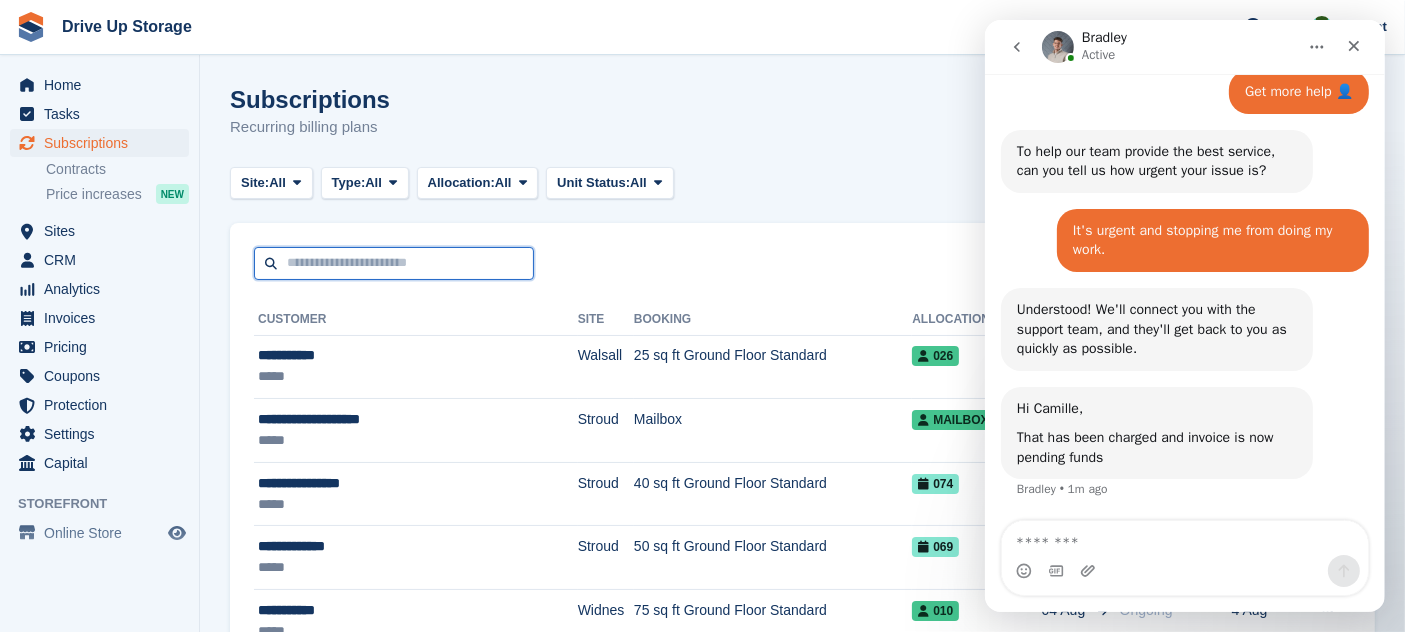 click at bounding box center [394, 263] 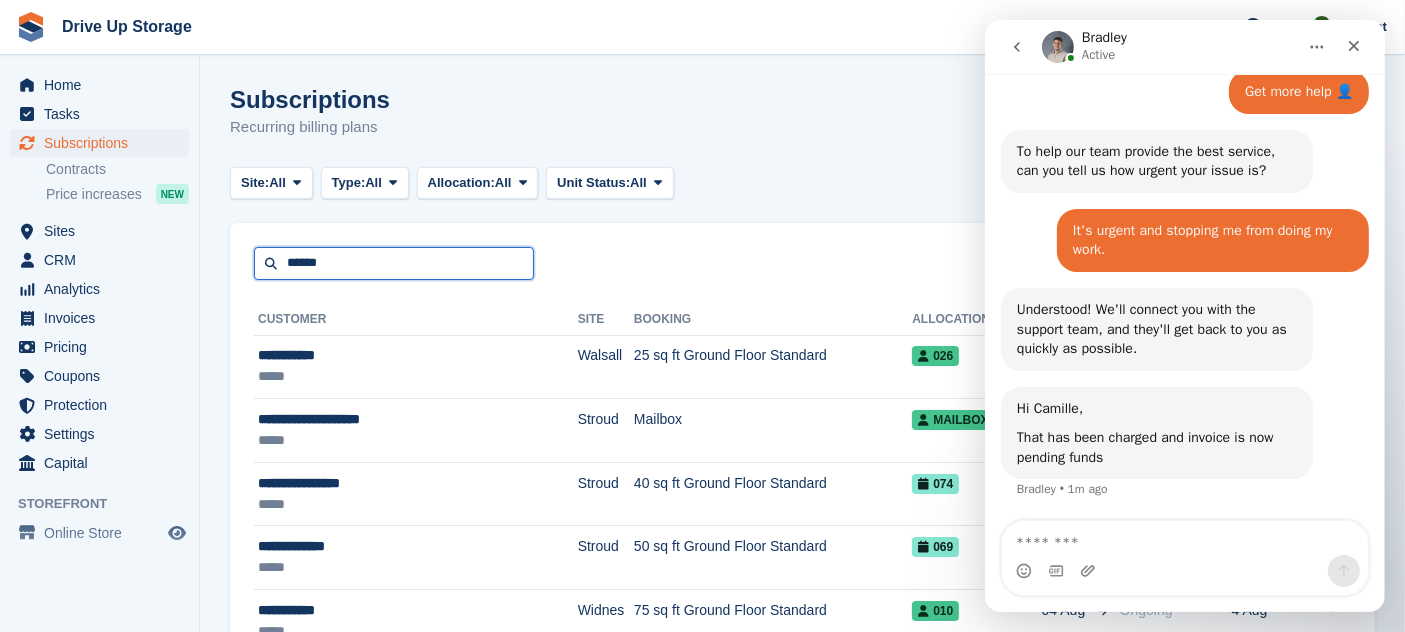 type on "******" 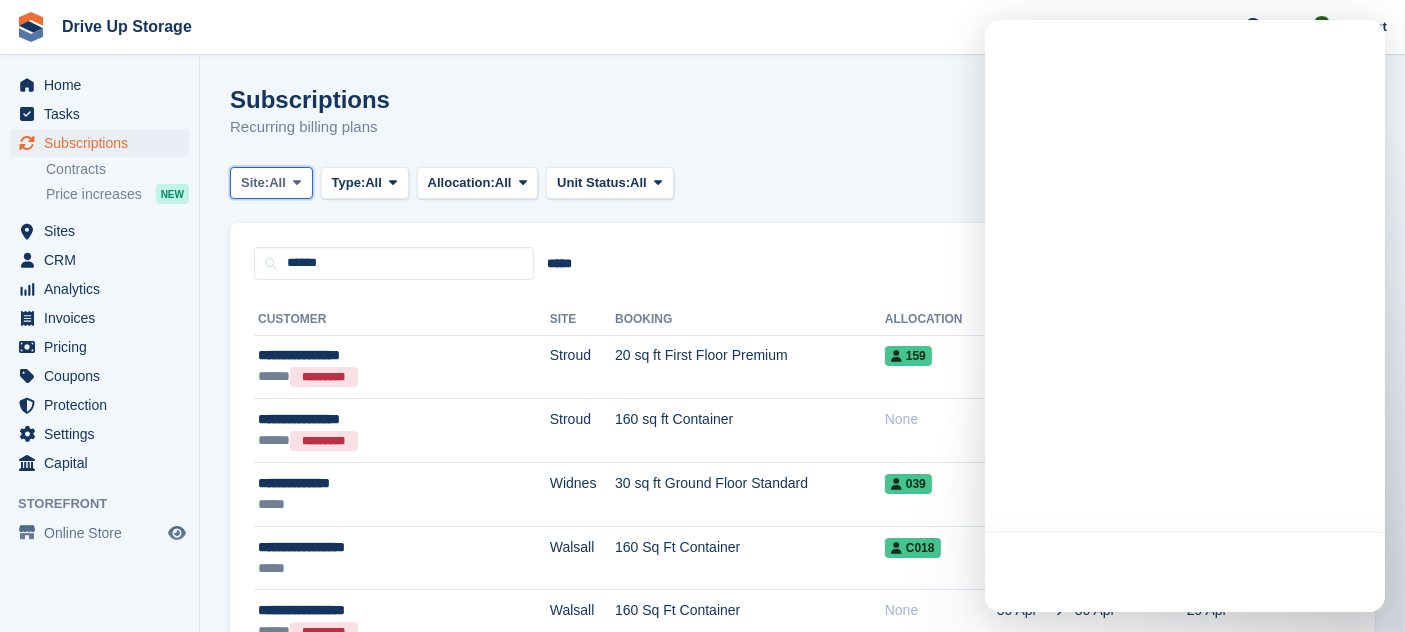 click at bounding box center [297, 183] 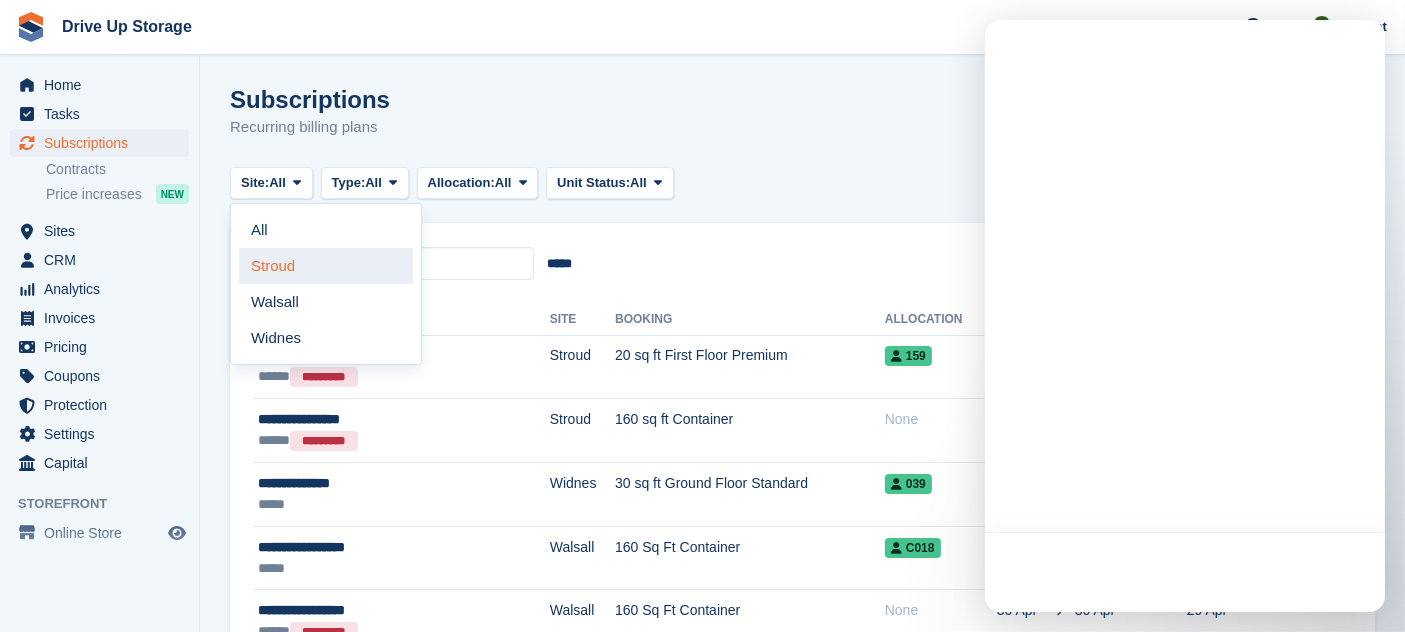 click on "Stroud" at bounding box center (326, 266) 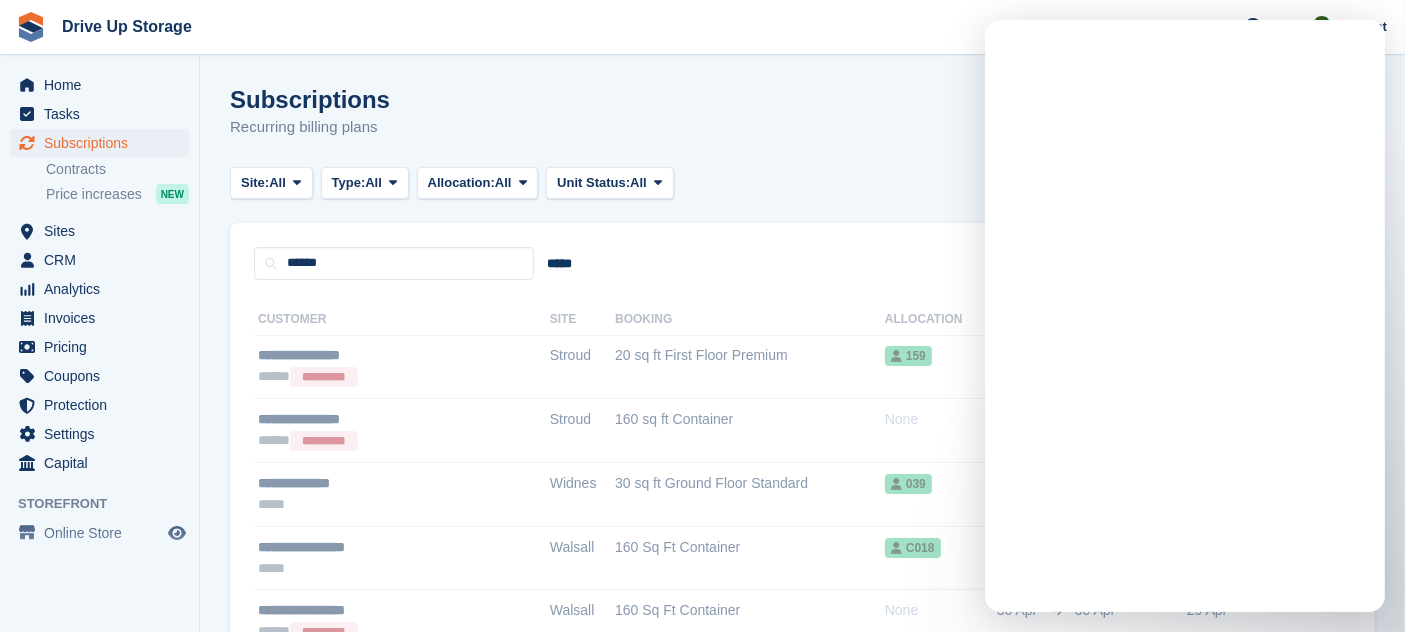 scroll, scrollTop: 0, scrollLeft: 0, axis: both 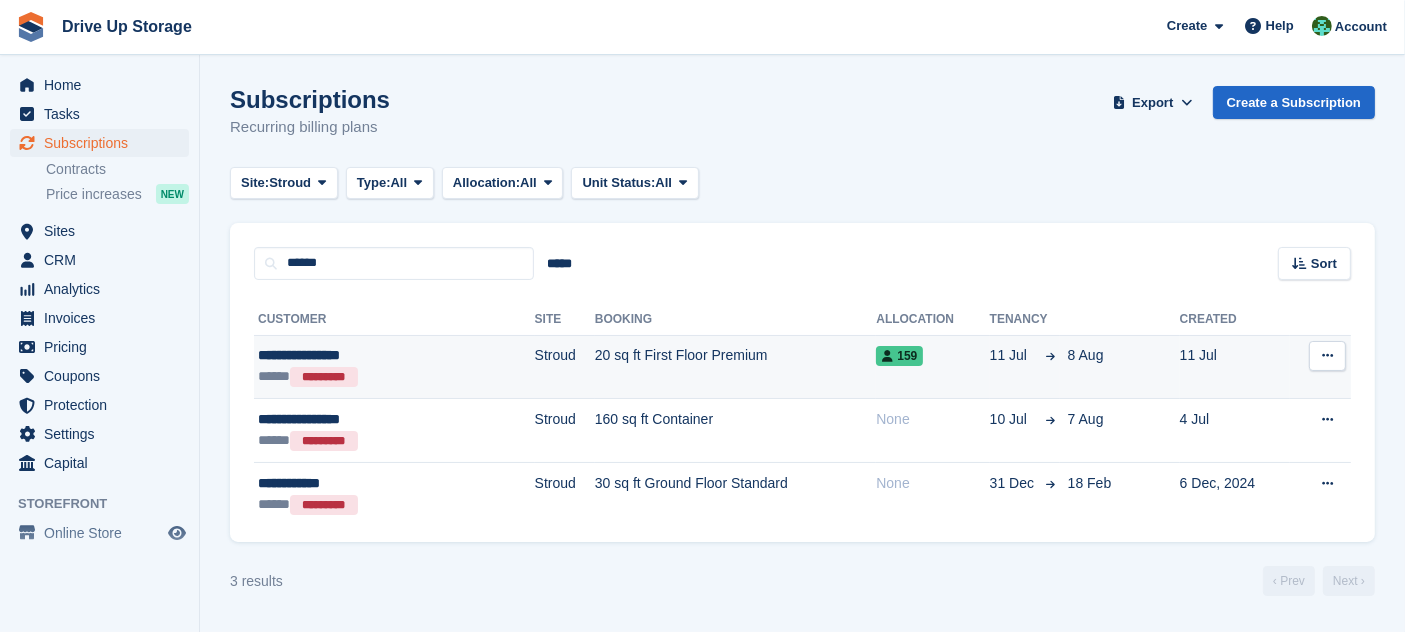 click on "20 sq ft First Floor Premium" at bounding box center [735, 367] 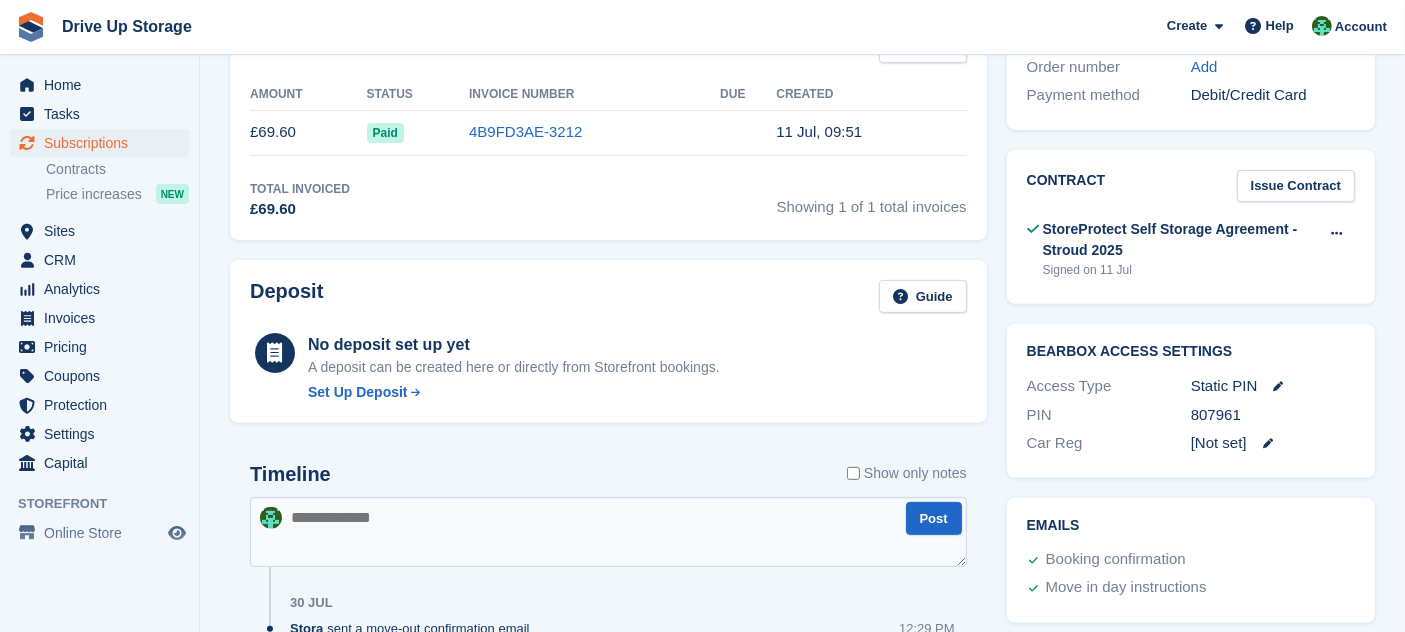 scroll, scrollTop: 888, scrollLeft: 0, axis: vertical 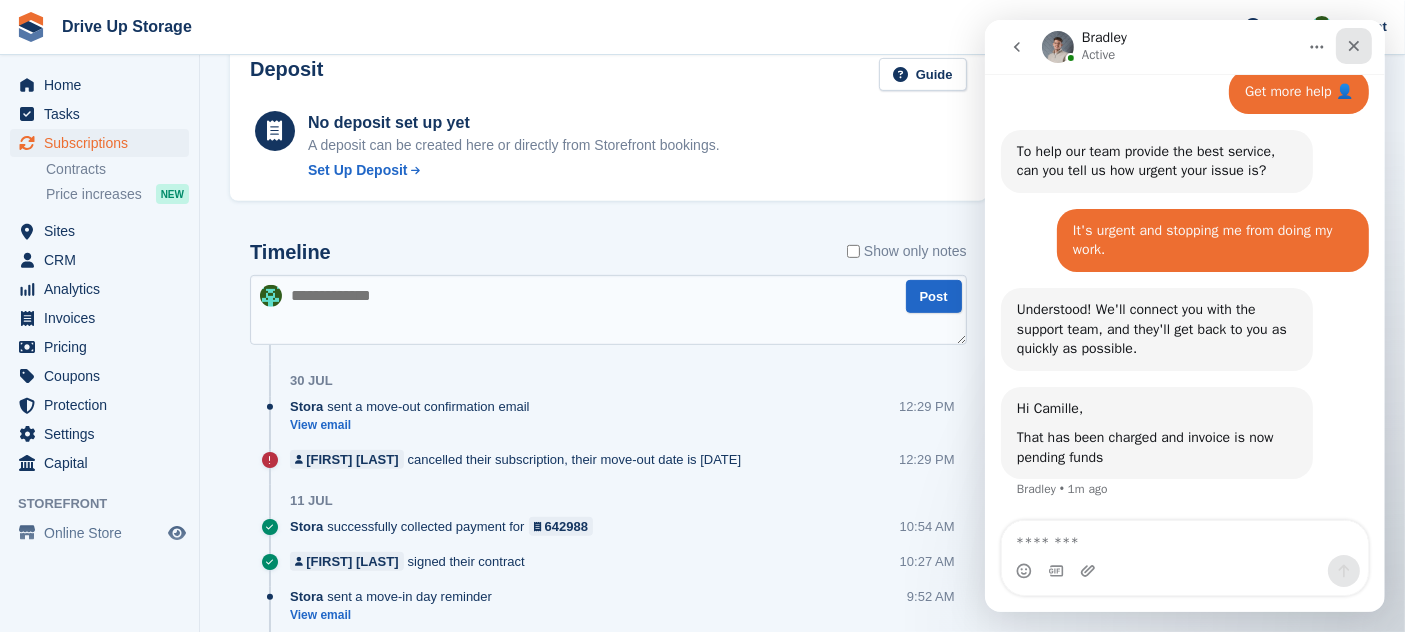 click 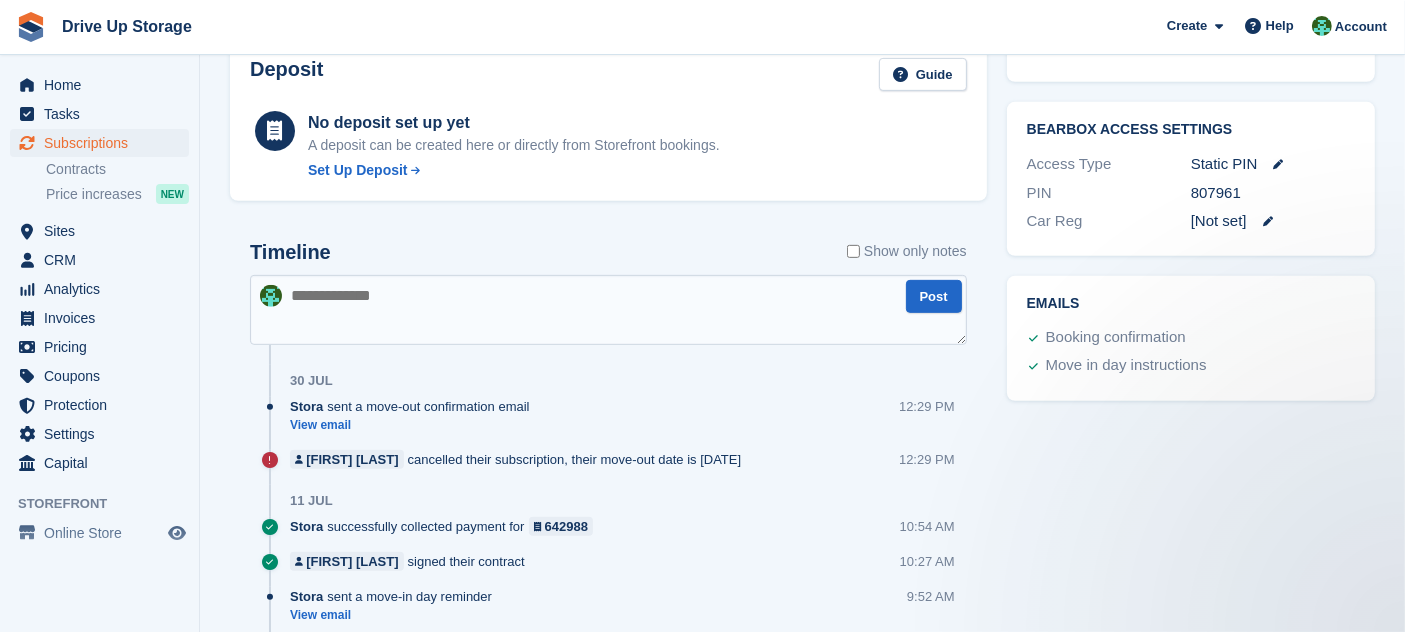 scroll, scrollTop: 0, scrollLeft: 0, axis: both 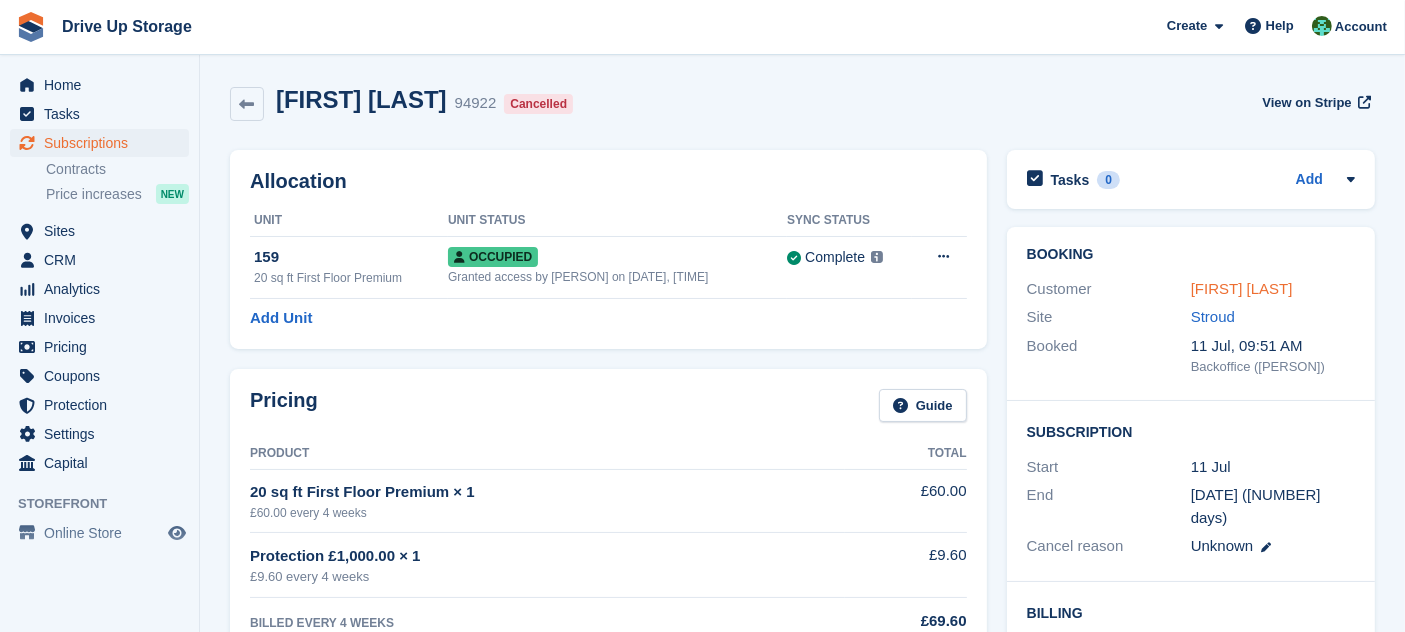 click on "[FIRST] [LAST]" at bounding box center (1242, 288) 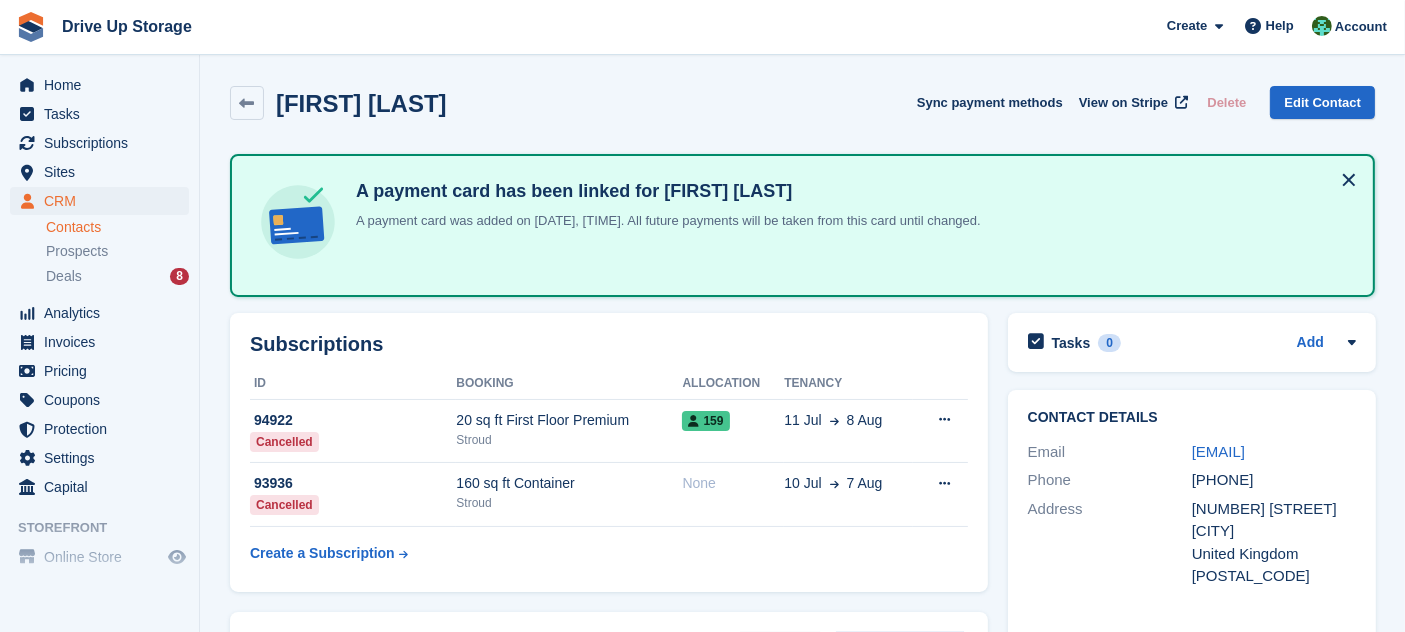 scroll, scrollTop: 222, scrollLeft: 0, axis: vertical 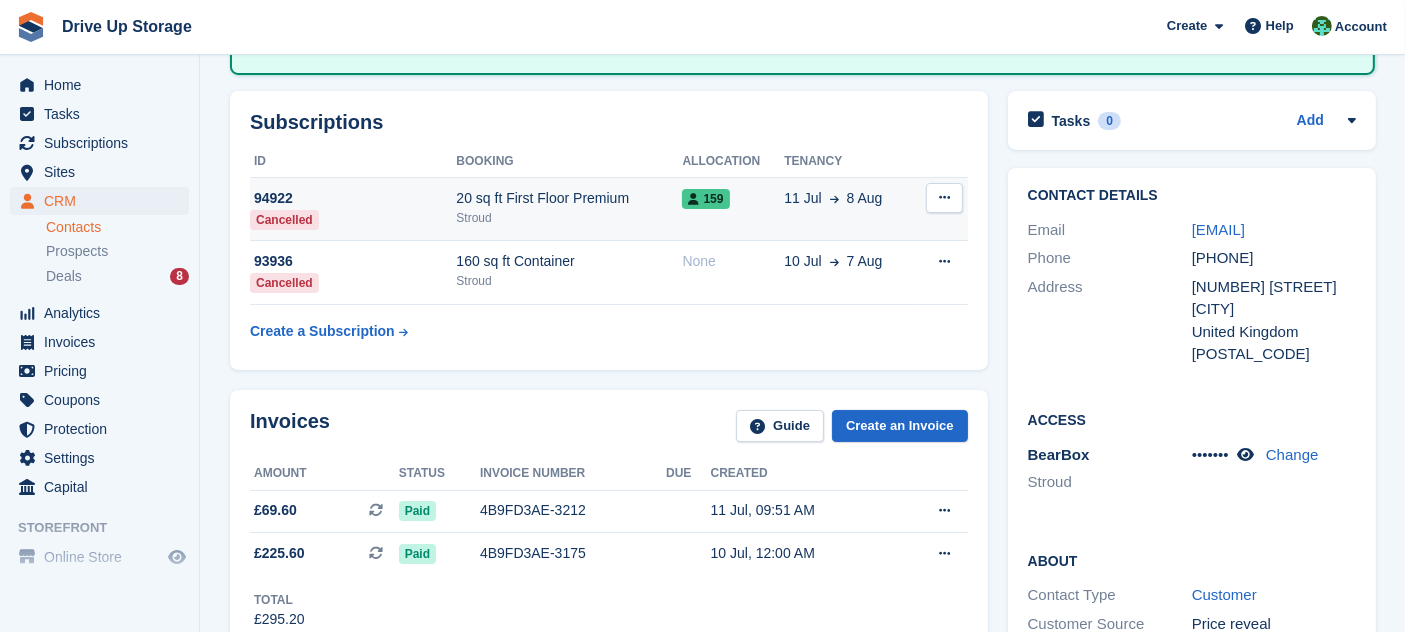click on "[DATE]
[DATE]" at bounding box center (848, 209) 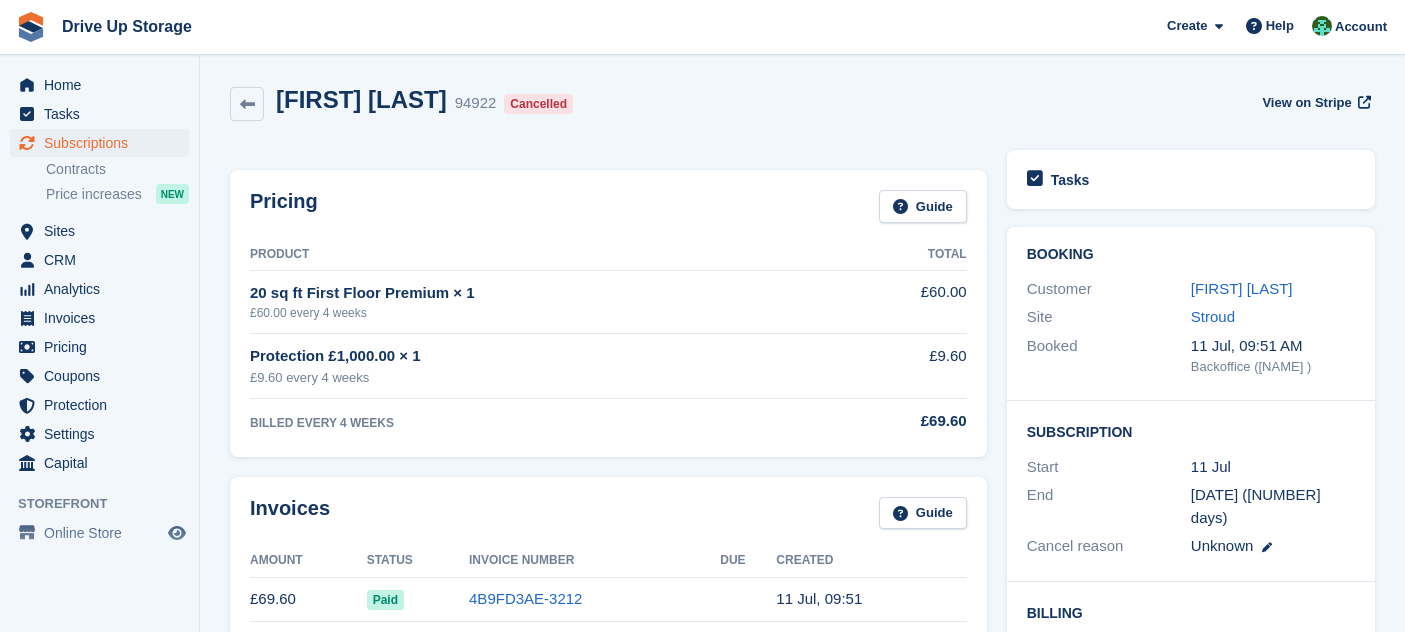 scroll, scrollTop: 0, scrollLeft: 0, axis: both 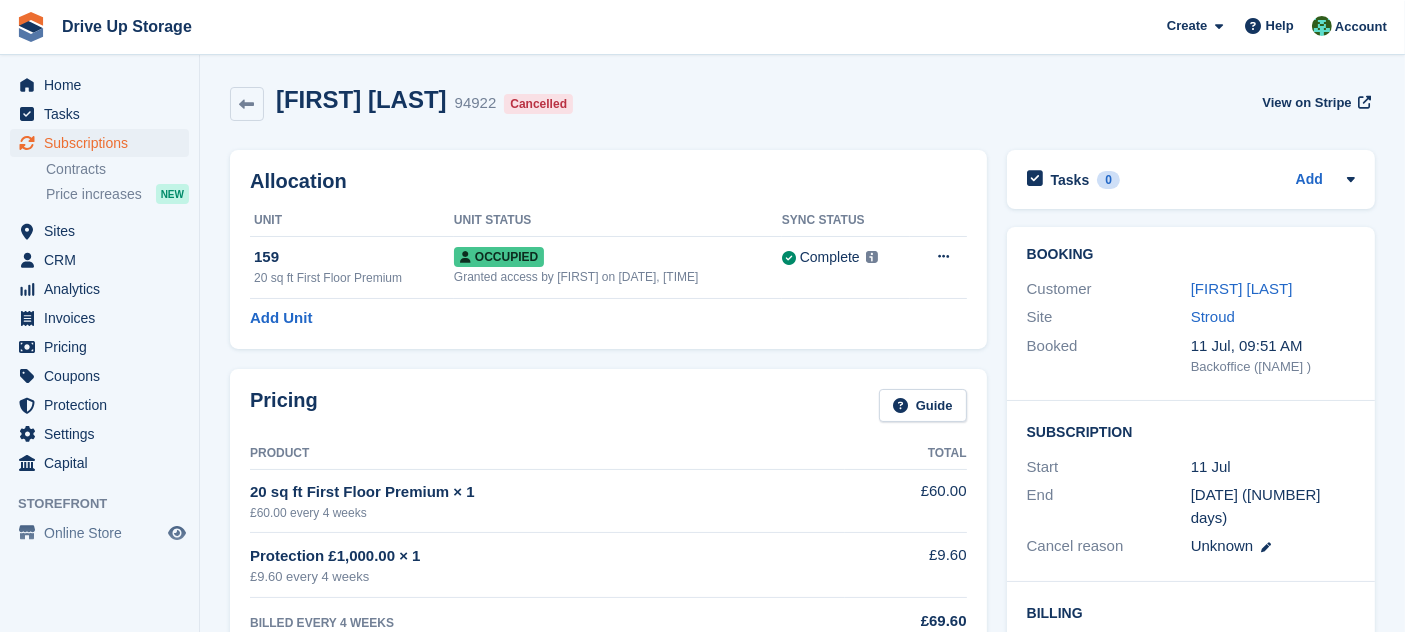 click on "Allocation" at bounding box center (608, 181) 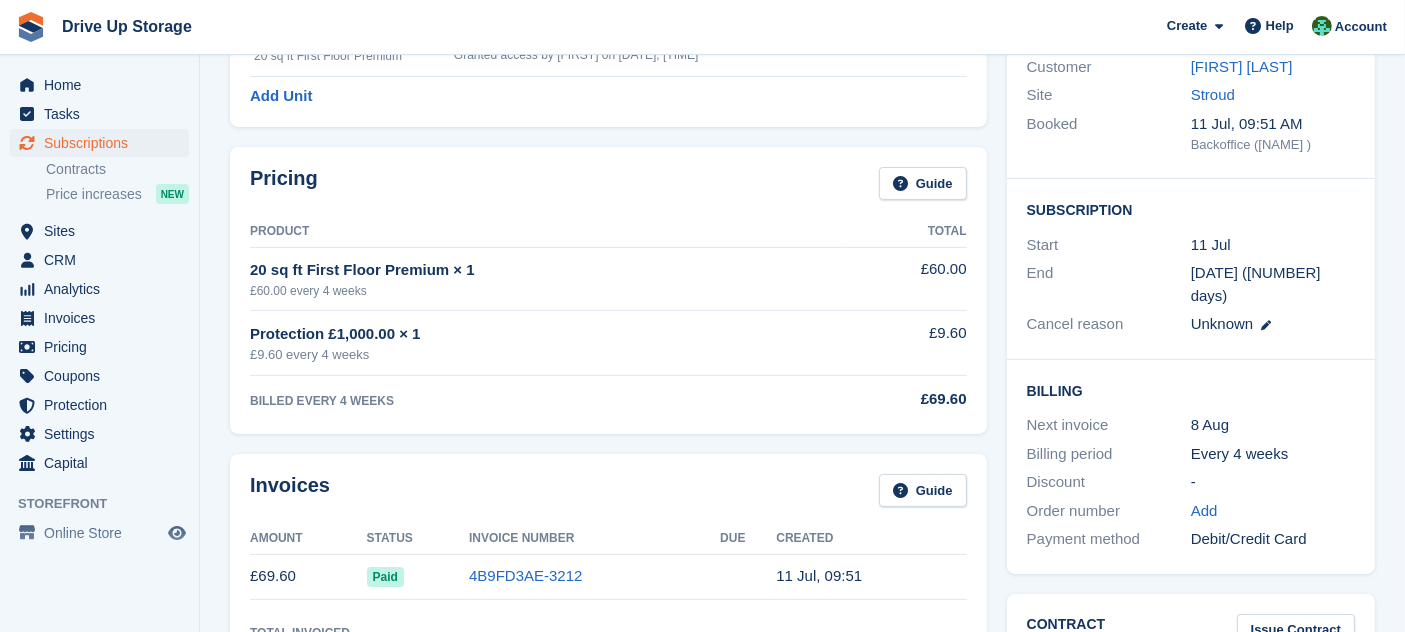 scroll, scrollTop: 0, scrollLeft: 0, axis: both 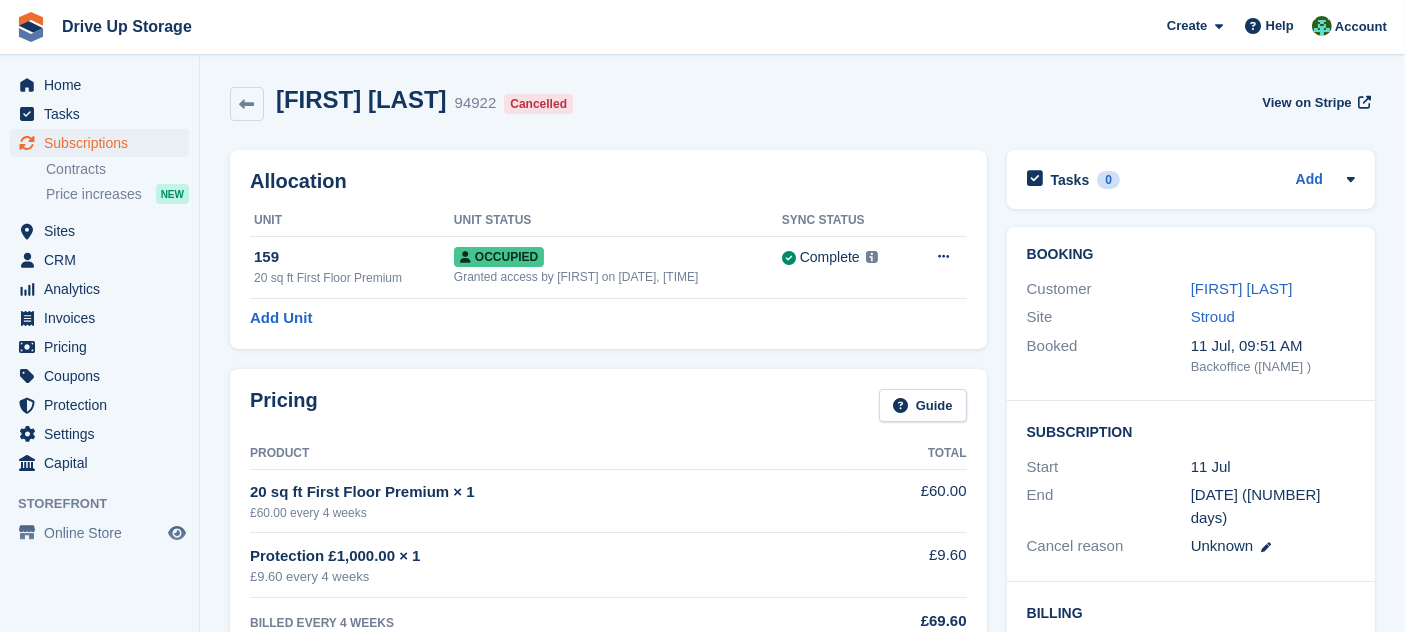 click on "[FIRST] [LAST]
[POSTAL_CODE]
Cancelled
View on Stripe" at bounding box center (802, 104) 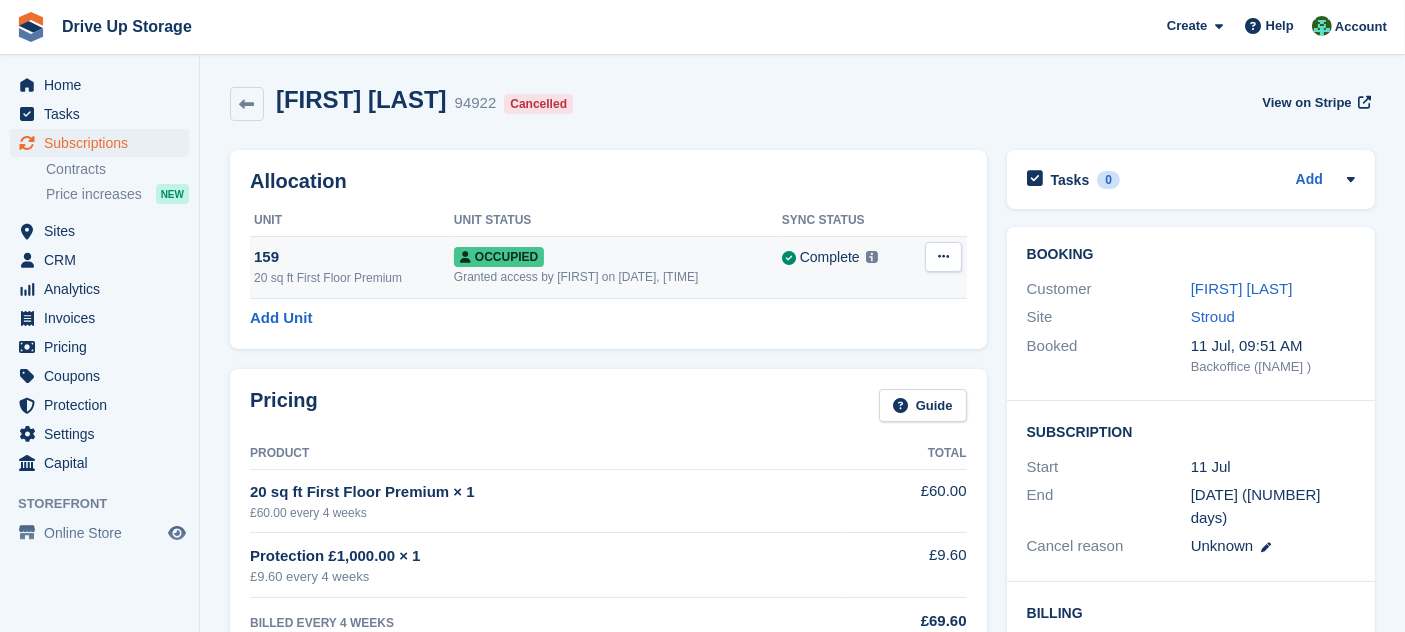 click at bounding box center [943, 257] 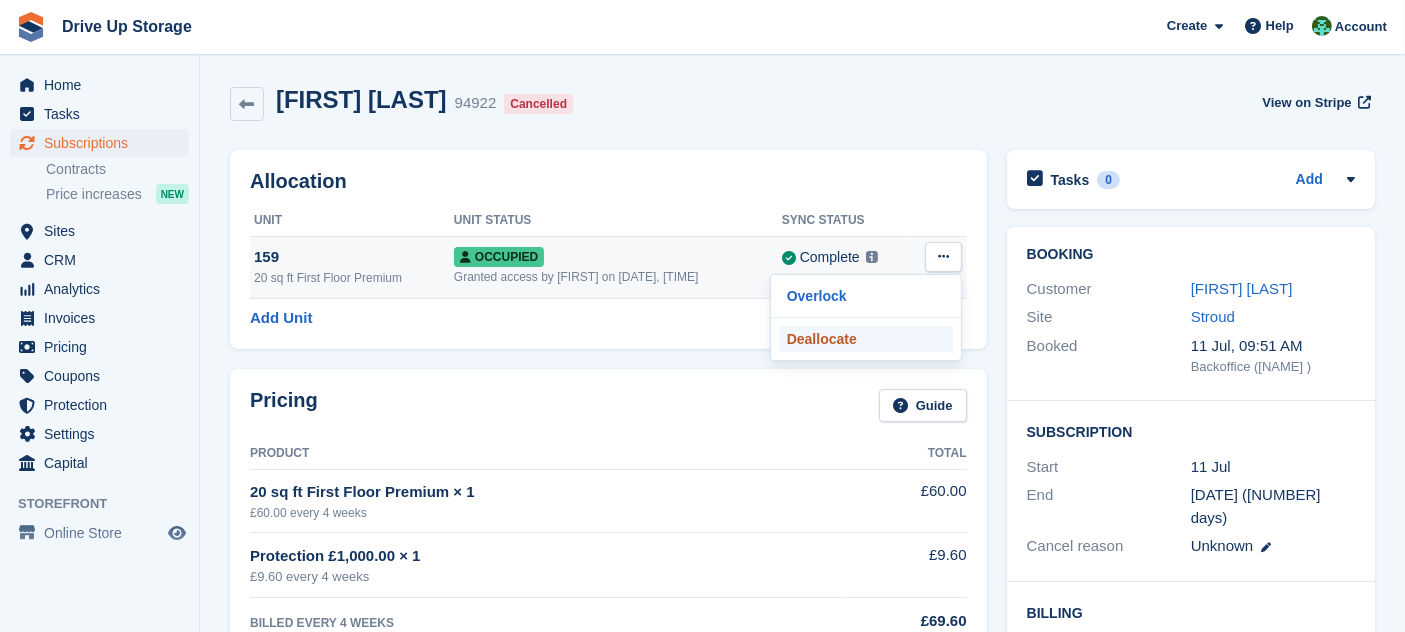 click on "Deallocate" at bounding box center (866, 339) 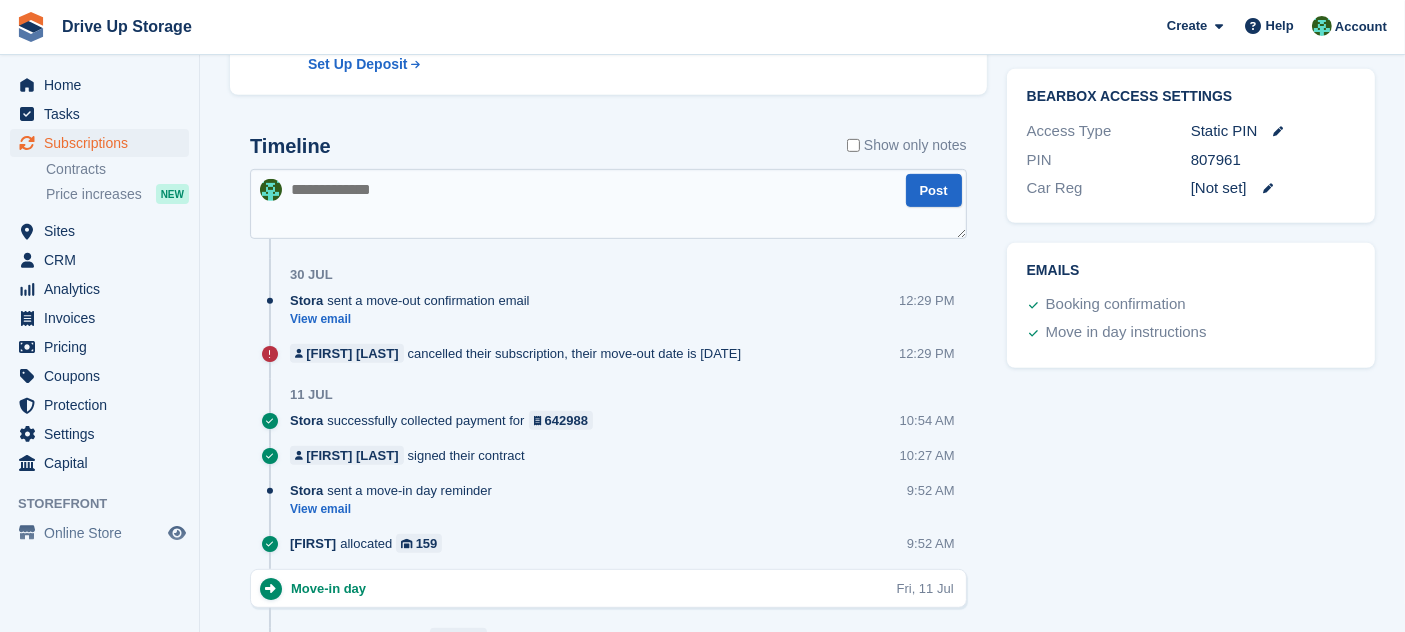 scroll, scrollTop: 0, scrollLeft: 0, axis: both 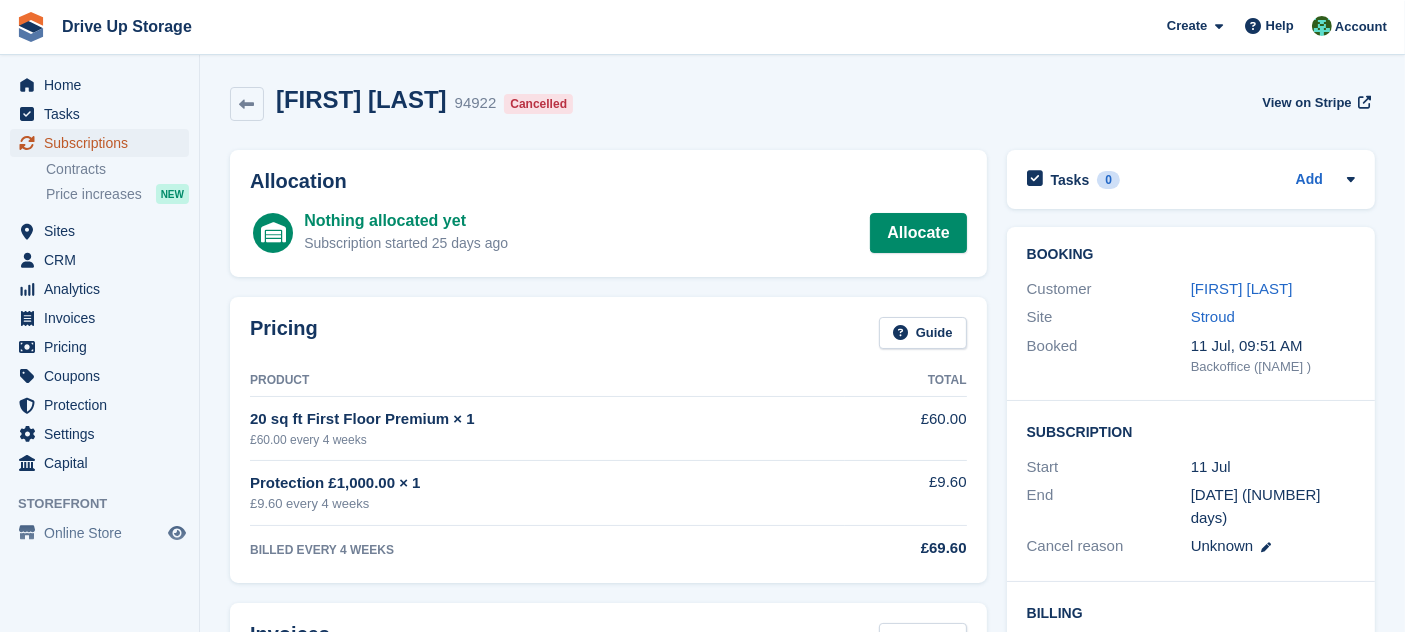 click on "Subscriptions" at bounding box center (104, 143) 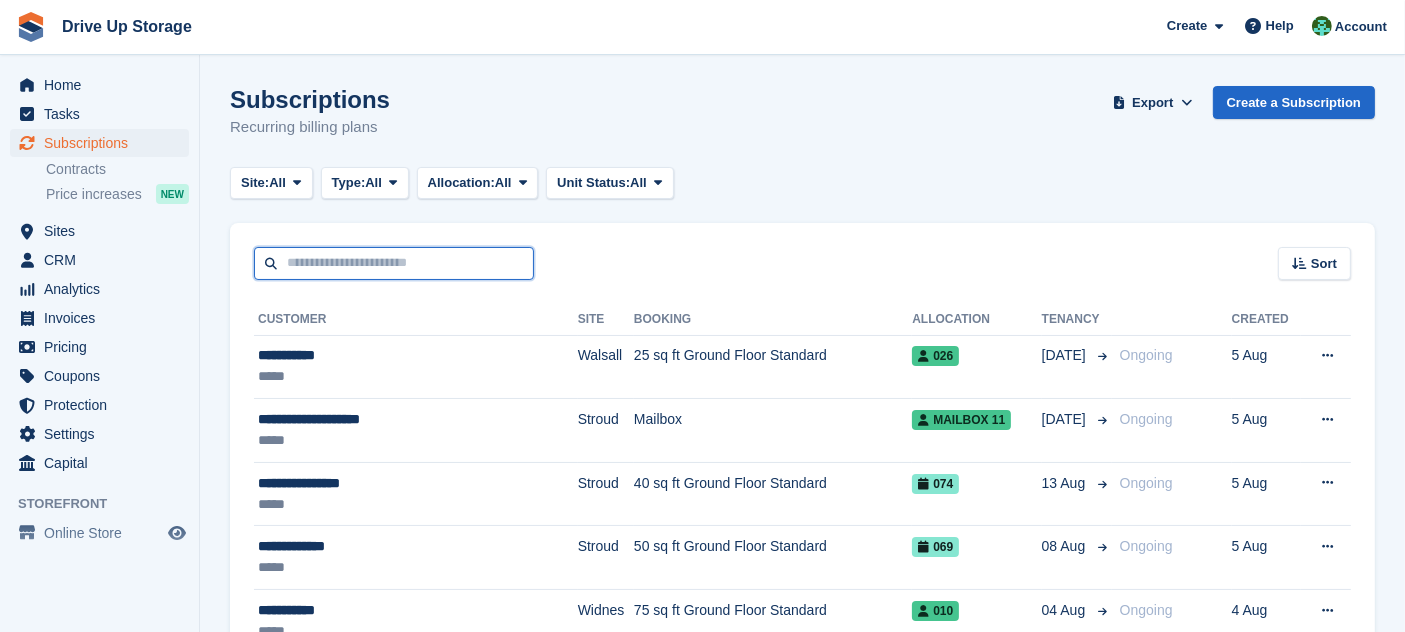 click at bounding box center (394, 263) 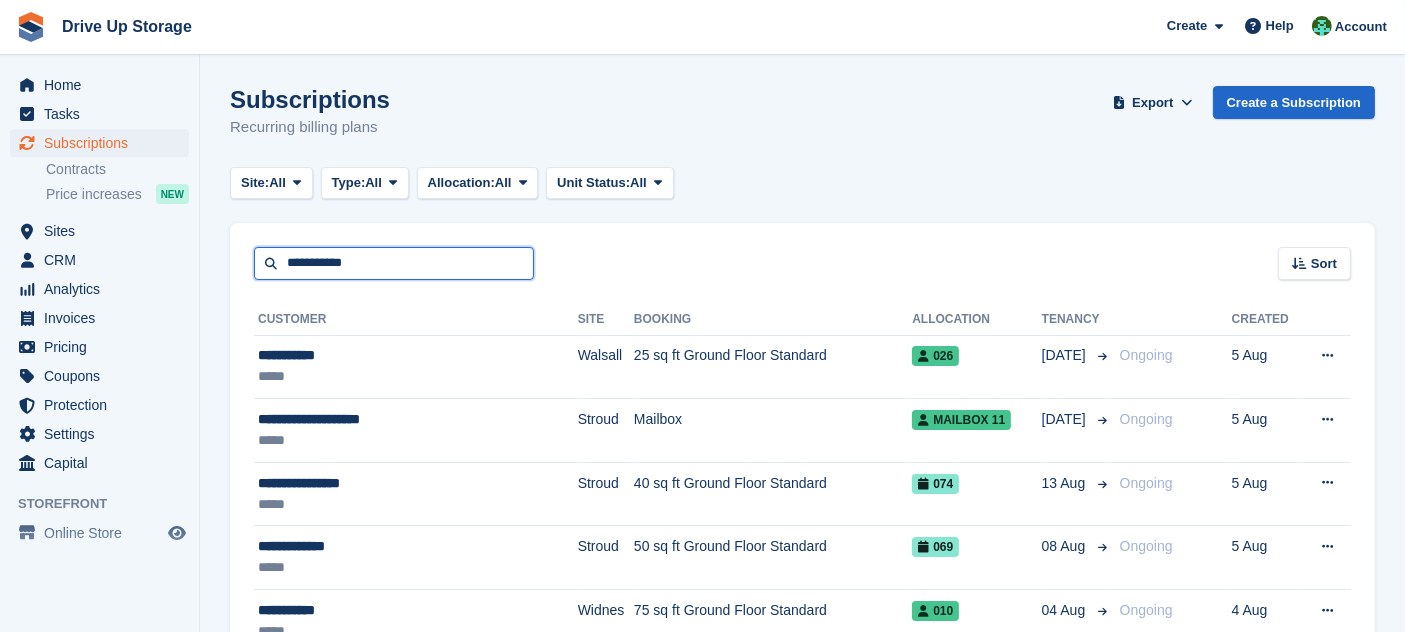 type on "**********" 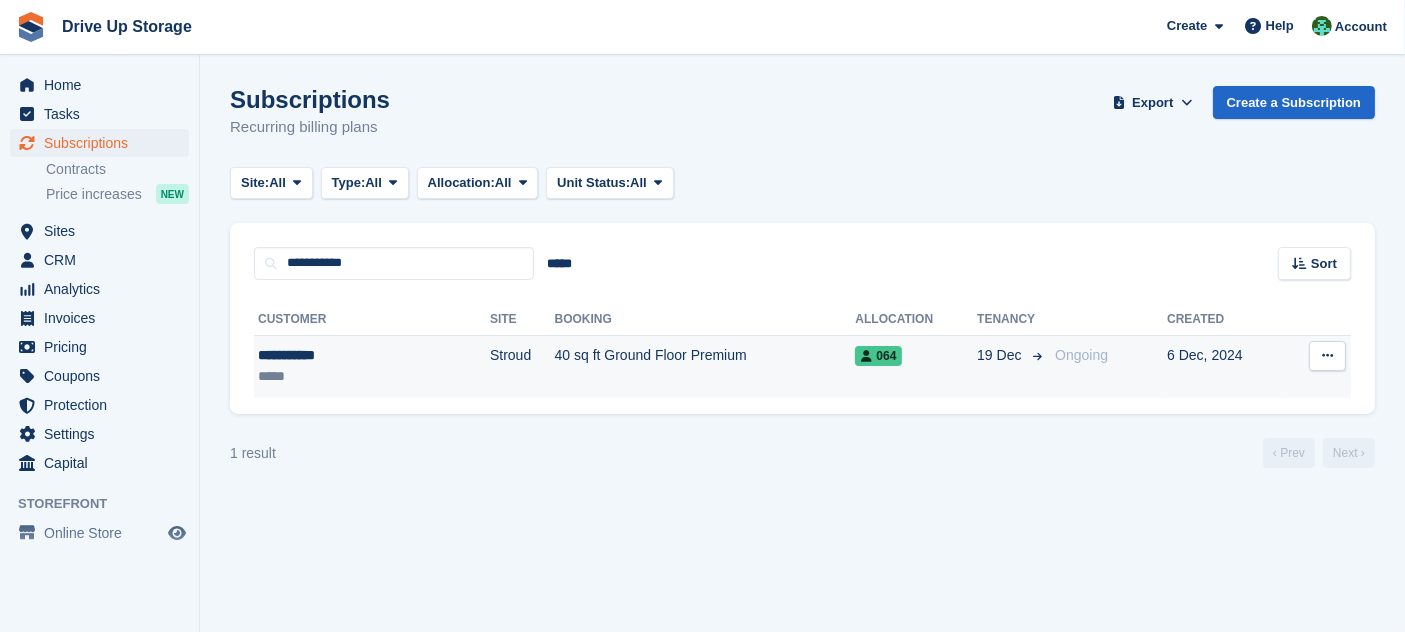 click on "40 sq ft Ground Floor Premium" at bounding box center (705, 366) 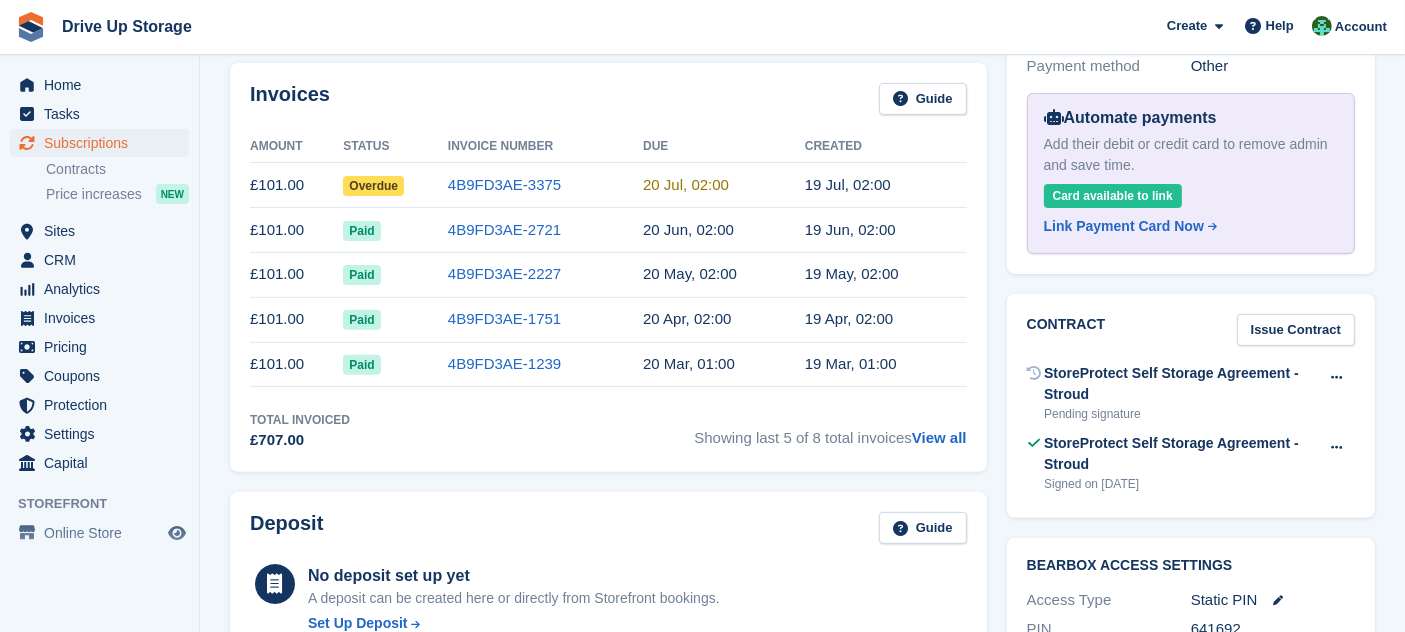 scroll, scrollTop: 420, scrollLeft: 0, axis: vertical 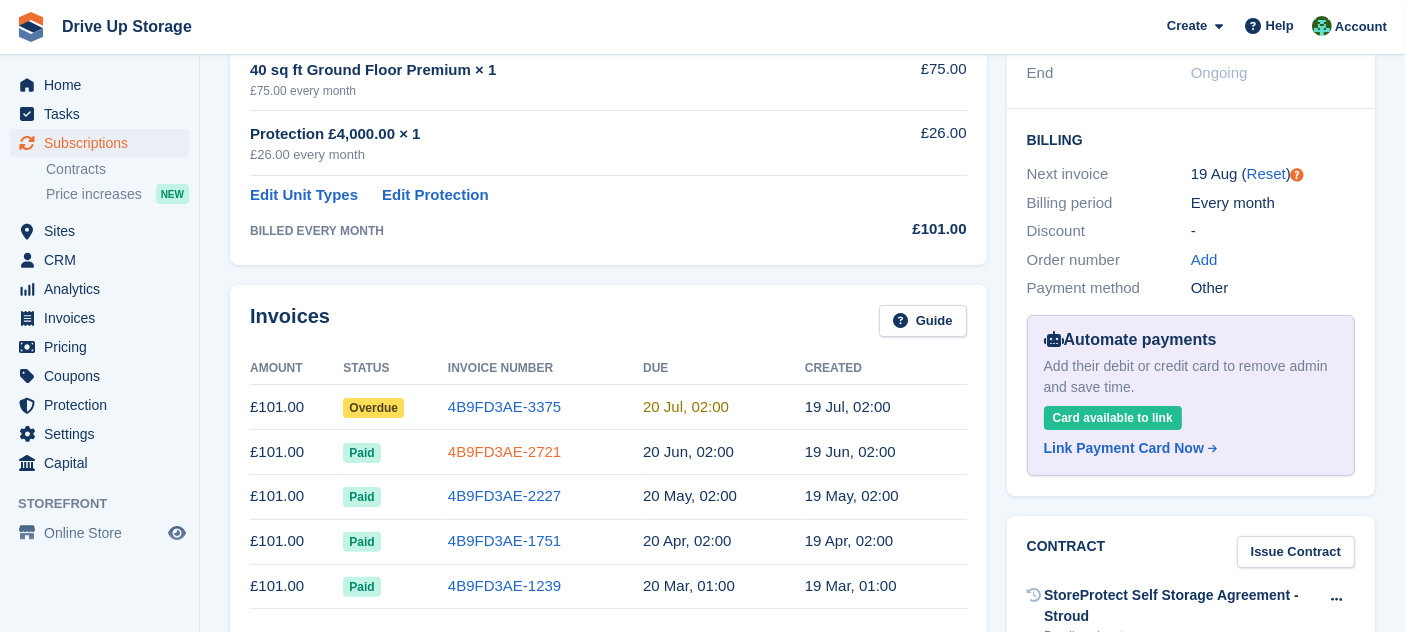 click on "4B9FD3AE-2721" at bounding box center [504, 451] 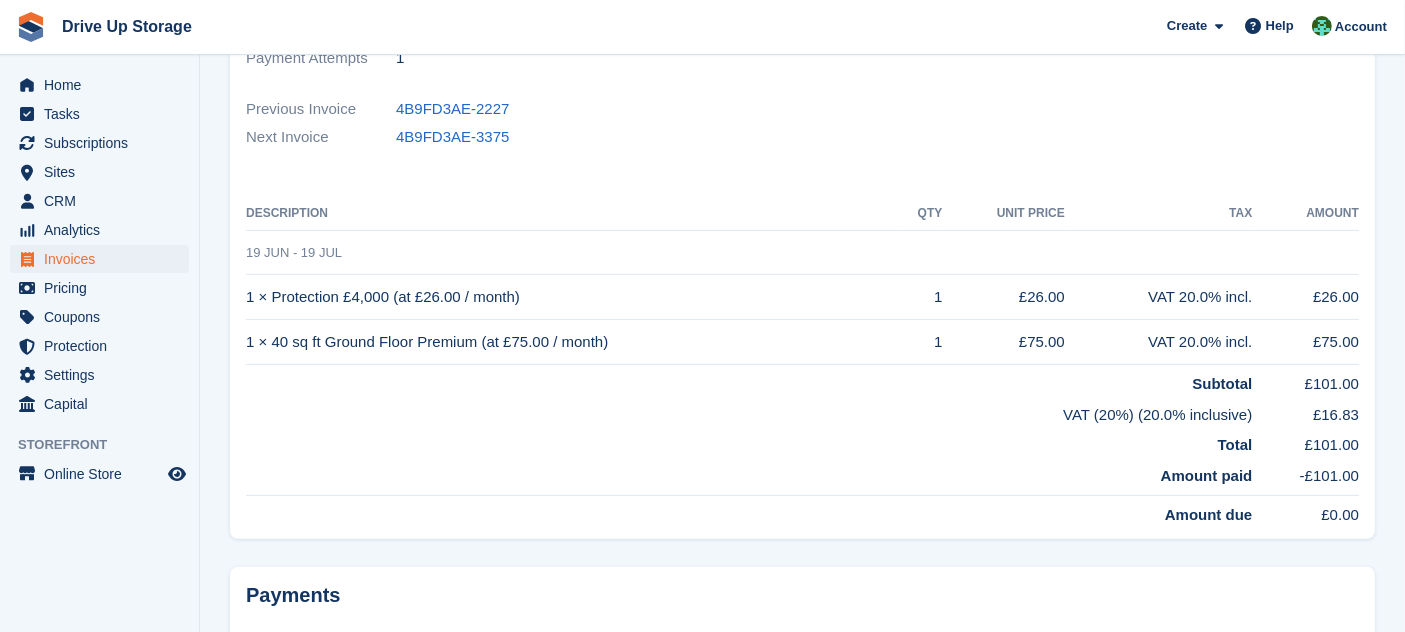 scroll, scrollTop: 0, scrollLeft: 0, axis: both 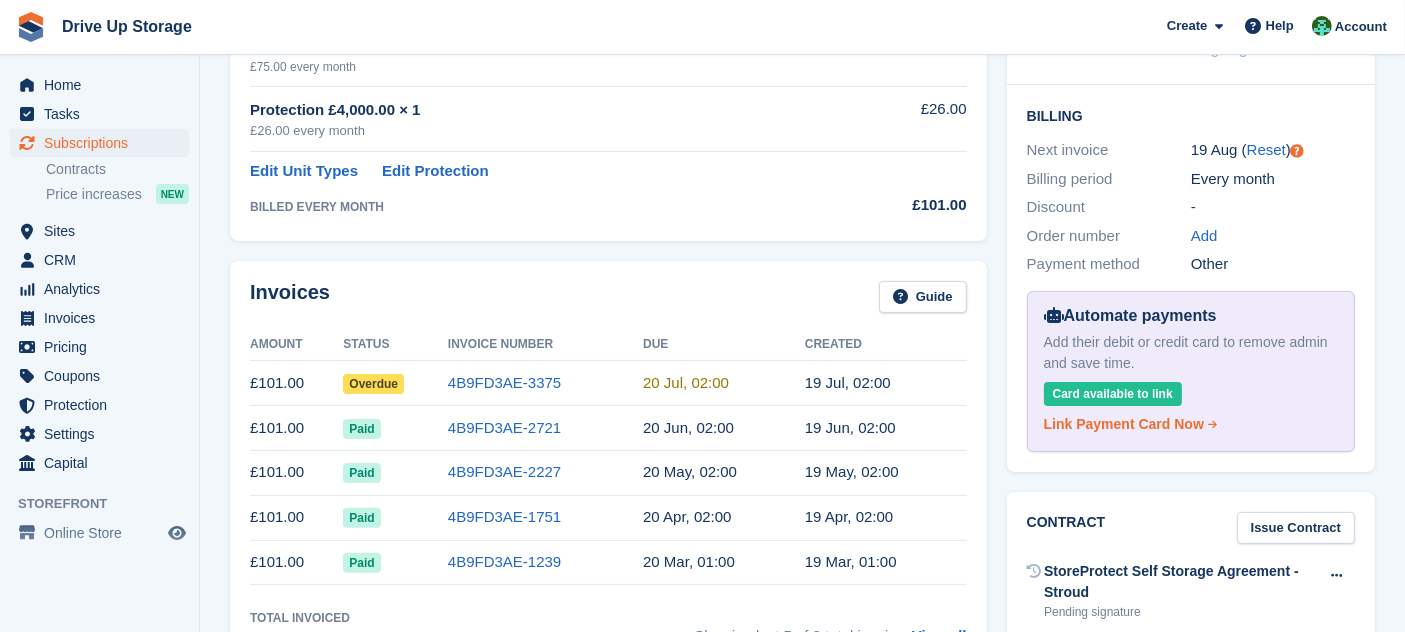 click on "Link Payment Card Now" at bounding box center (1124, 424) 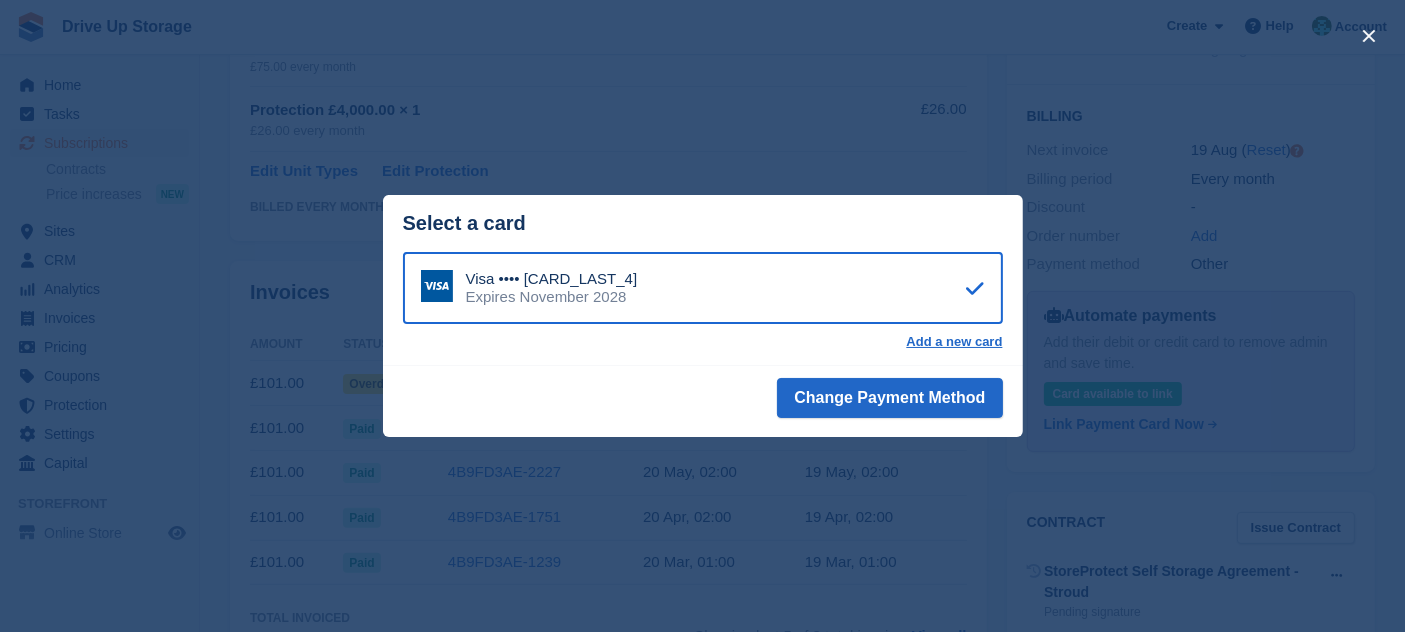 click at bounding box center [702, 316] 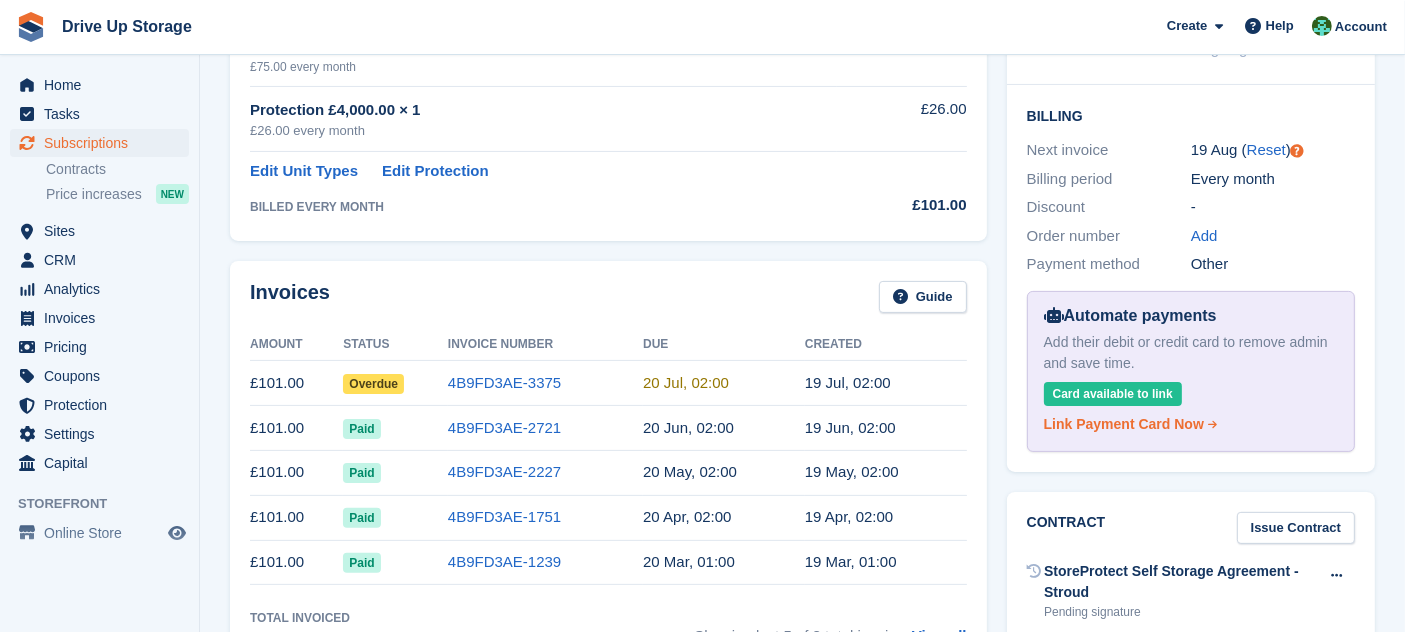 click on "Link Payment Card Now" at bounding box center (1124, 424) 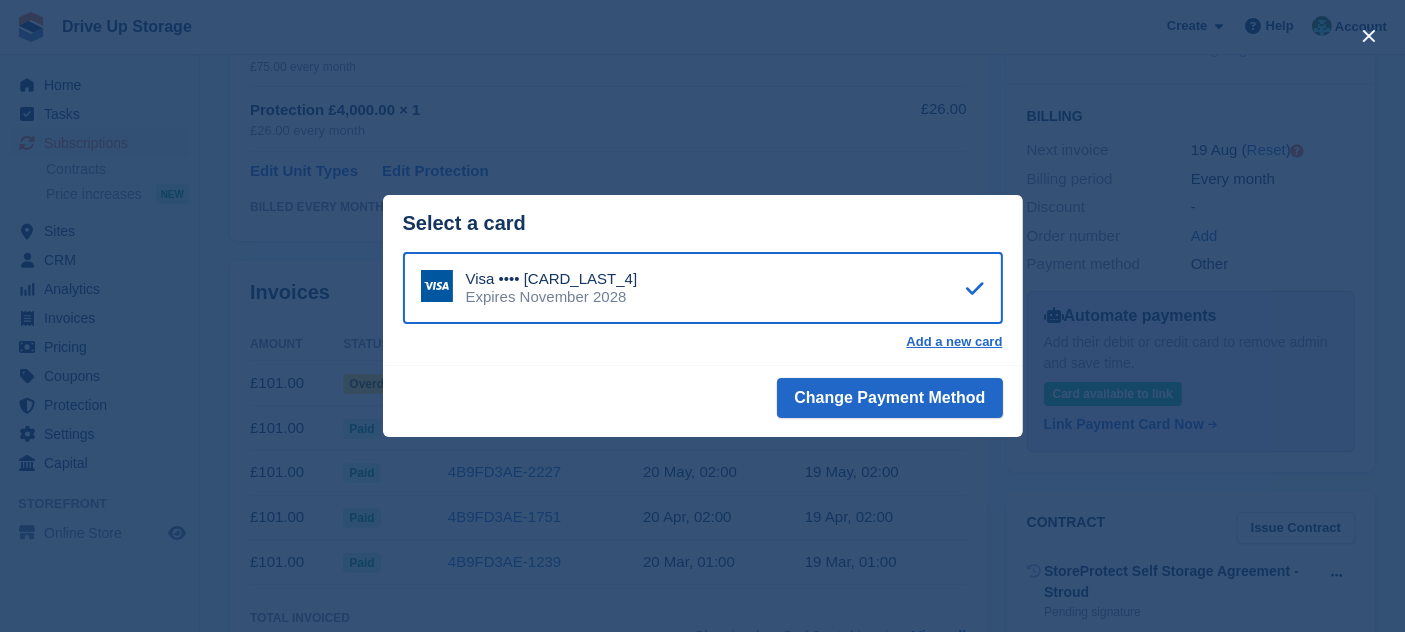 click at bounding box center [702, 316] 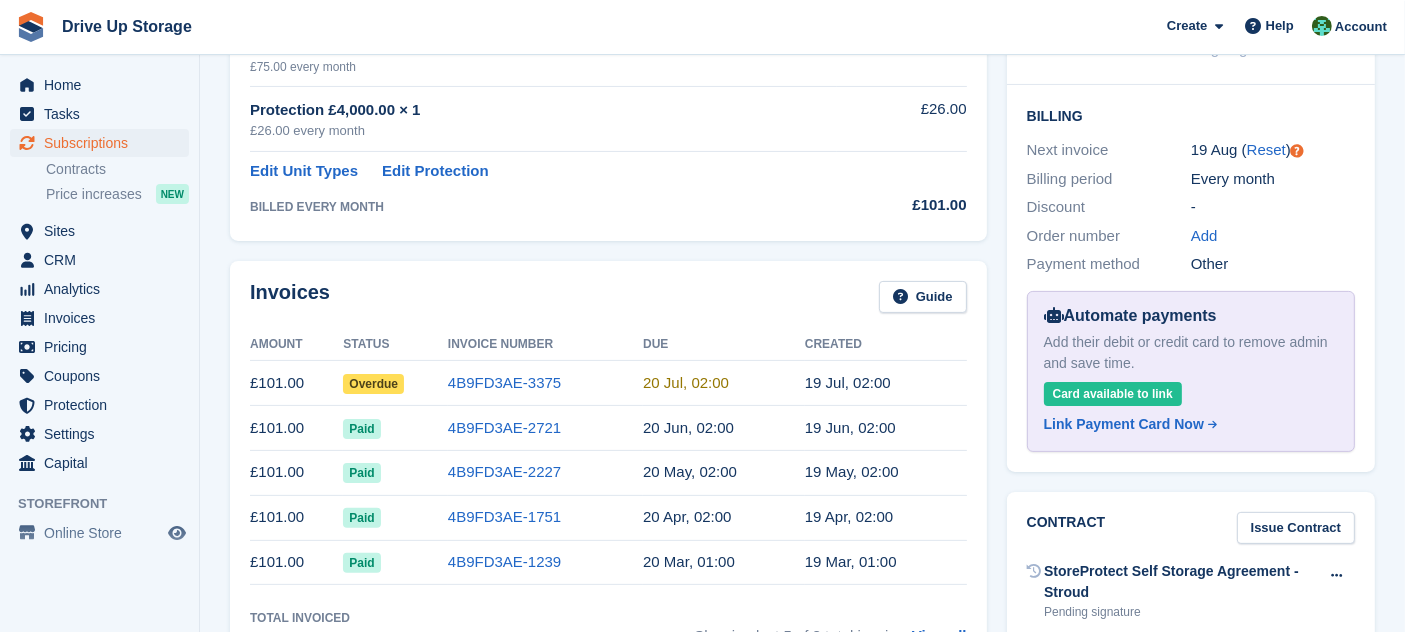 scroll, scrollTop: 0, scrollLeft: 0, axis: both 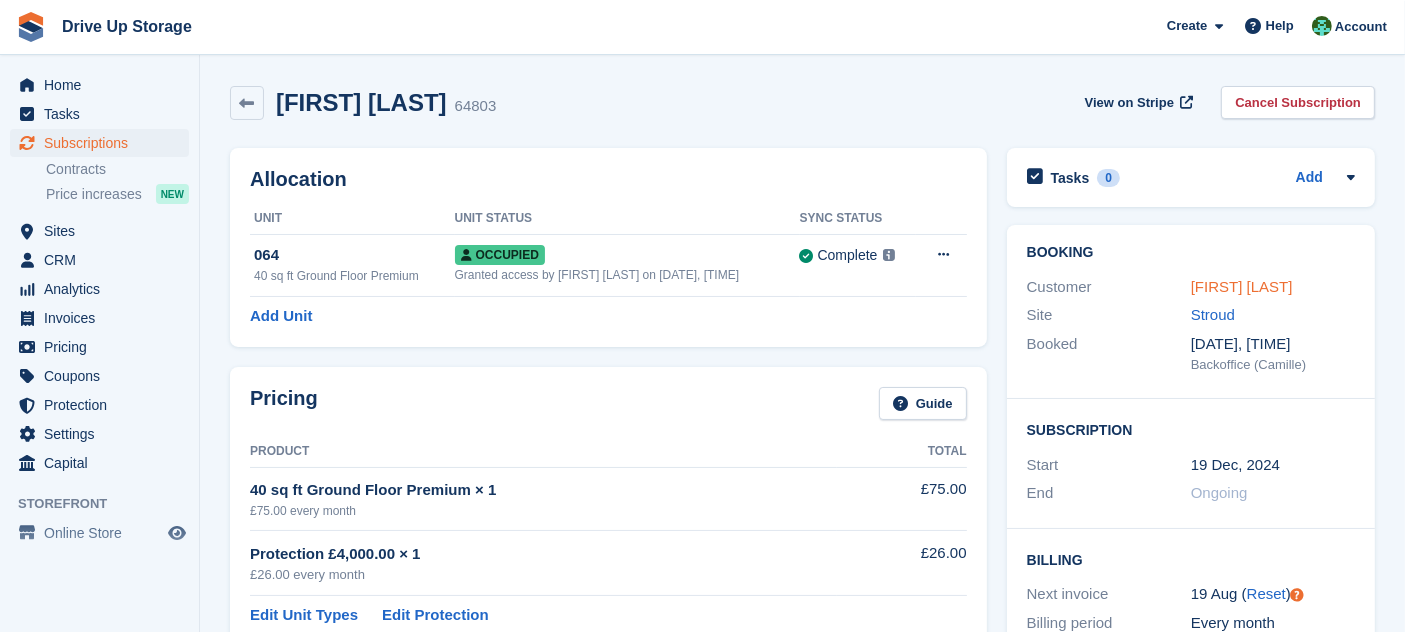 click on "[FIRST] [LAST]" at bounding box center [1242, 286] 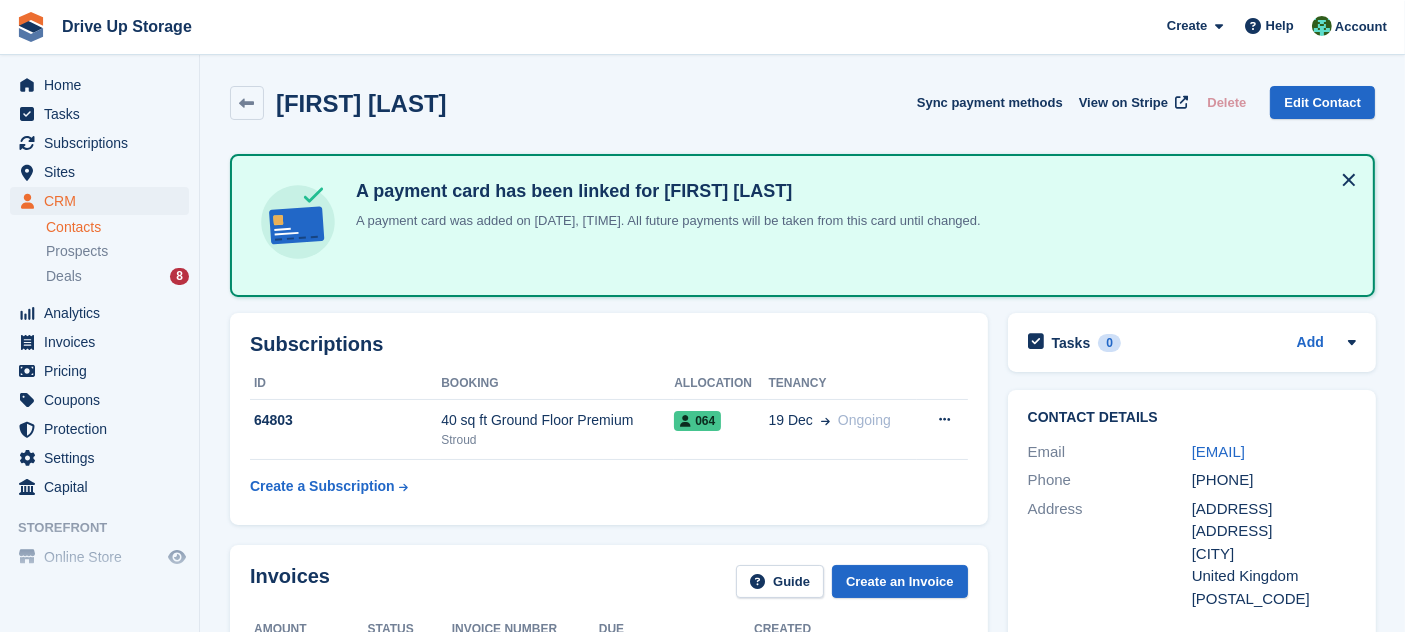 drag, startPoint x: 1274, startPoint y: 498, endPoint x: 1217, endPoint y: 499, distance: 57.00877 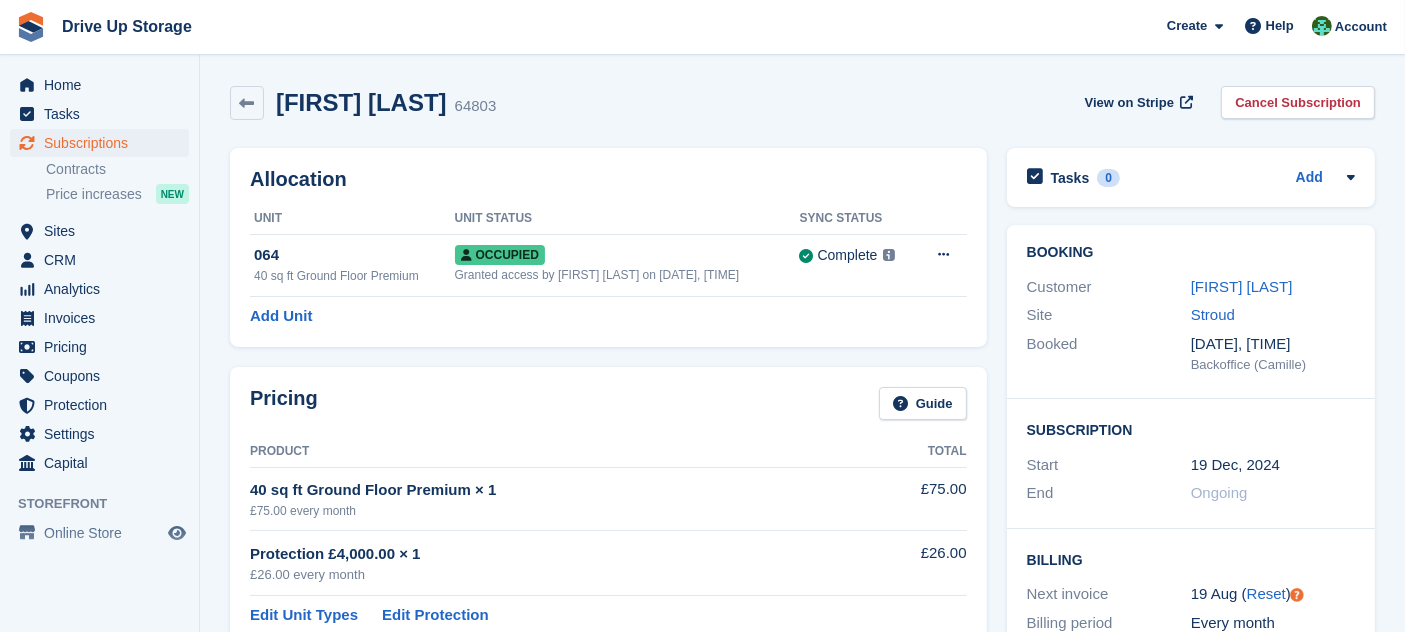 click on "Allocation
Unit
Unit Status
Sync Status
064
40 sq ft Ground Floor Premium
Occupied
Granted access by Crispin Vitoria on 9th Dec, 2024,  3:46 PM
Complete
Last synced at 28 Jul,  11:46 PM
Learn more →
Overlock
Deallocate
Add Unit" at bounding box center (608, 247) 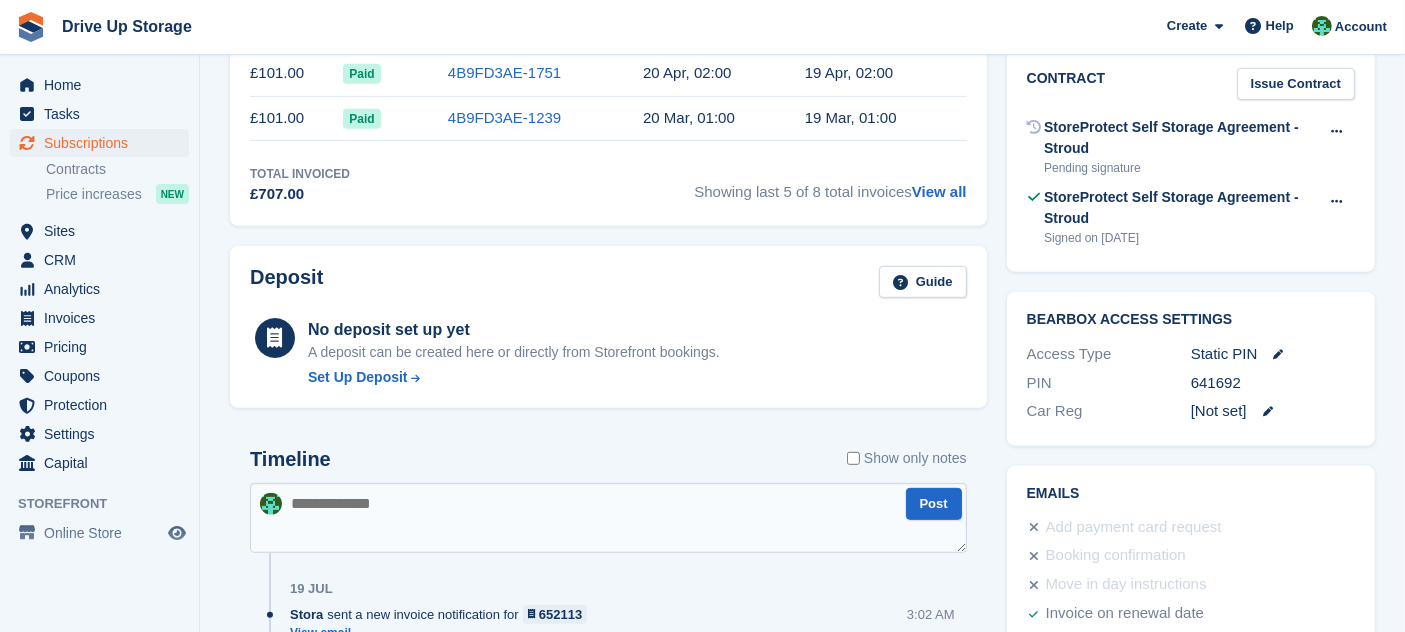 scroll, scrollTop: 444, scrollLeft: 0, axis: vertical 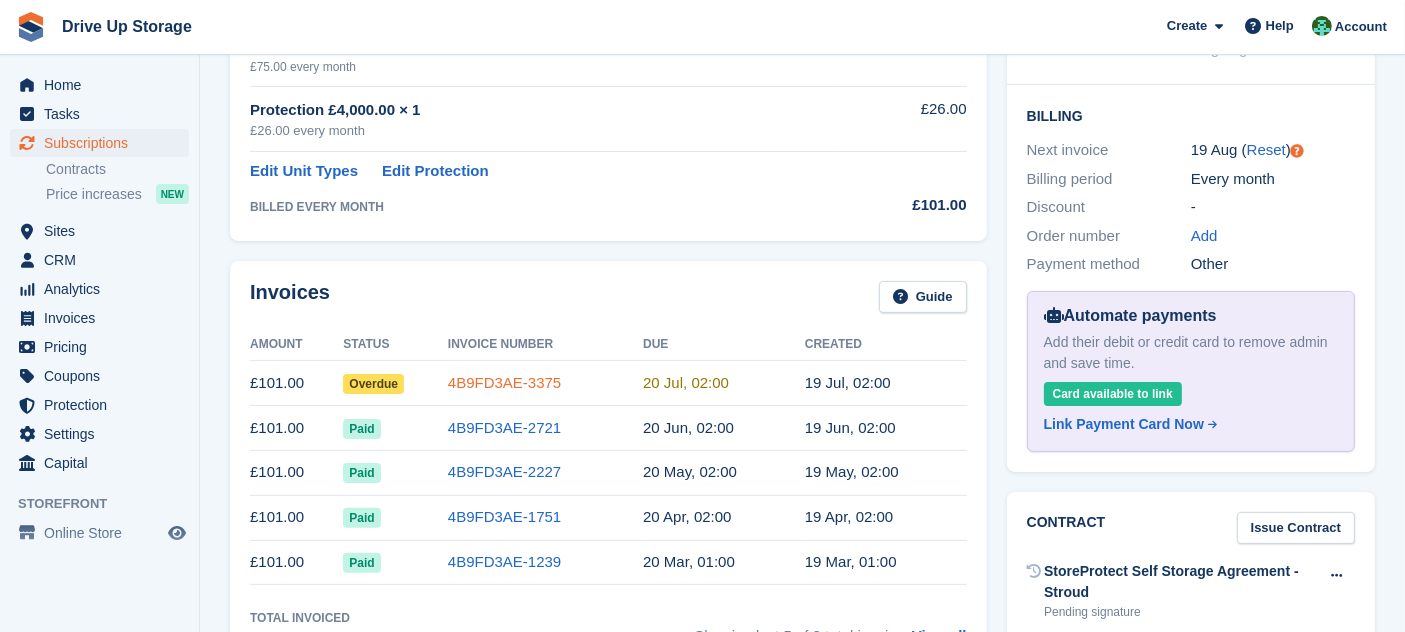 click on "4B9FD3AE-3375" at bounding box center [504, 382] 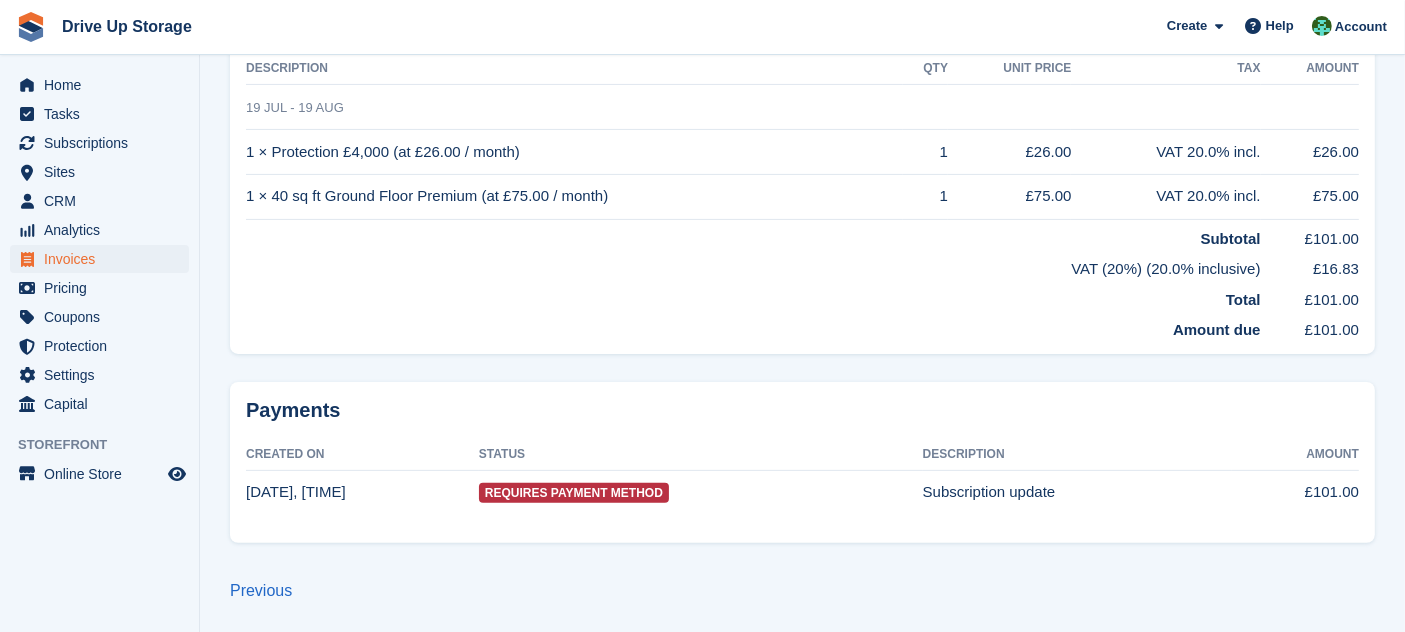 scroll, scrollTop: 0, scrollLeft: 0, axis: both 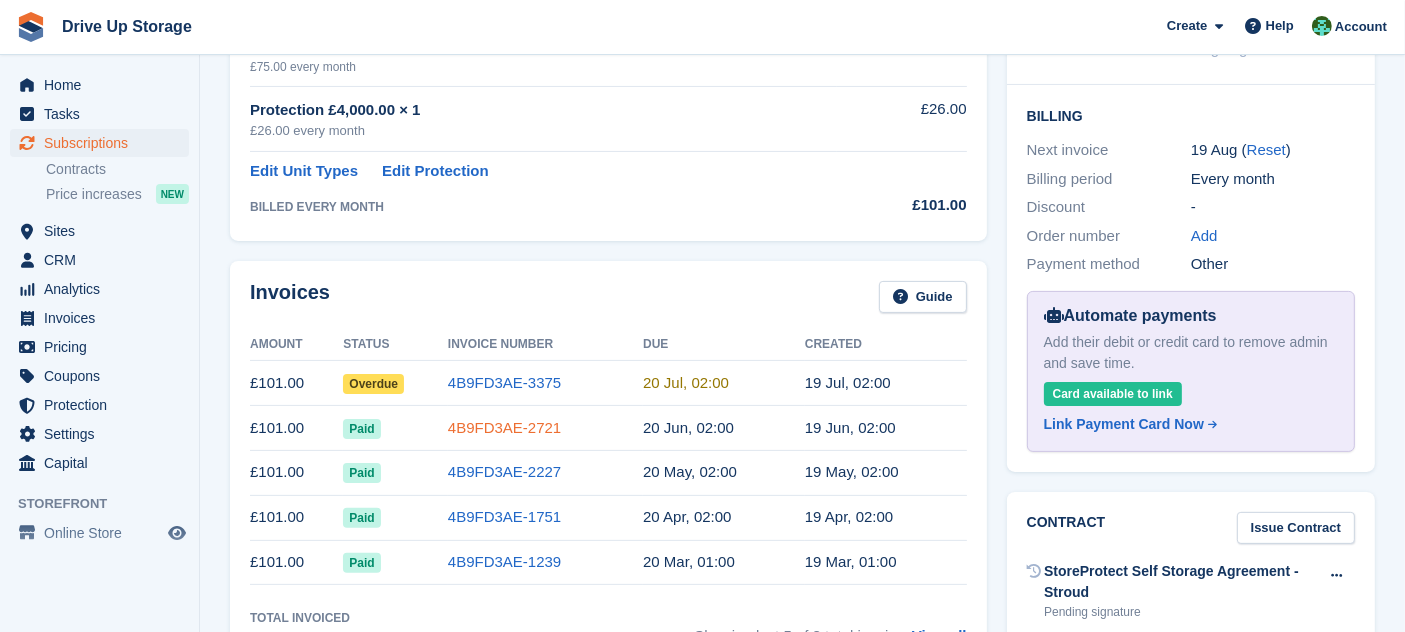 click on "4B9FD3AE-2721" at bounding box center [504, 427] 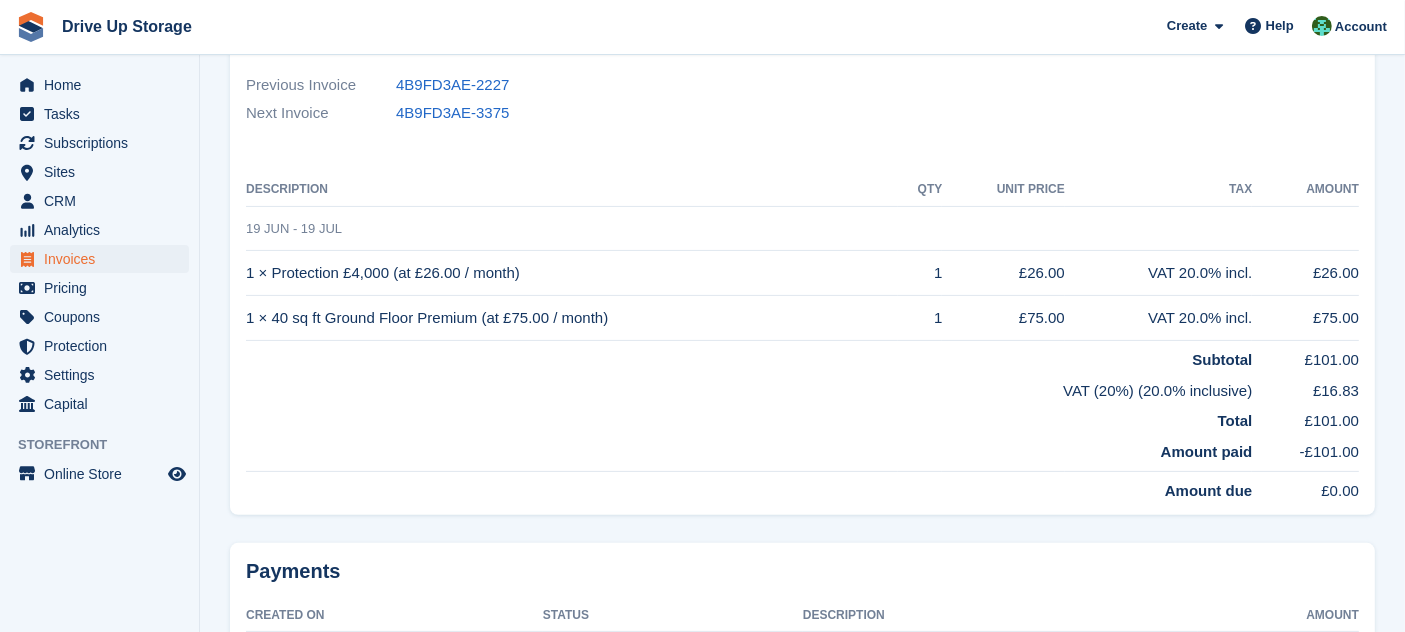 scroll, scrollTop: 222, scrollLeft: 0, axis: vertical 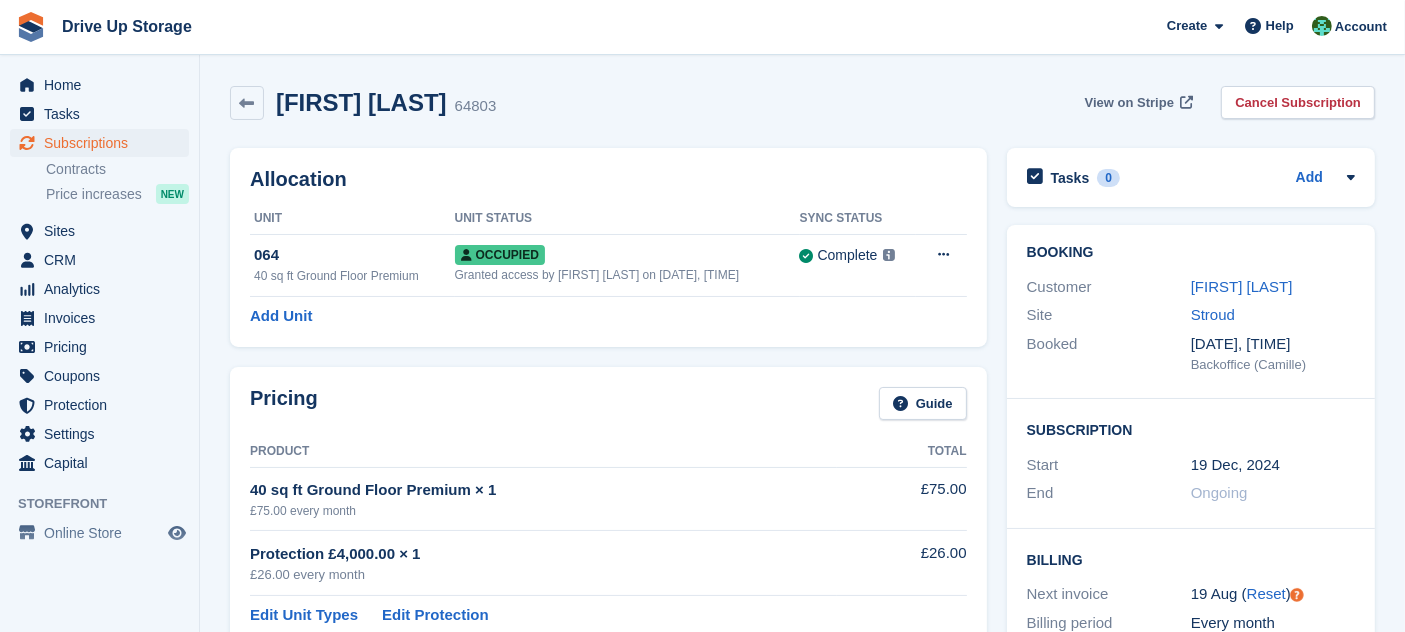 click on "View on Stripe" at bounding box center (1129, 103) 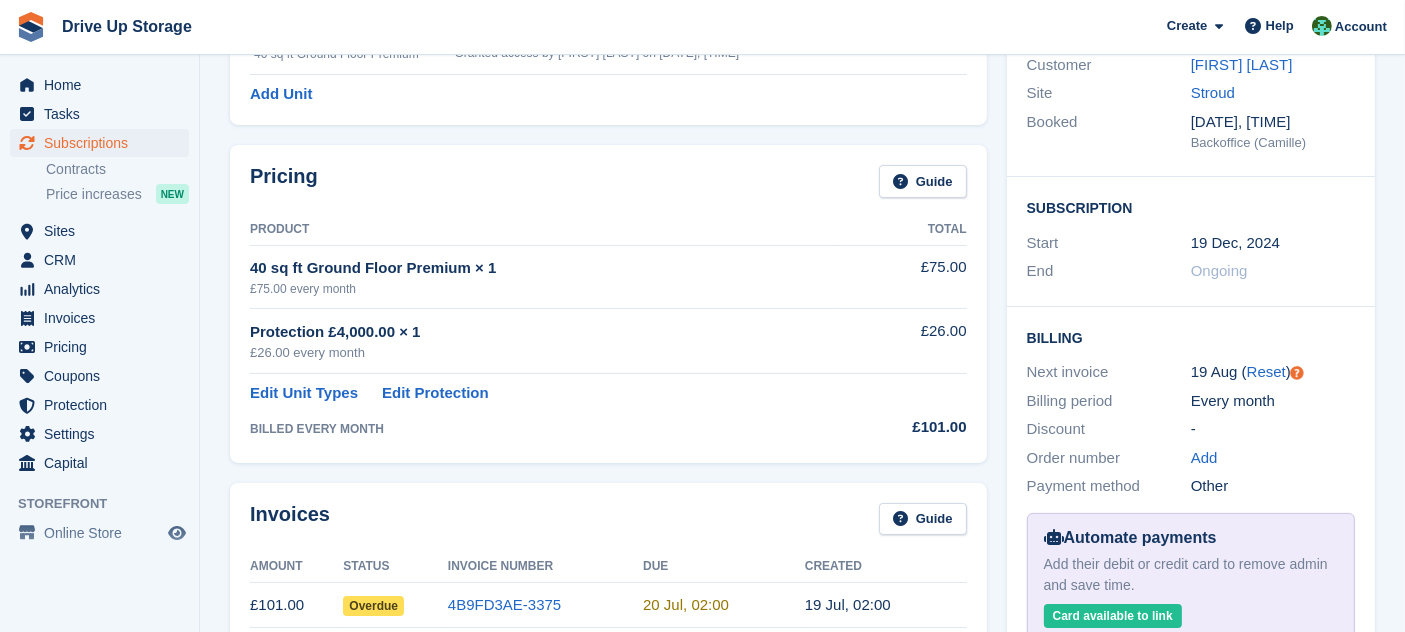 scroll, scrollTop: 444, scrollLeft: 0, axis: vertical 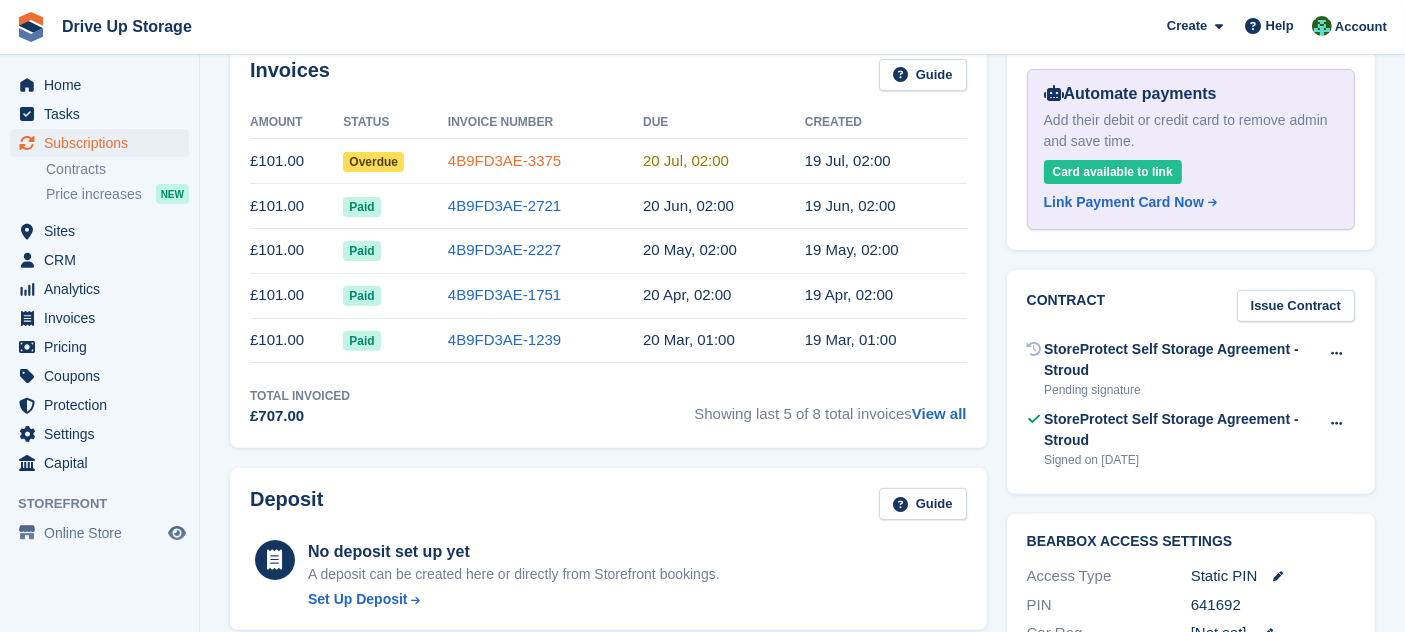 click on "4B9FD3AE-3375" at bounding box center (504, 160) 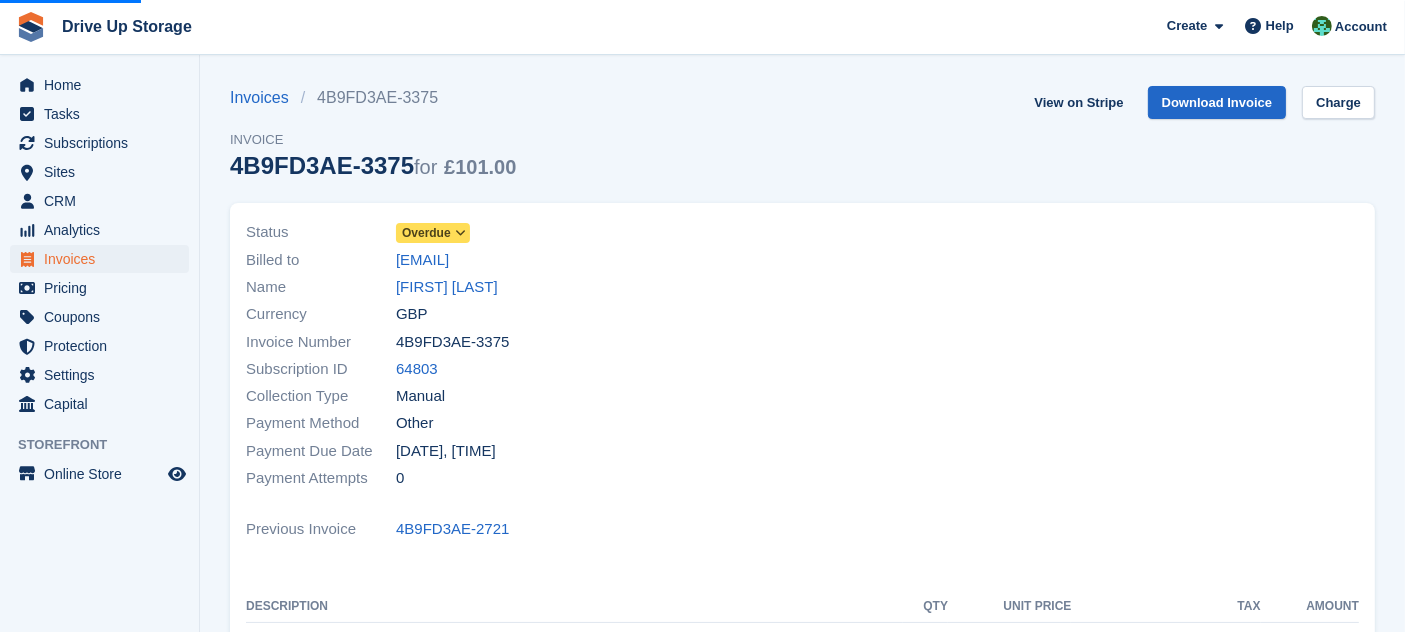scroll, scrollTop: 444, scrollLeft: 0, axis: vertical 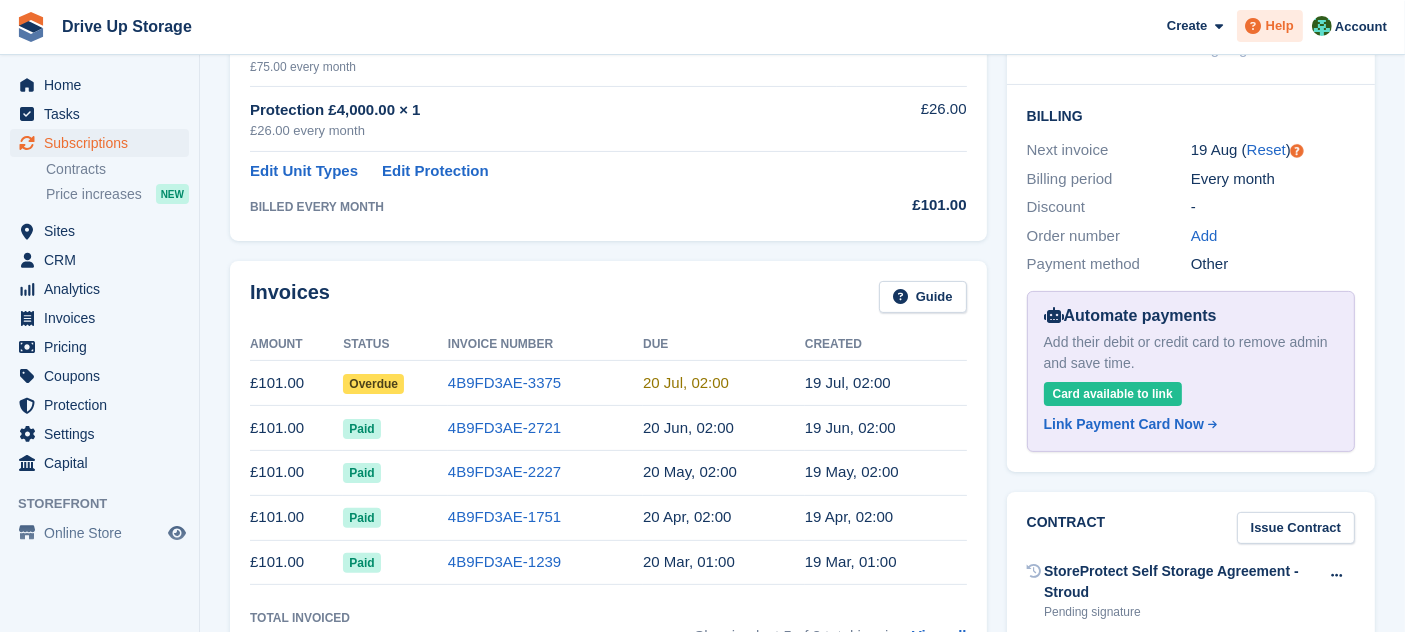 click on "Help" at bounding box center [1280, 26] 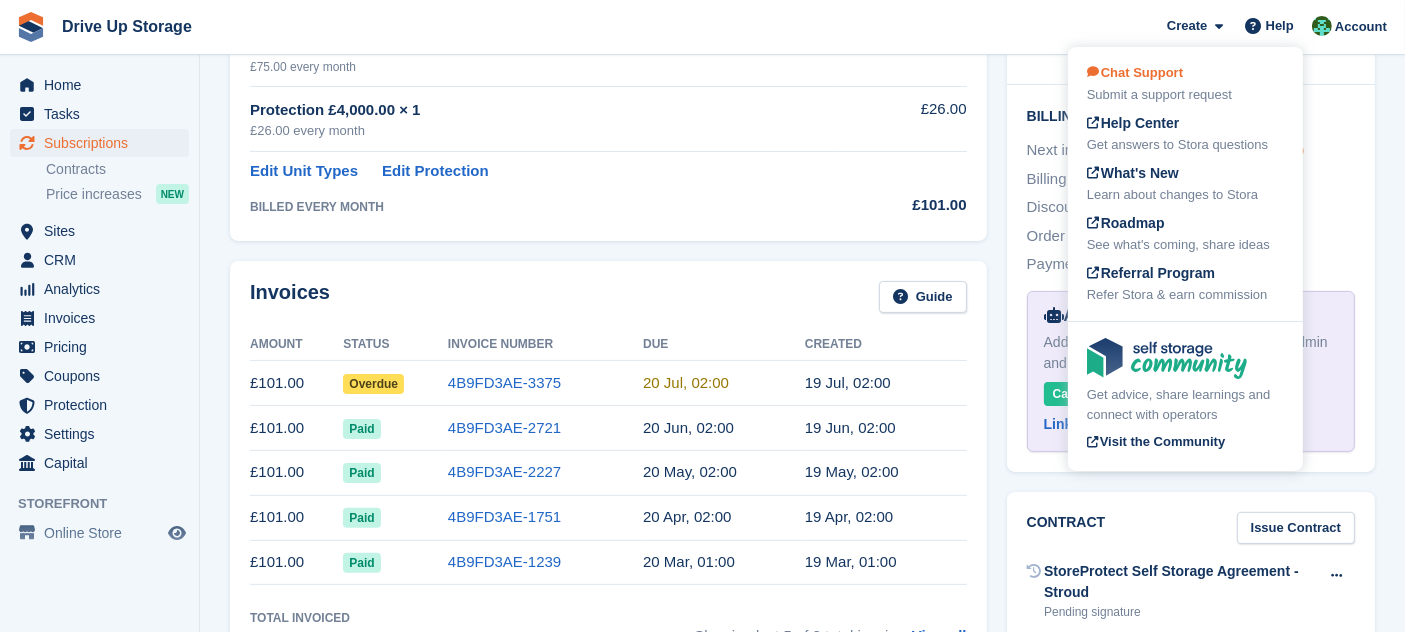 click on "Chat Support
Submit a support request" at bounding box center (1185, 84) 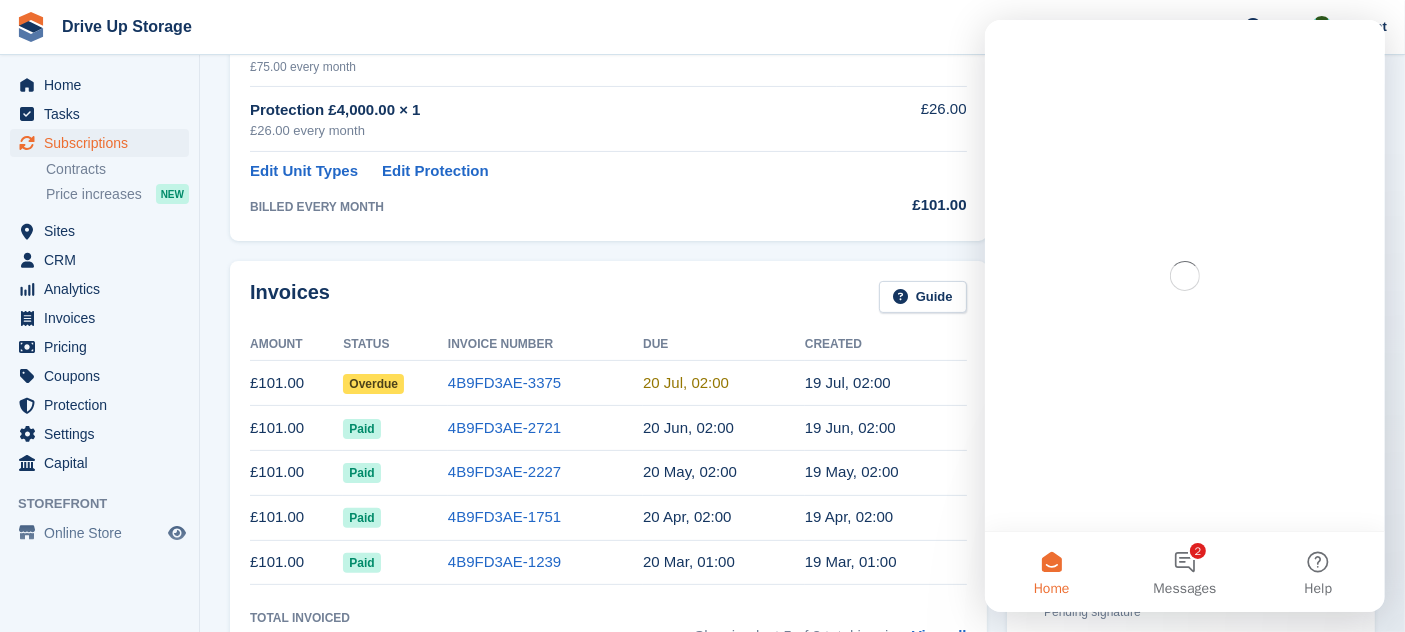 scroll, scrollTop: 0, scrollLeft: 0, axis: both 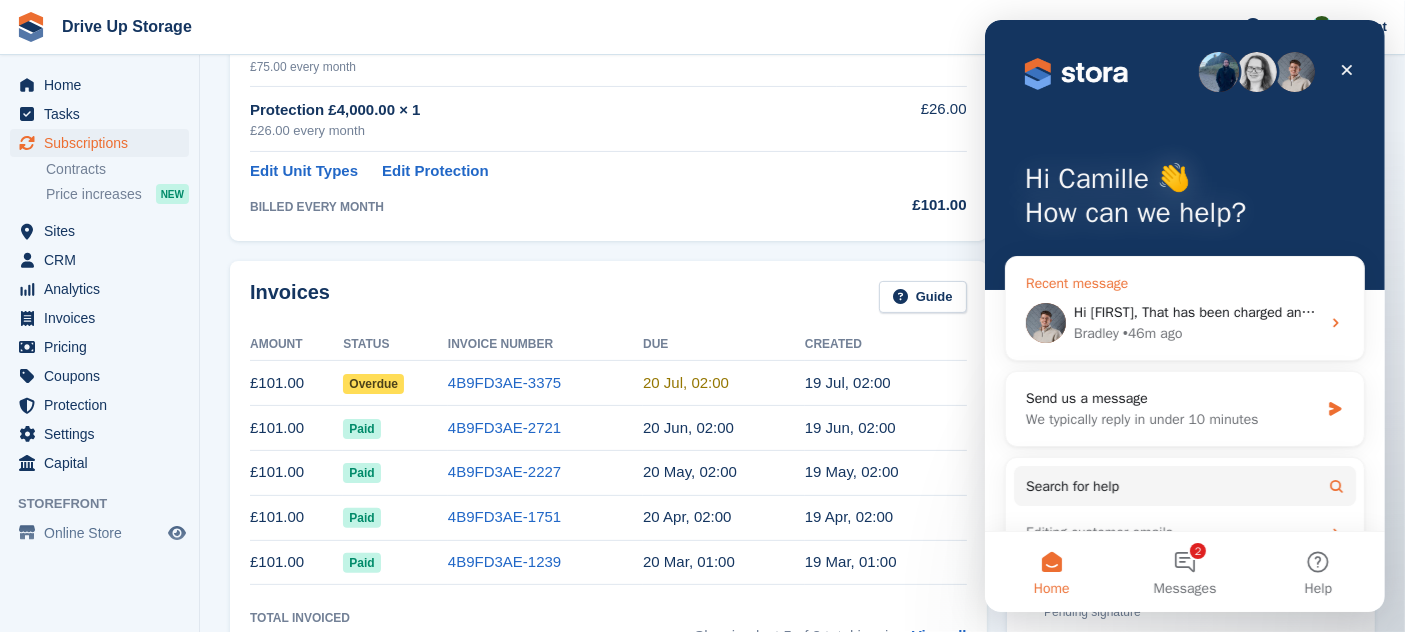 click on "Bradley •  46m ago" at bounding box center [1196, 333] 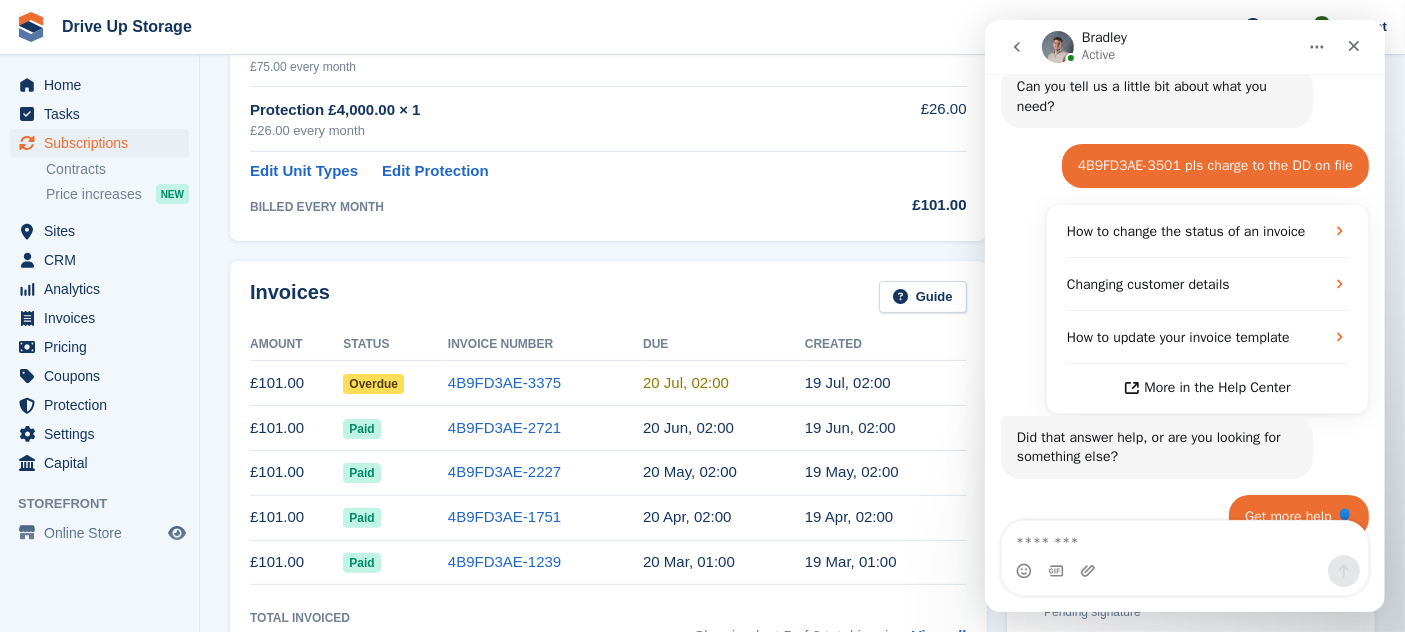 scroll, scrollTop: 633, scrollLeft: 0, axis: vertical 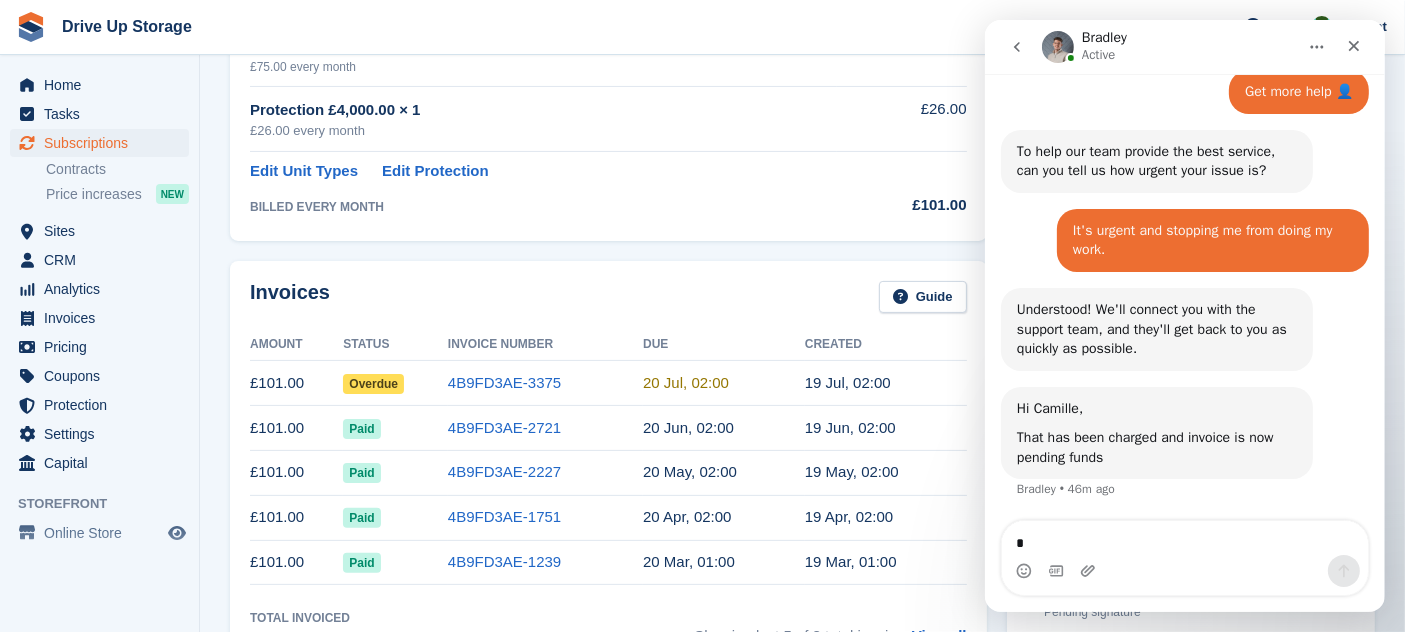 type on "**" 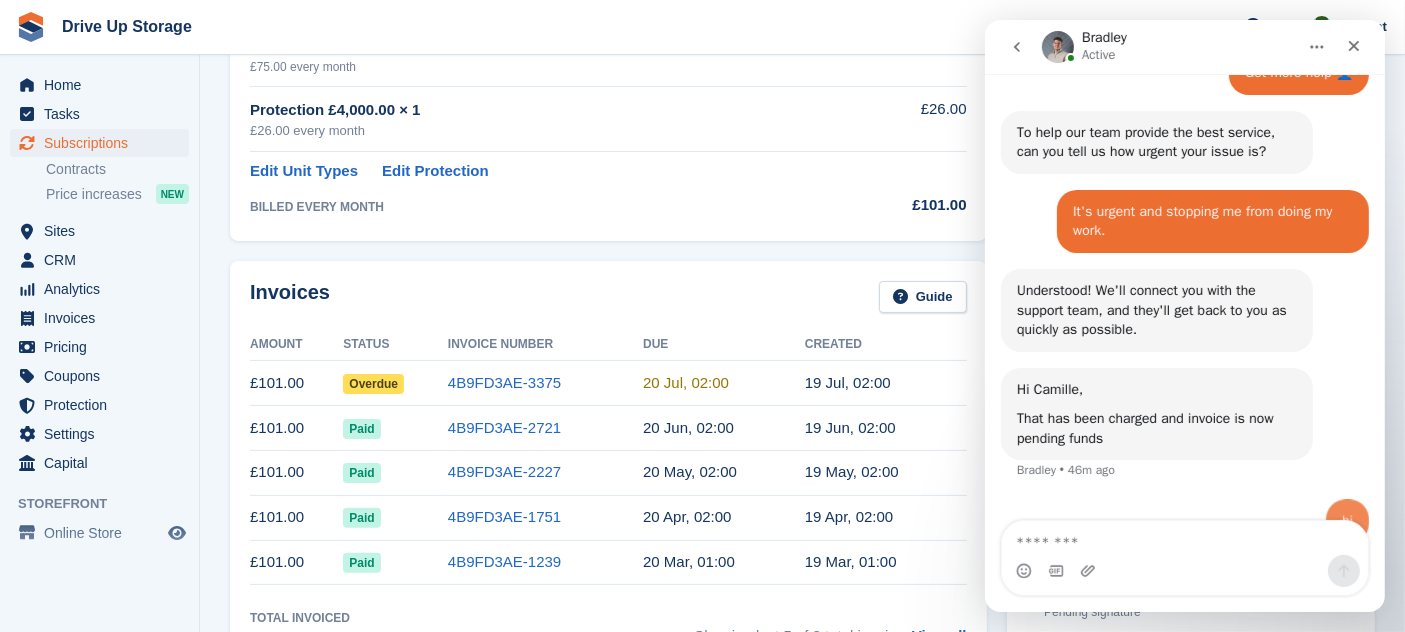 scroll, scrollTop: 693, scrollLeft: 0, axis: vertical 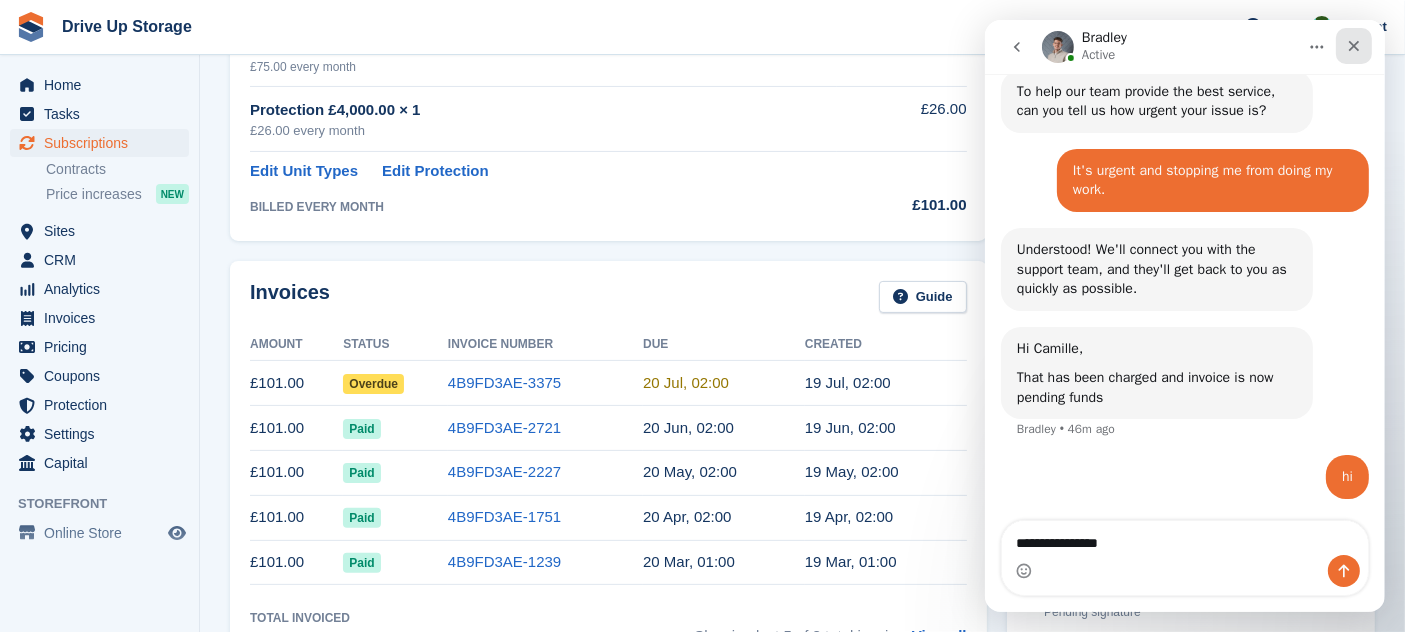 type on "**********" 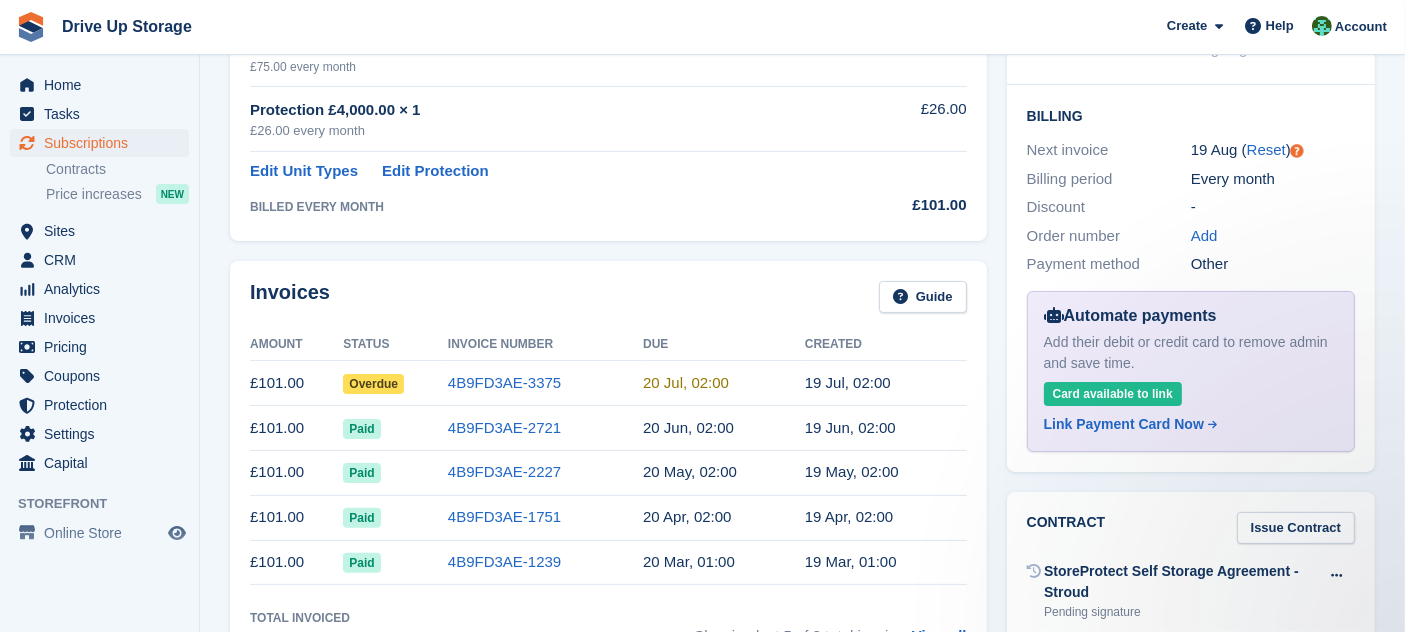 scroll, scrollTop: 0, scrollLeft: 0, axis: both 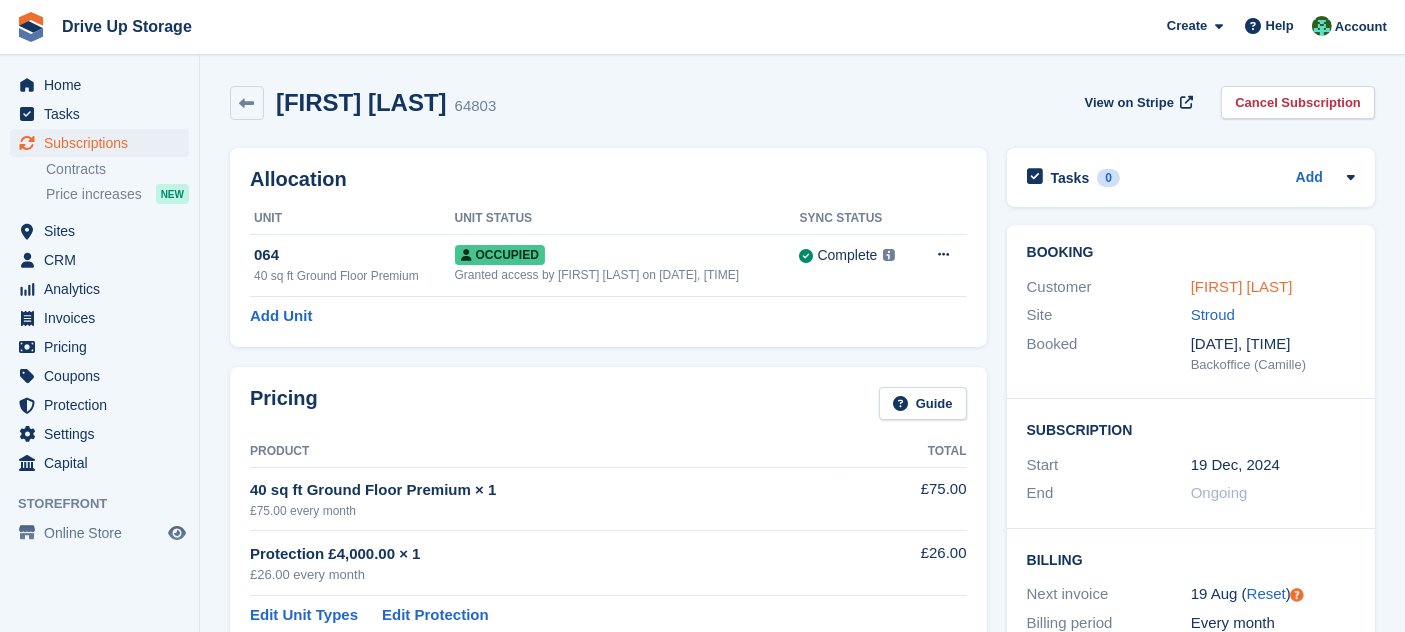 click on "[NAME] [LAST_NAME]" at bounding box center [1242, 286] 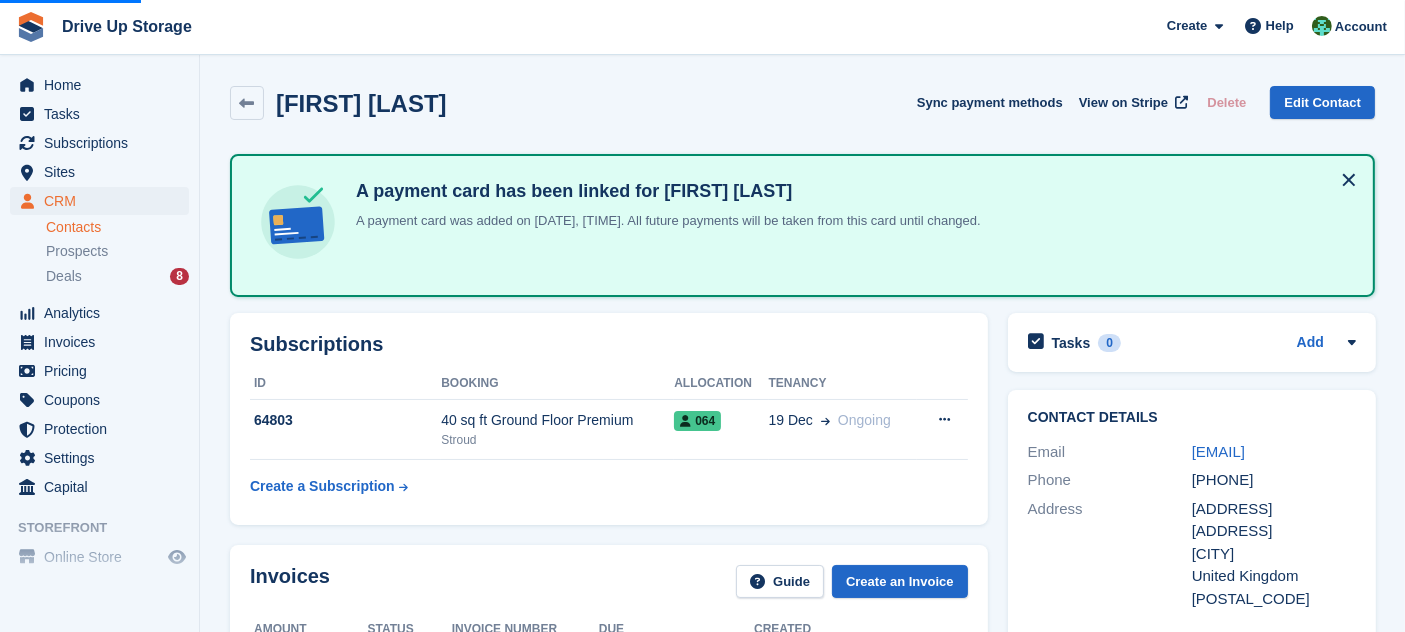 scroll, scrollTop: 222, scrollLeft: 0, axis: vertical 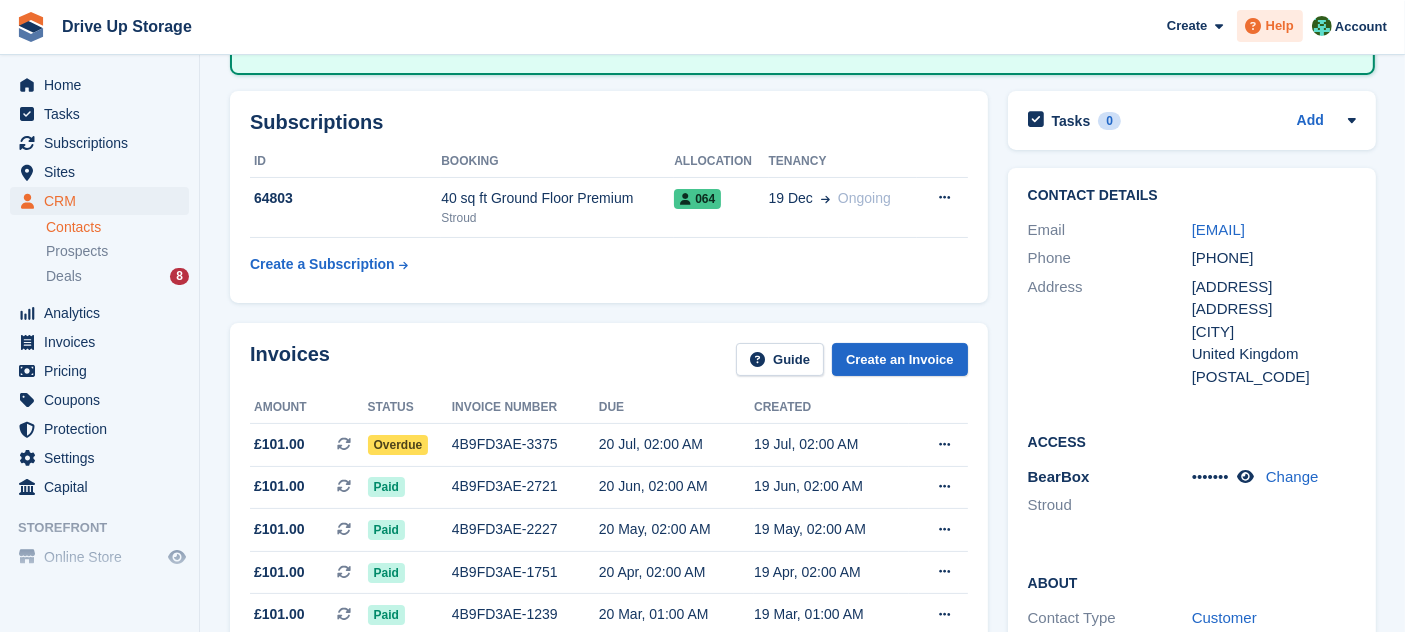 click on "Help" at bounding box center (1280, 26) 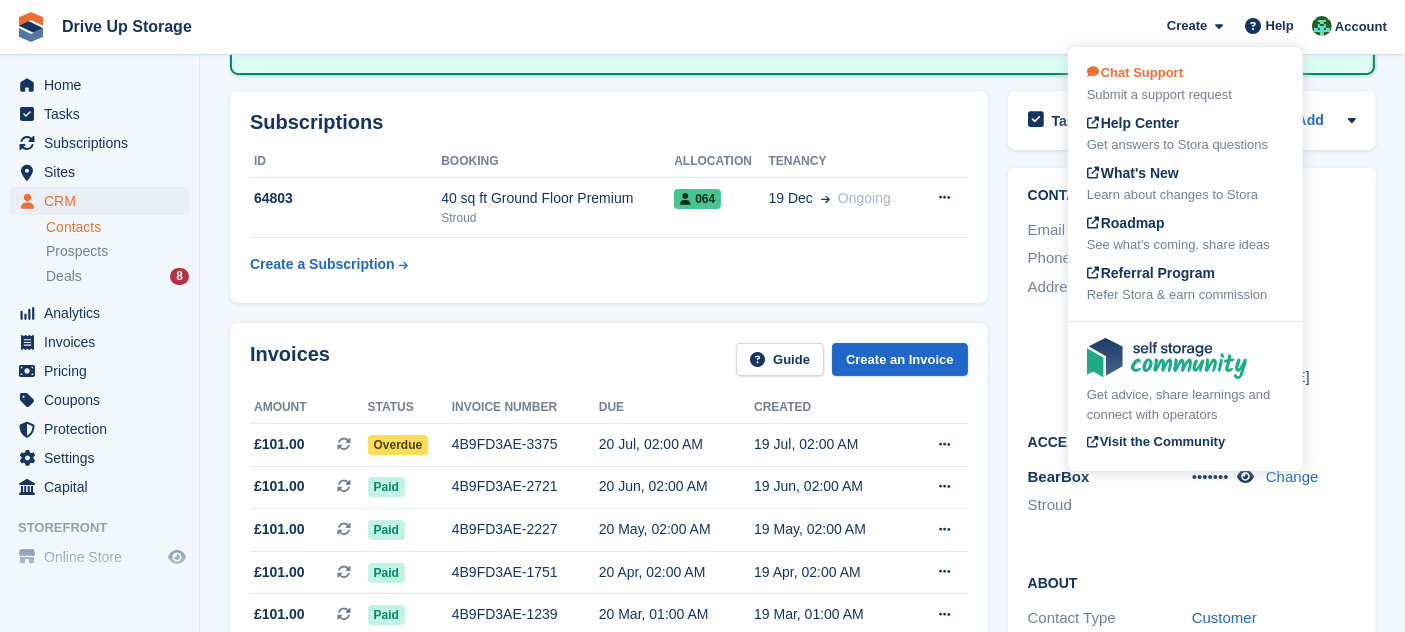 click on "Submit a support request" at bounding box center (1185, 95) 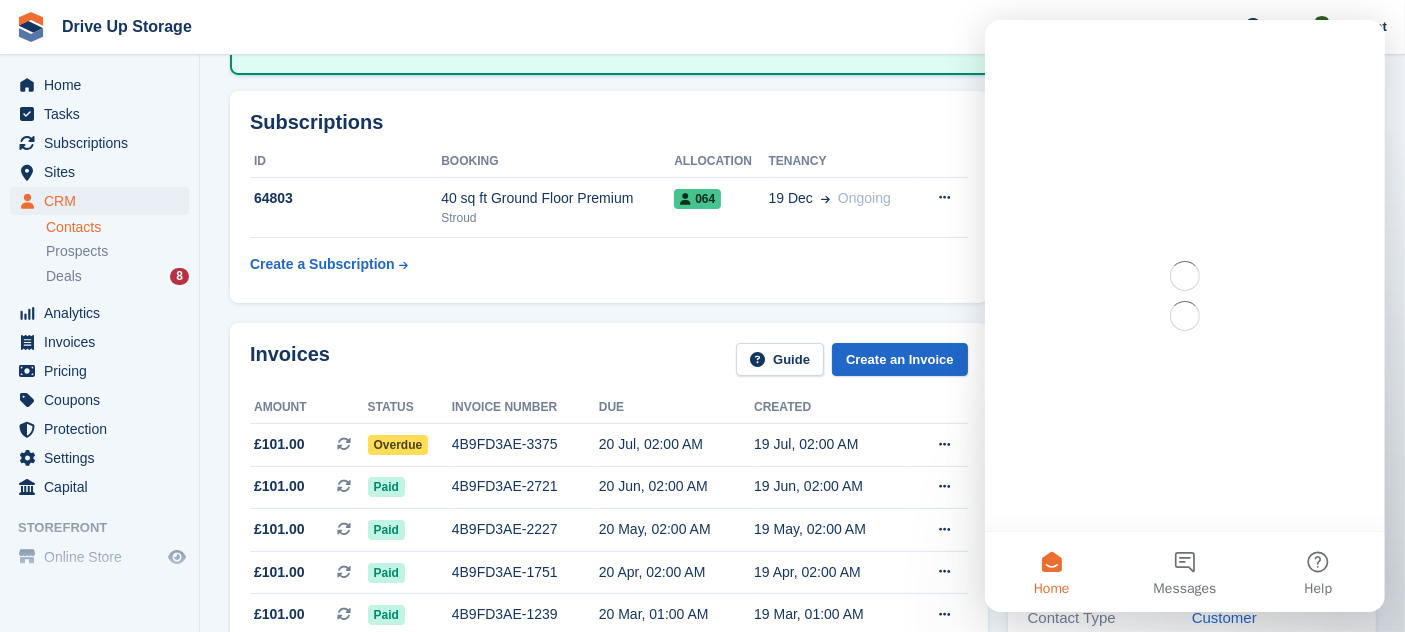 scroll, scrollTop: 0, scrollLeft: 0, axis: both 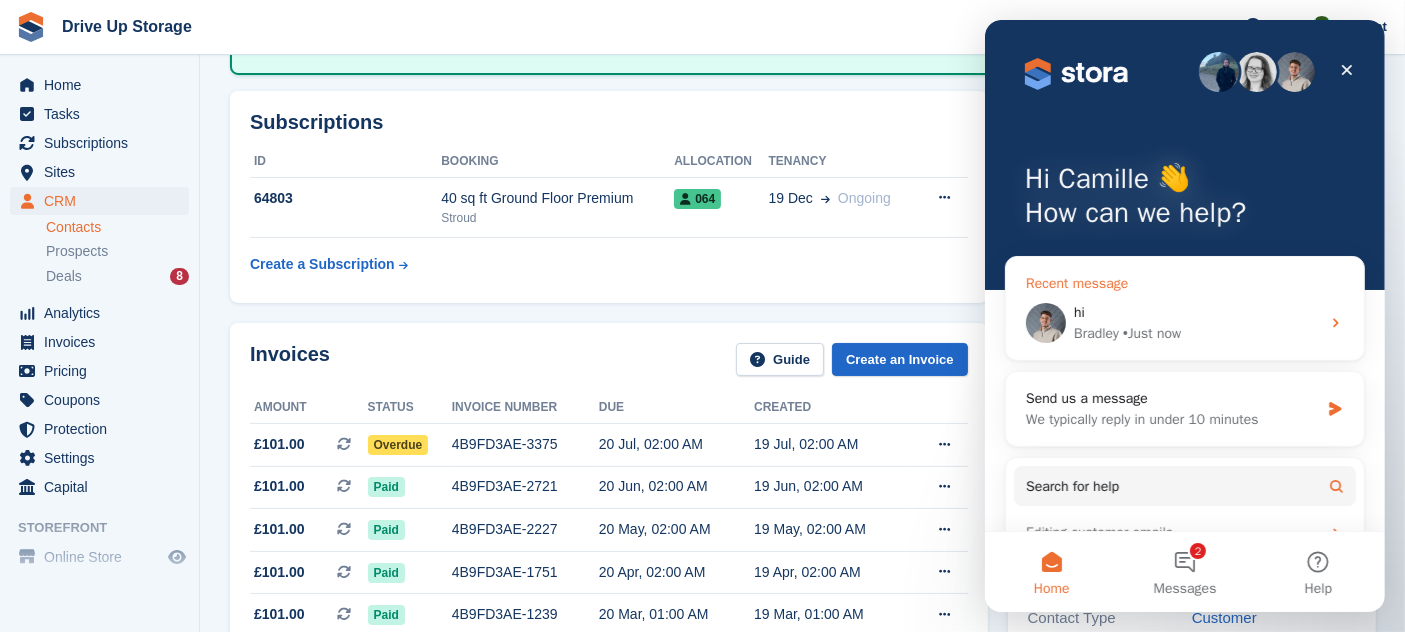 click on "•  Just now" at bounding box center (1151, 333) 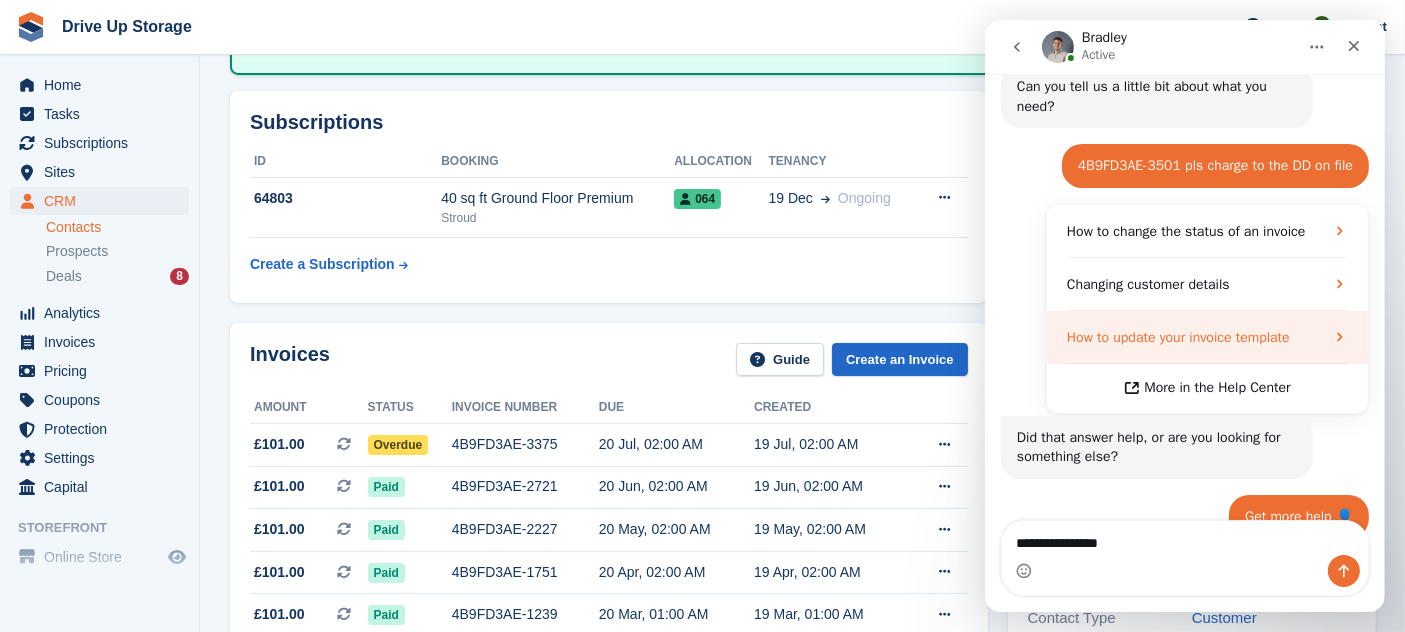 scroll, scrollTop: 693, scrollLeft: 0, axis: vertical 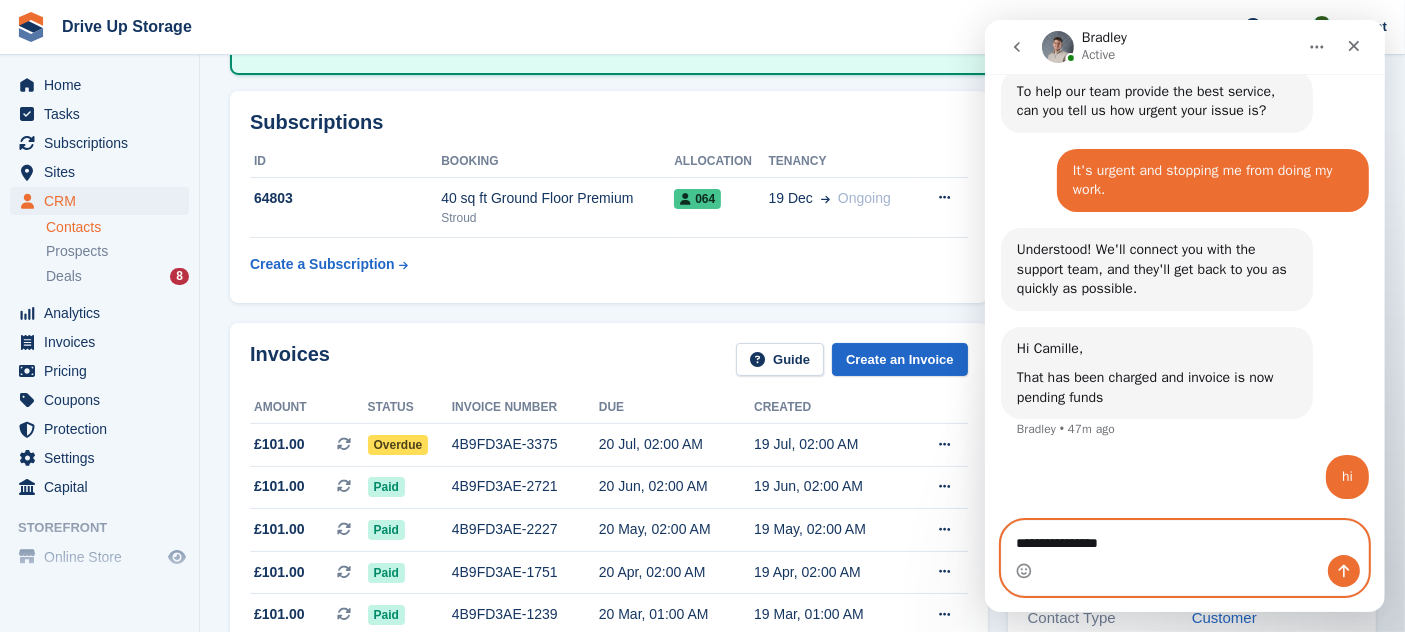click on "**********" at bounding box center [1184, 538] 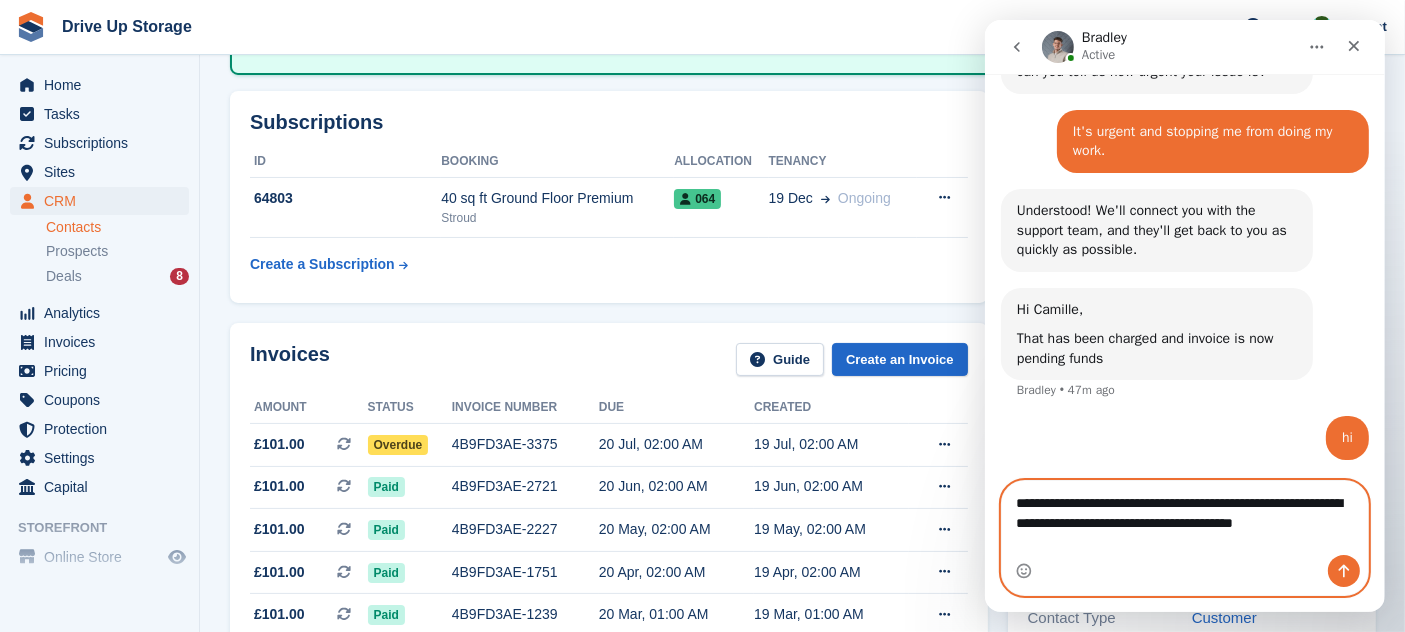 scroll, scrollTop: 733, scrollLeft: 0, axis: vertical 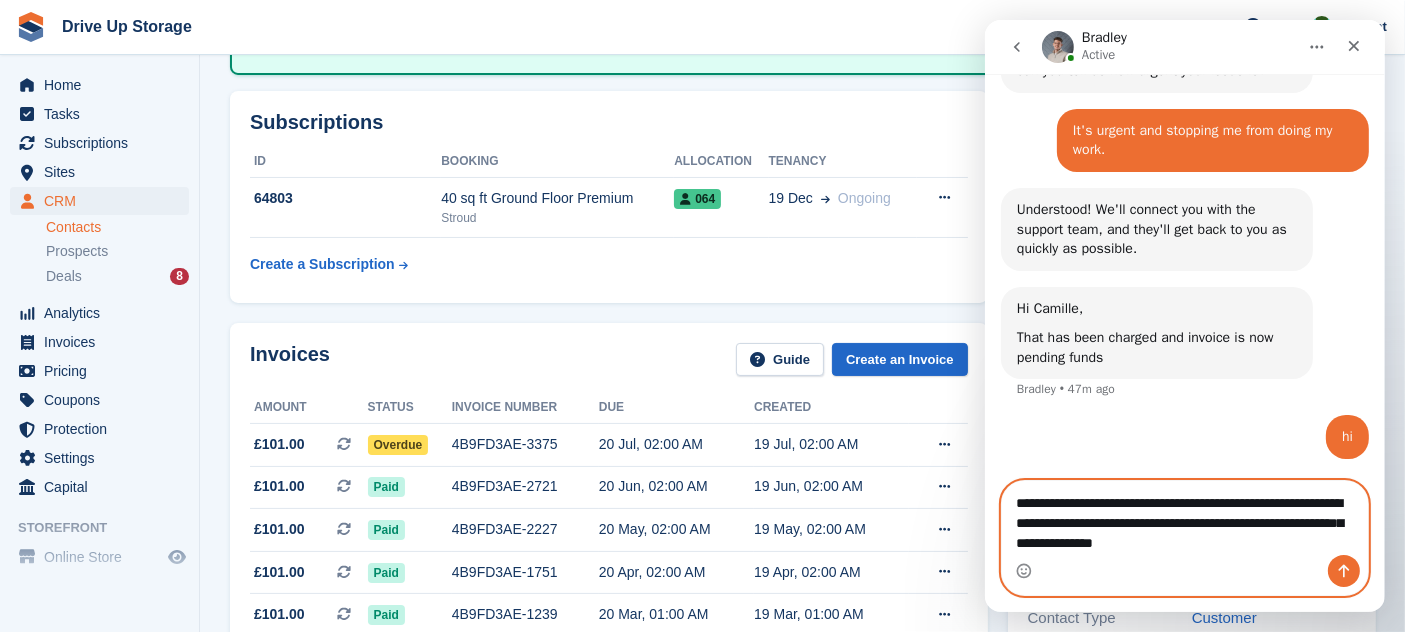 type on "**********" 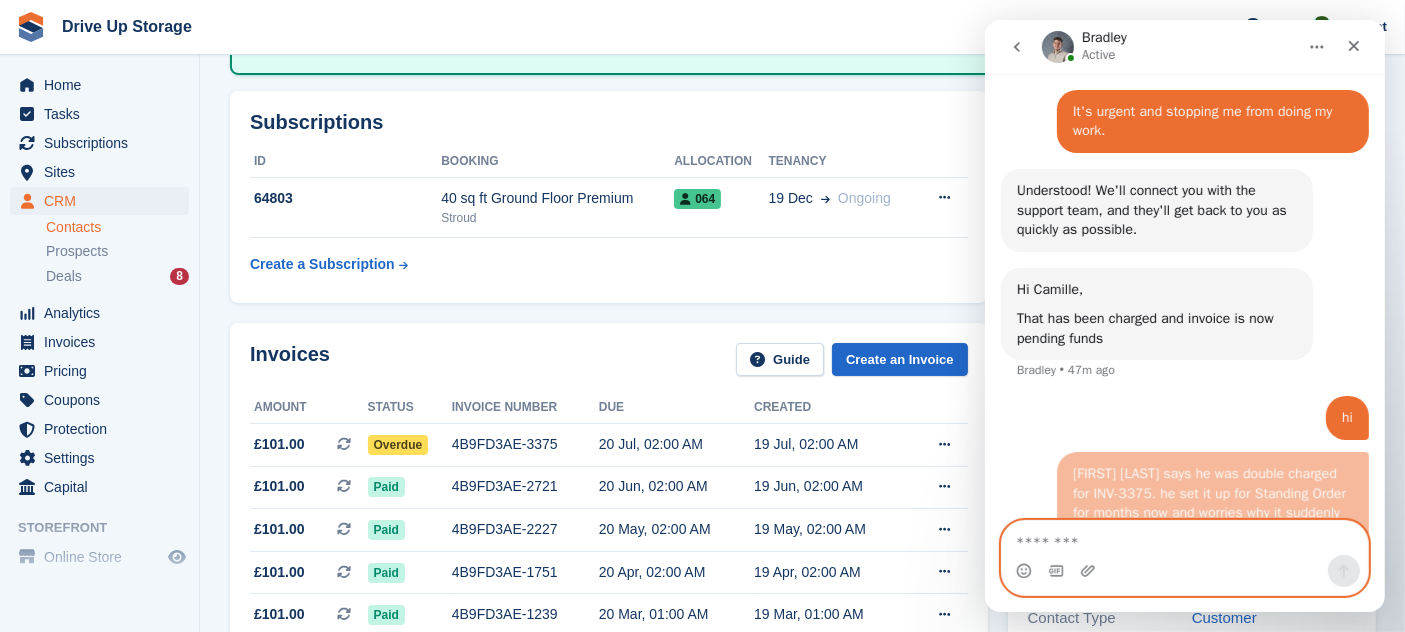 scroll, scrollTop: 797, scrollLeft: 0, axis: vertical 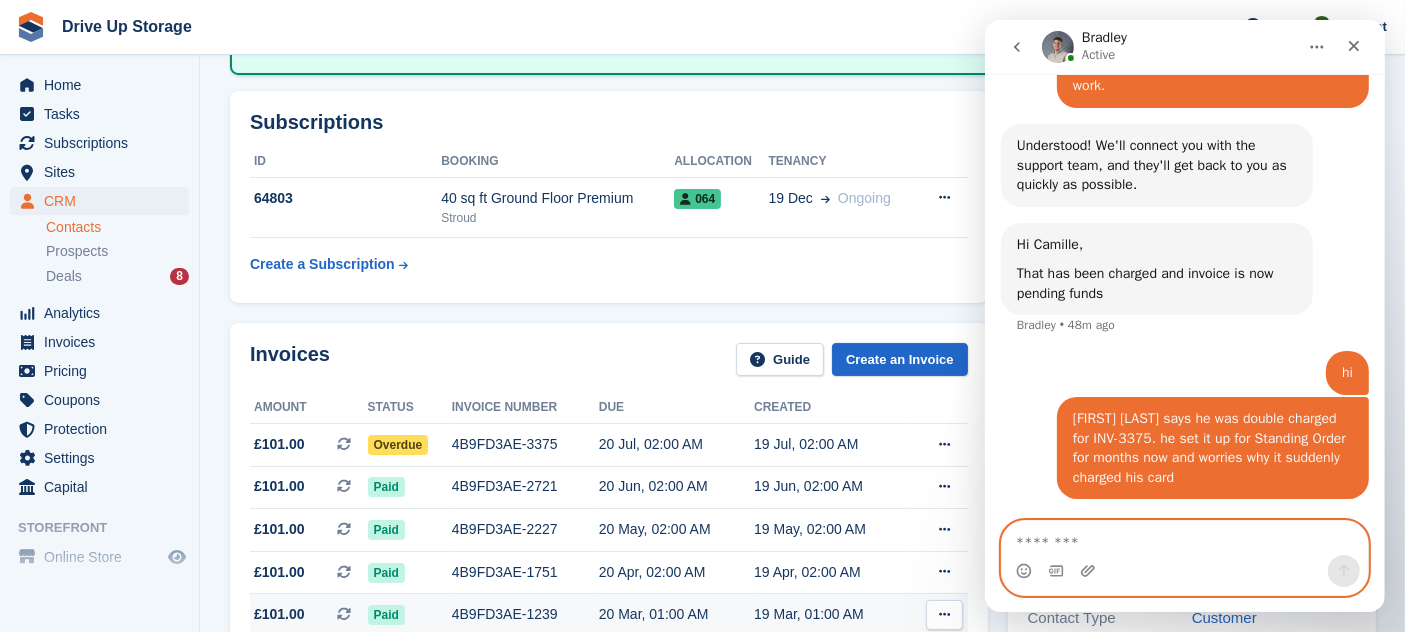 type 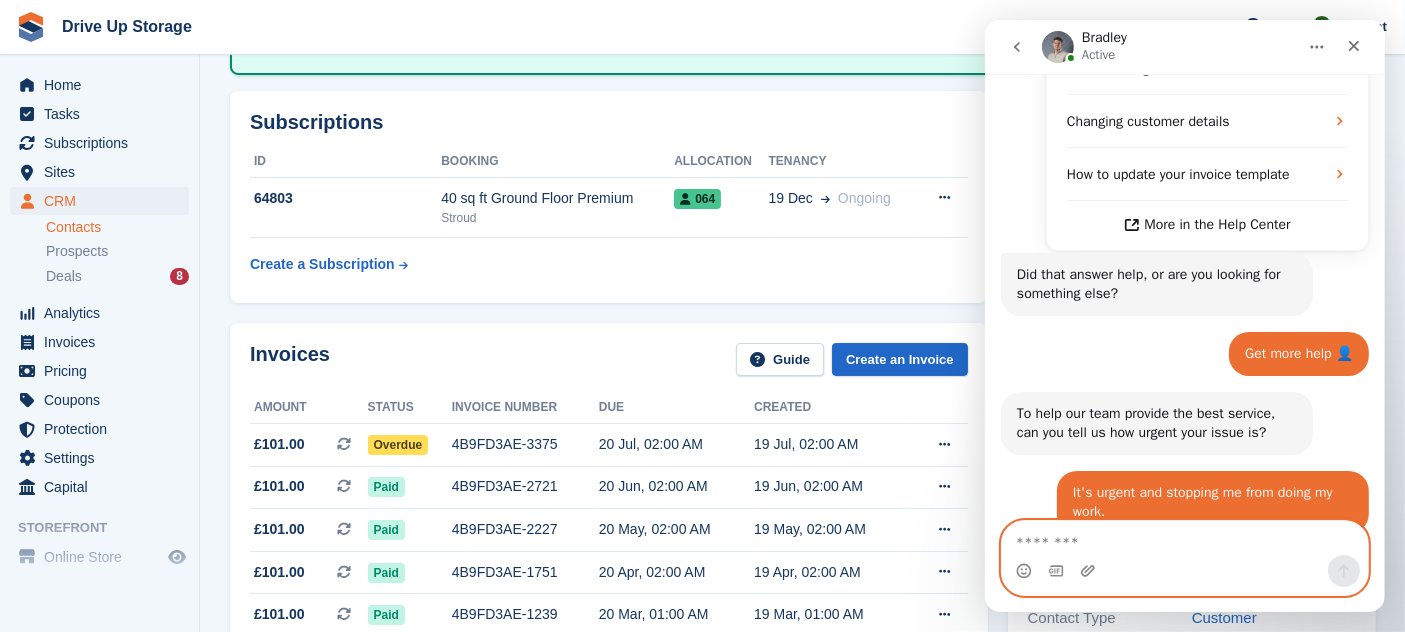 scroll, scrollTop: 797, scrollLeft: 0, axis: vertical 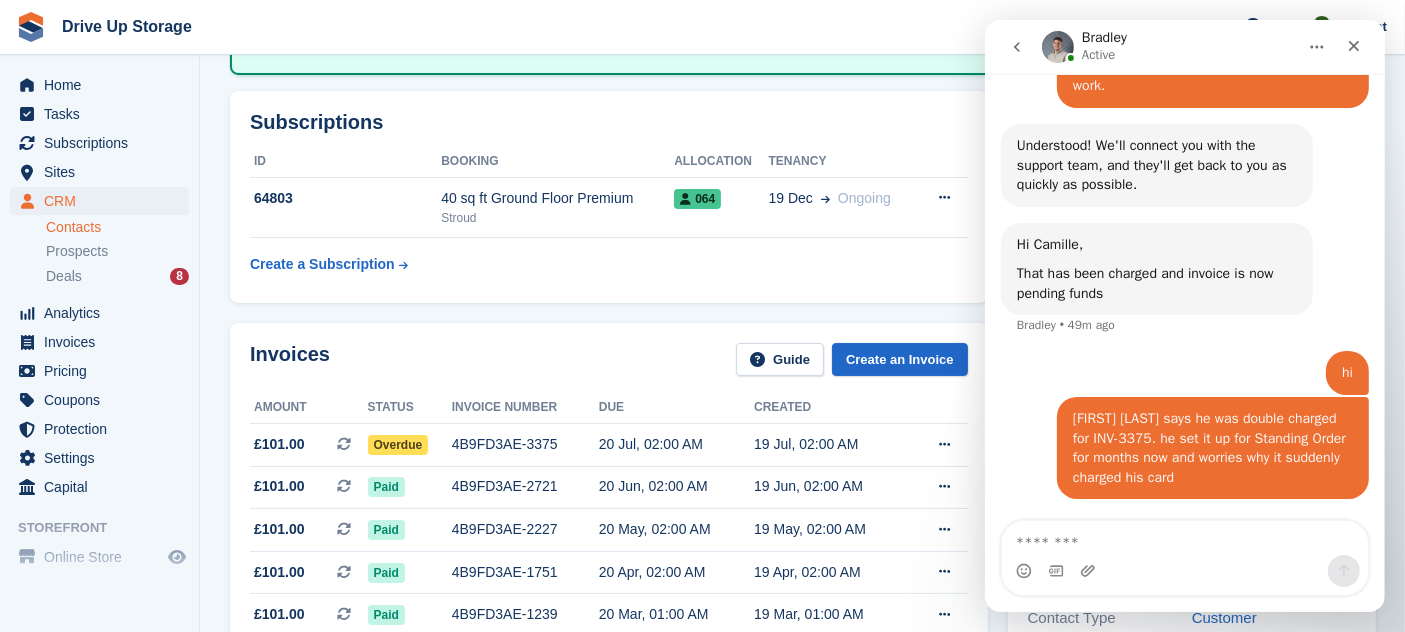 click at bounding box center (1016, 47) 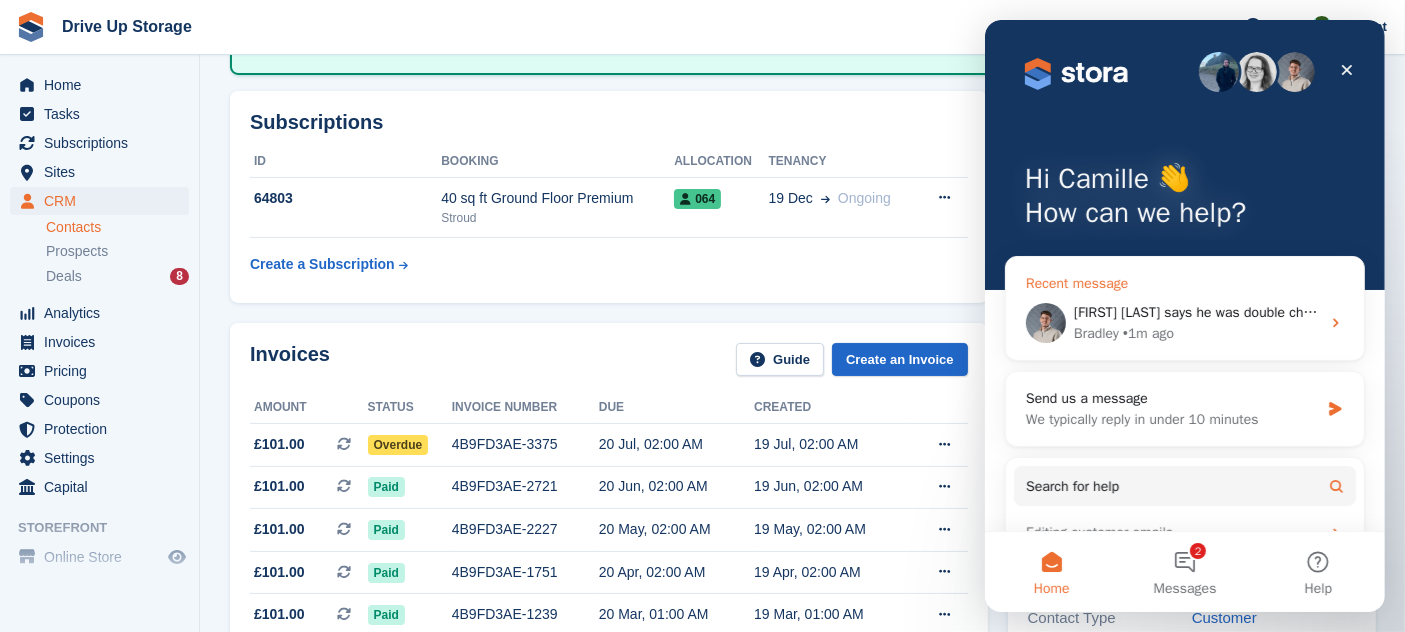 click on "Bradley •  1m ago" at bounding box center [1196, 333] 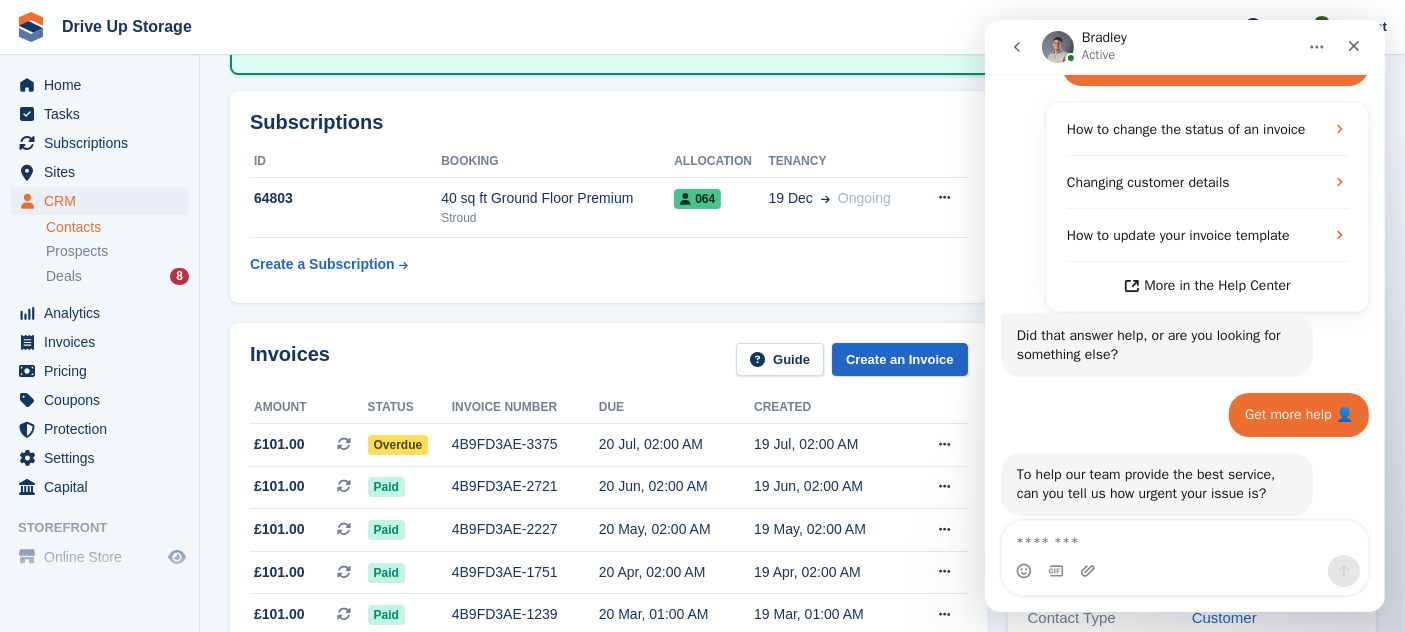 scroll, scrollTop: 797, scrollLeft: 0, axis: vertical 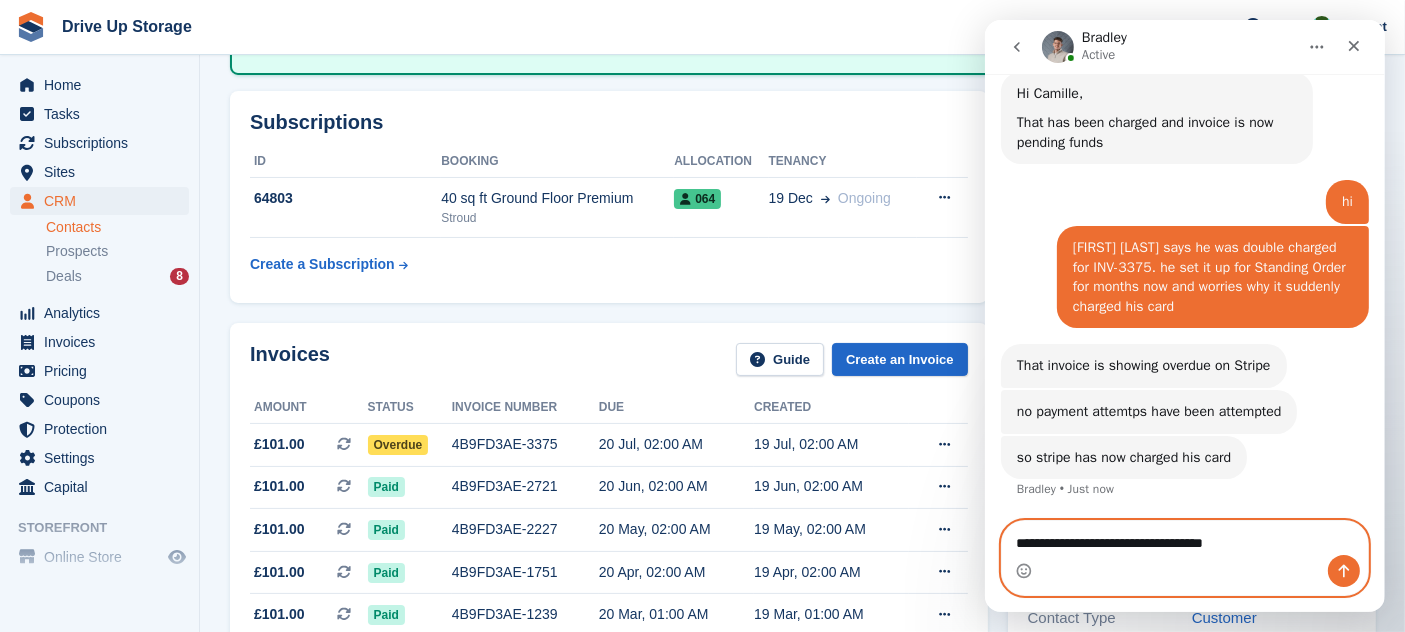 type on "**********" 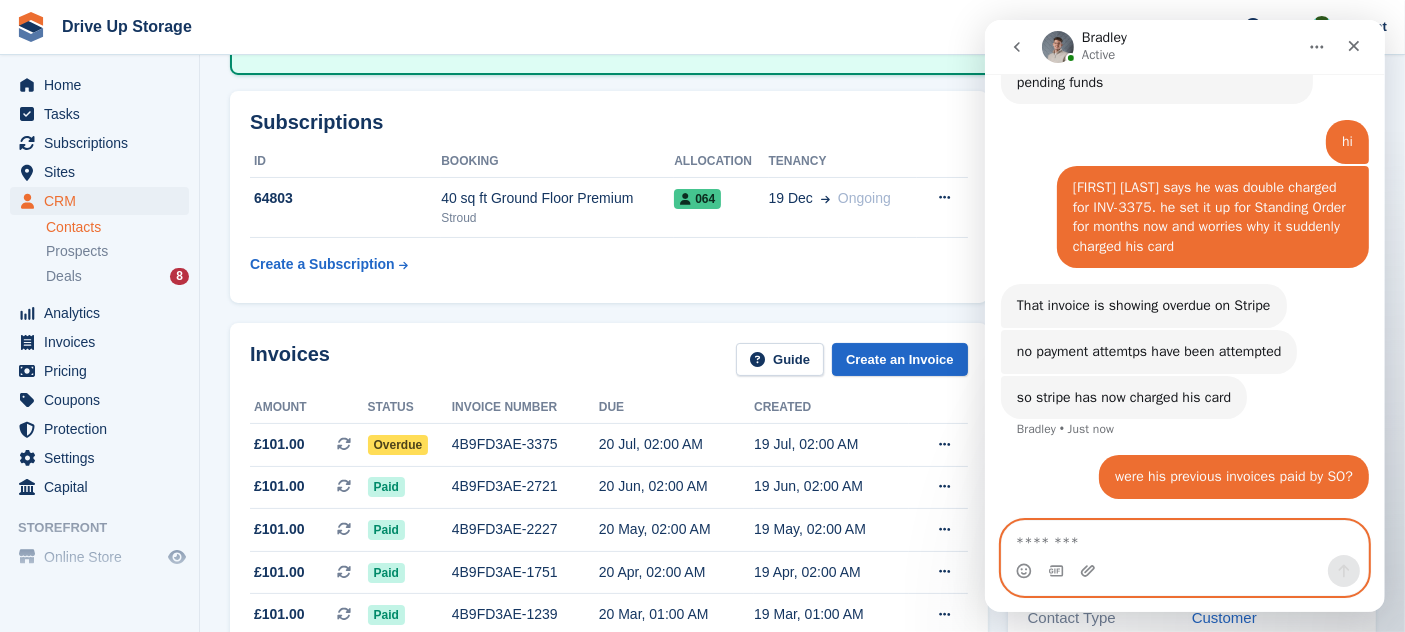 scroll, scrollTop: 1084, scrollLeft: 0, axis: vertical 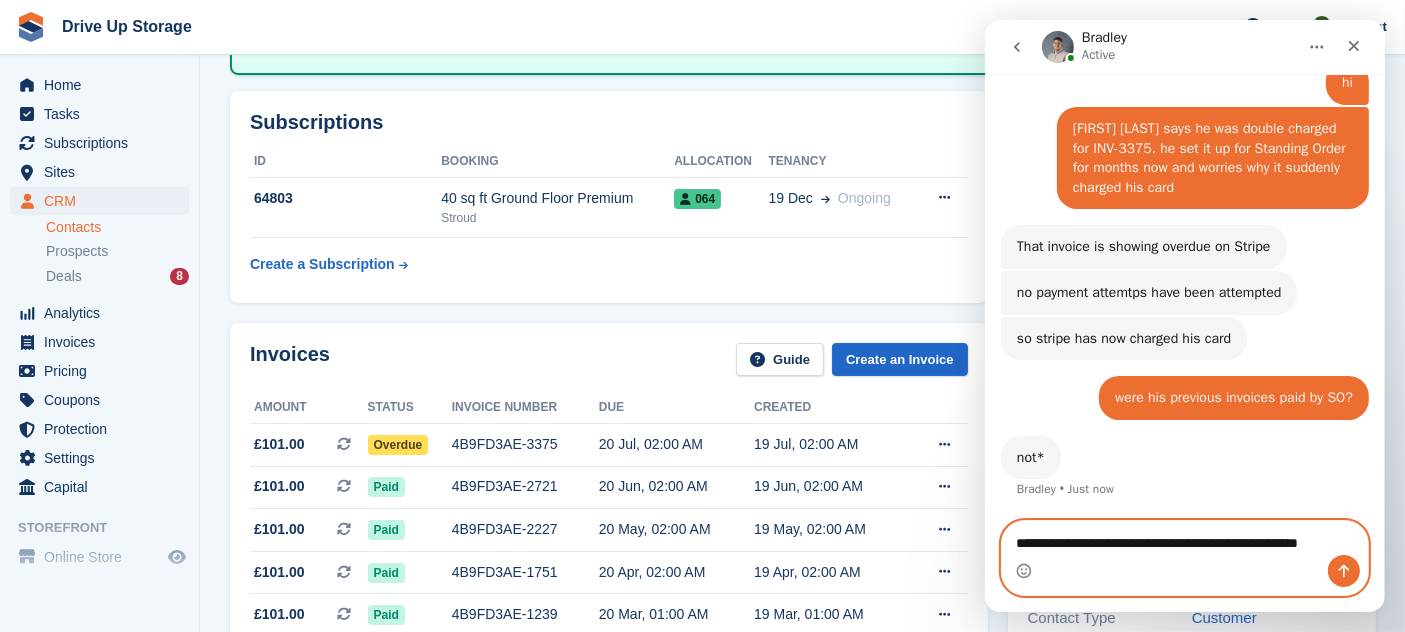 type on "**********" 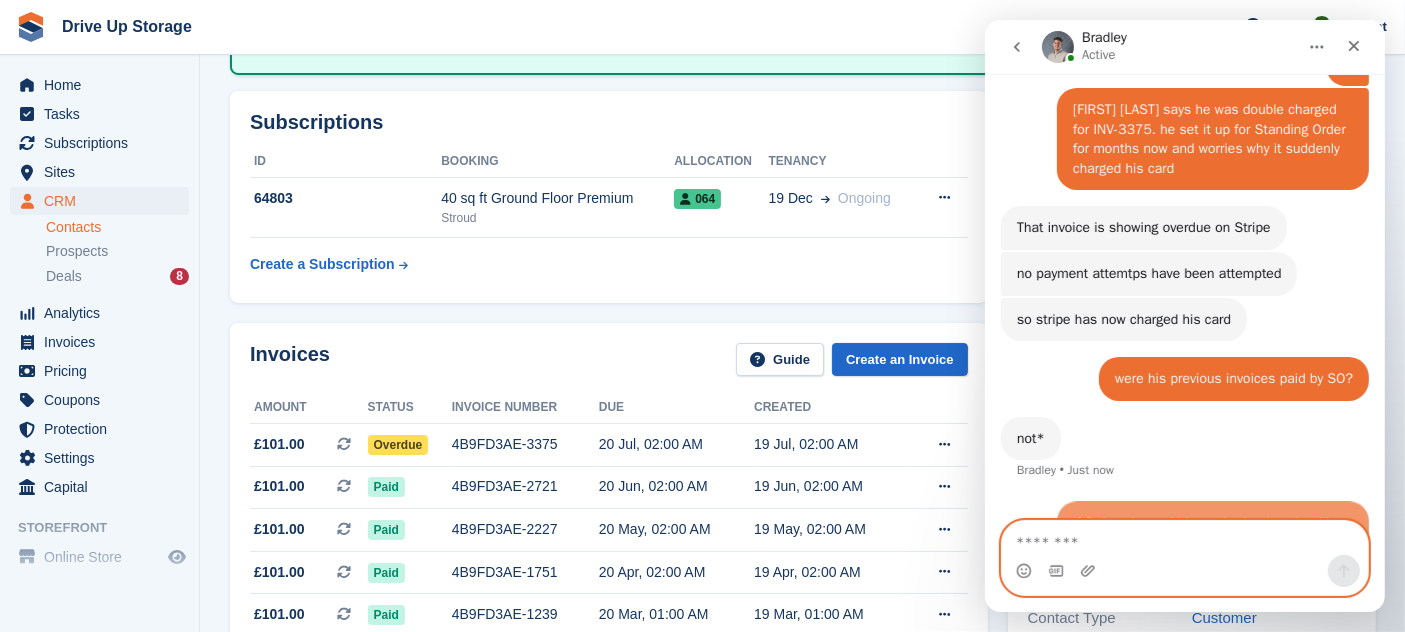 scroll, scrollTop: 1146, scrollLeft: 0, axis: vertical 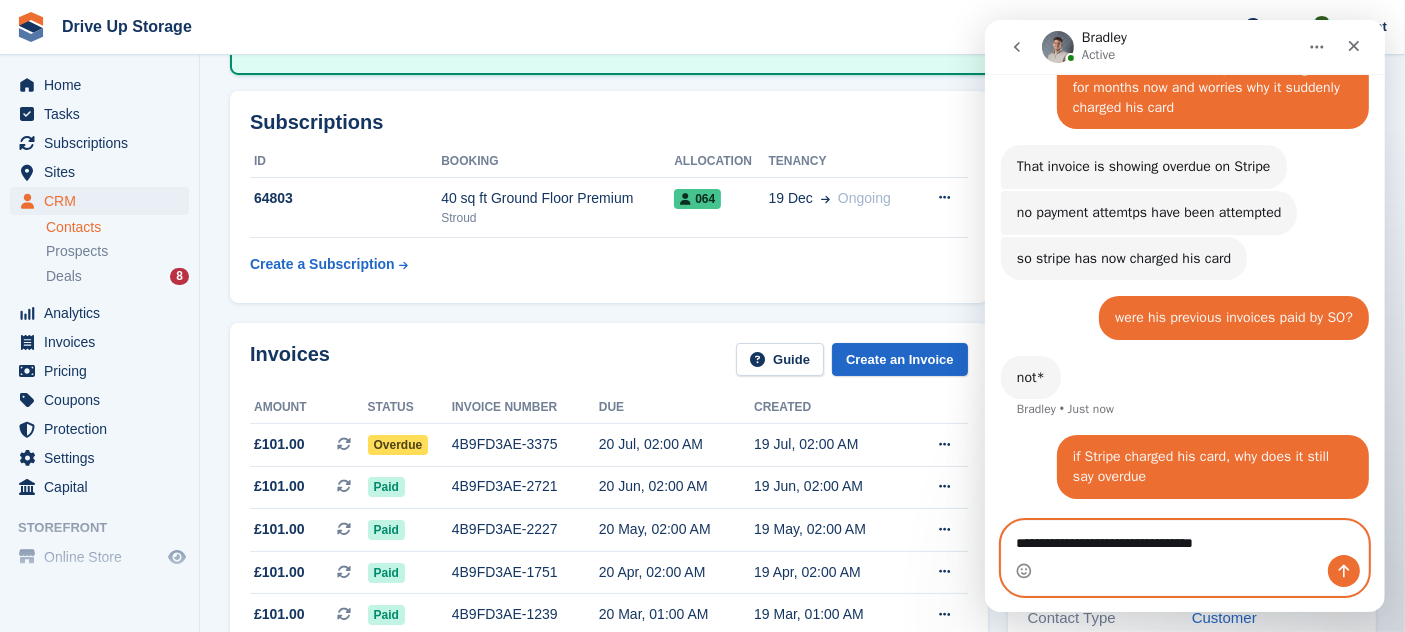 type on "**********" 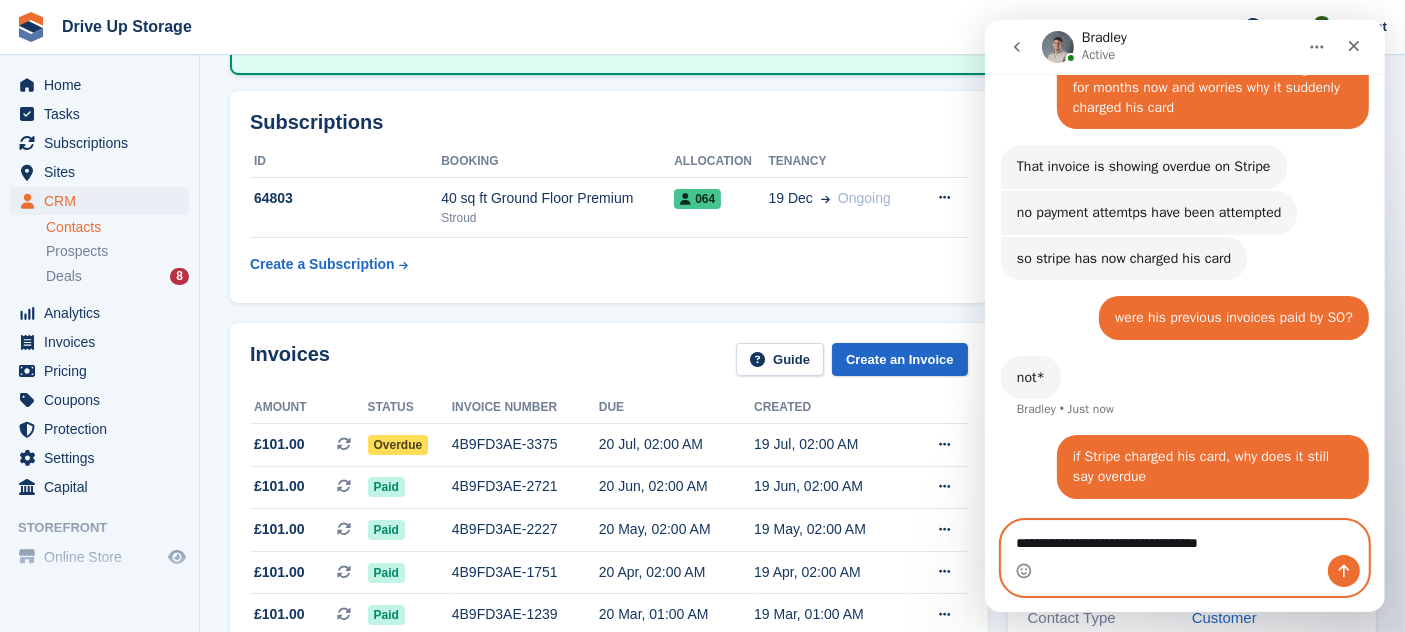 type 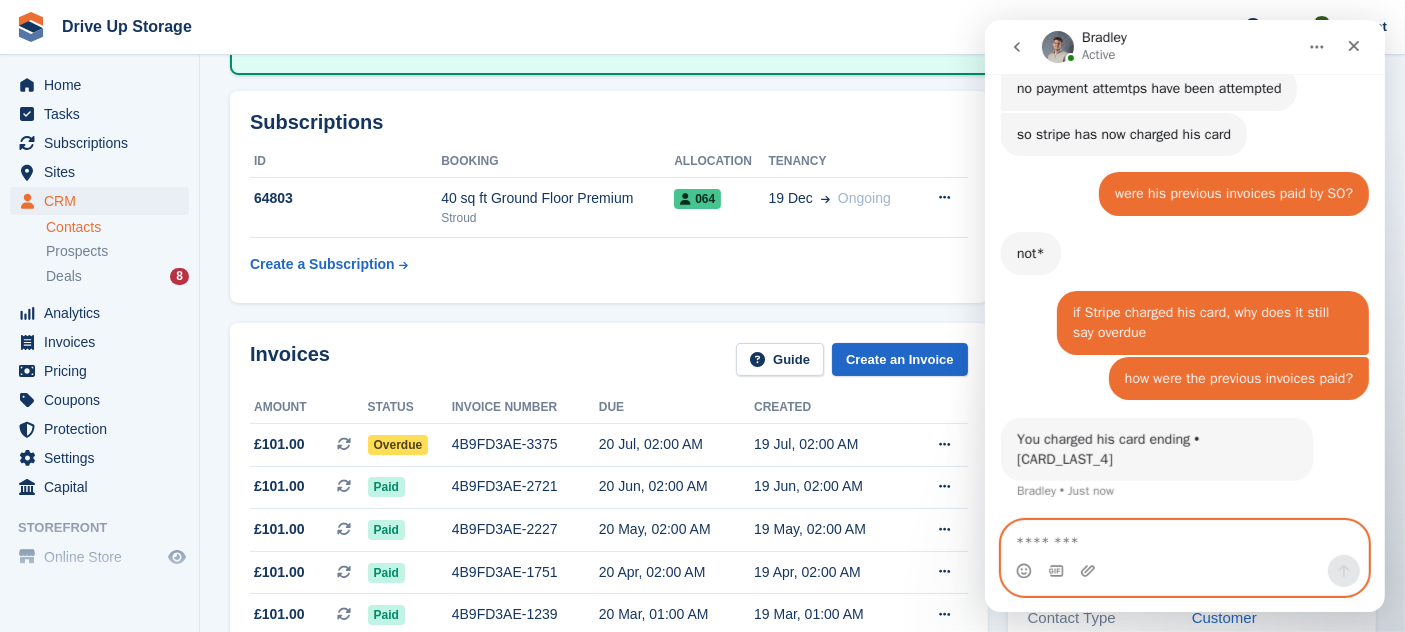 scroll, scrollTop: 1251, scrollLeft: 0, axis: vertical 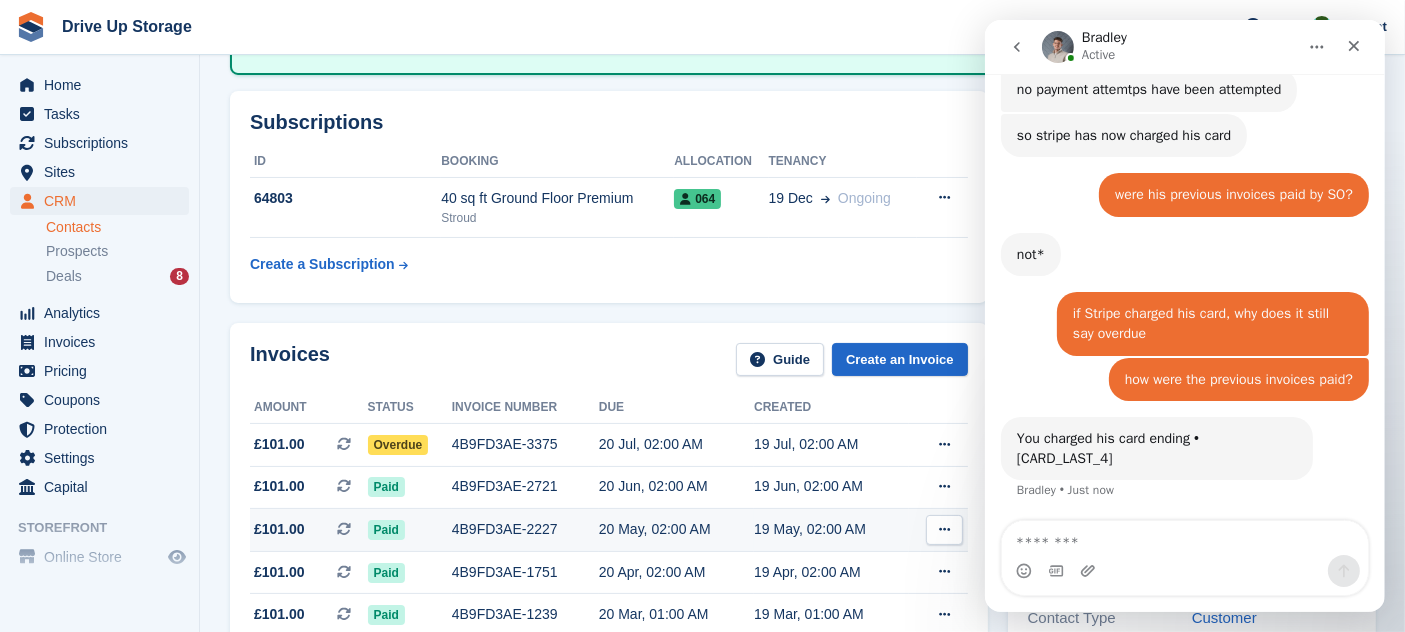 click on "4B9FD3AE-2227" at bounding box center (525, 529) 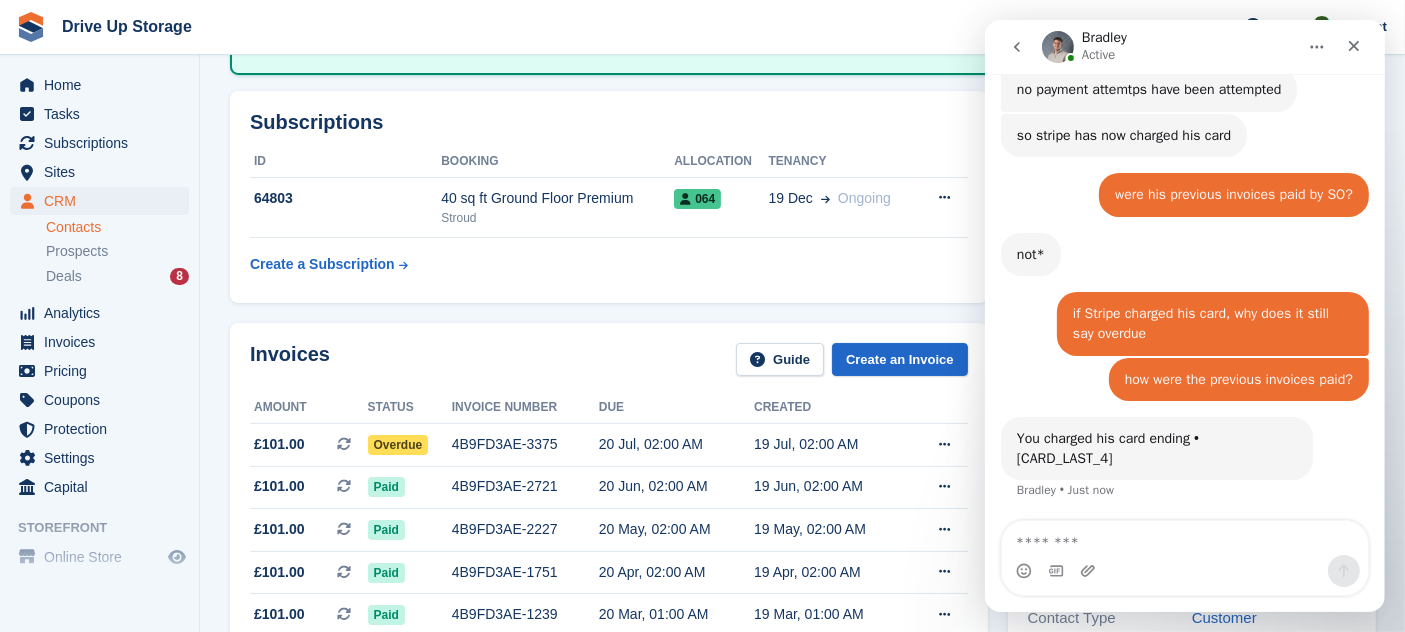 scroll, scrollTop: 1268, scrollLeft: 0, axis: vertical 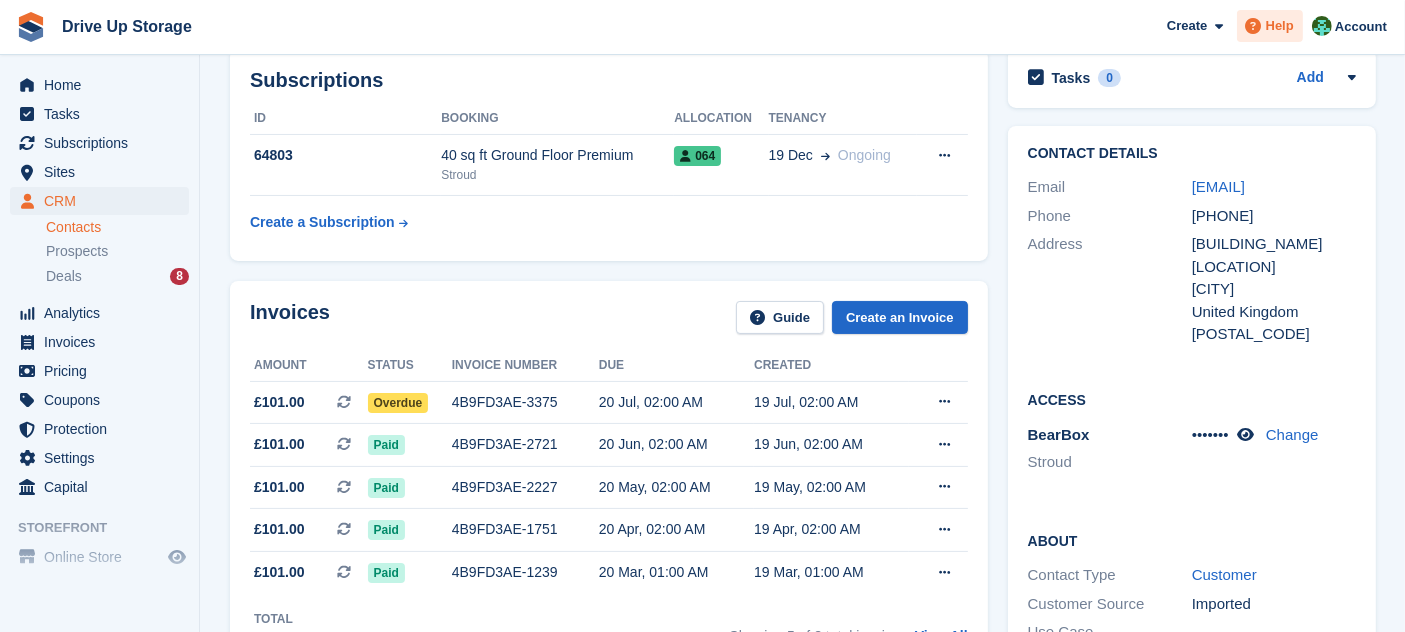 click on "Help" at bounding box center [1270, 26] 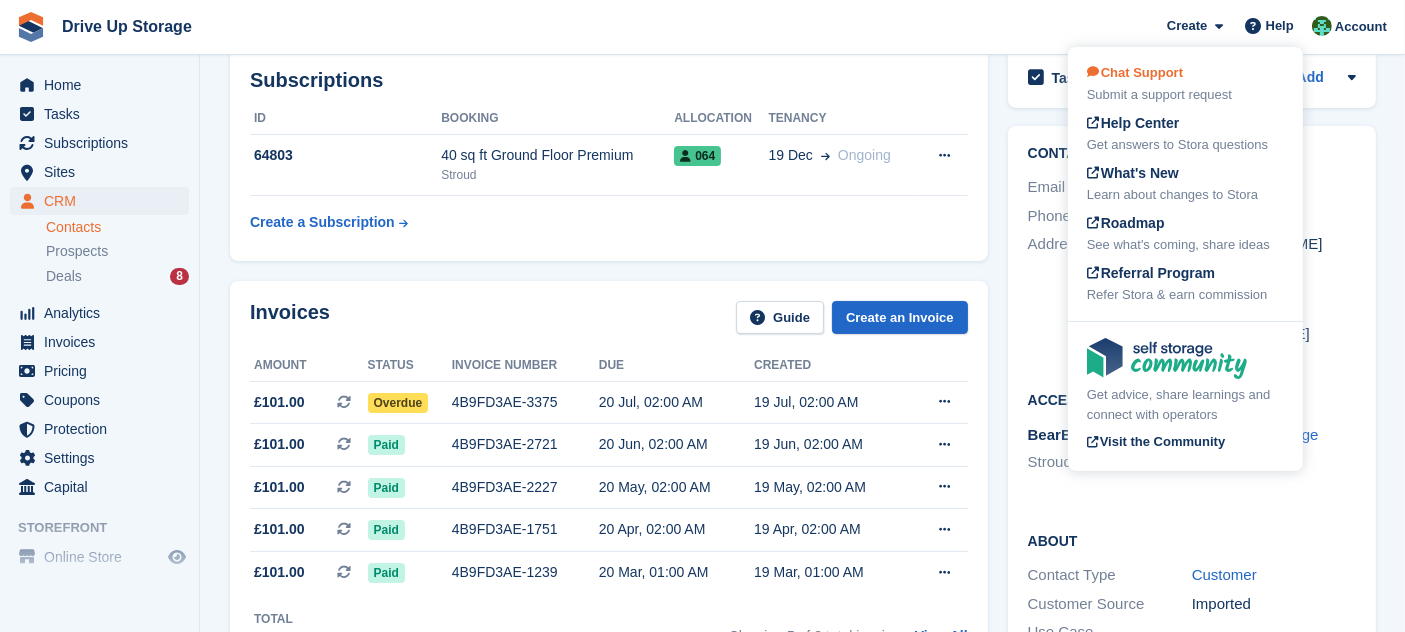 click on "Chat Support
Submit a support request" at bounding box center (1185, 84) 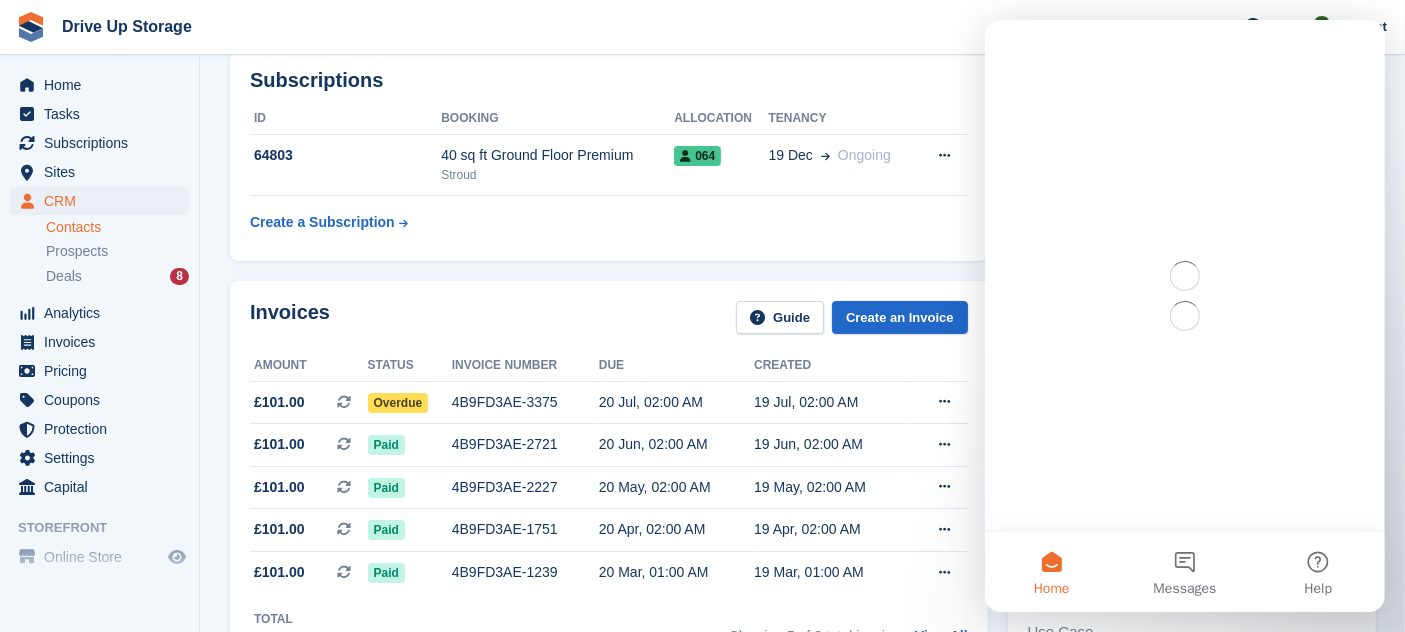 scroll, scrollTop: 0, scrollLeft: 0, axis: both 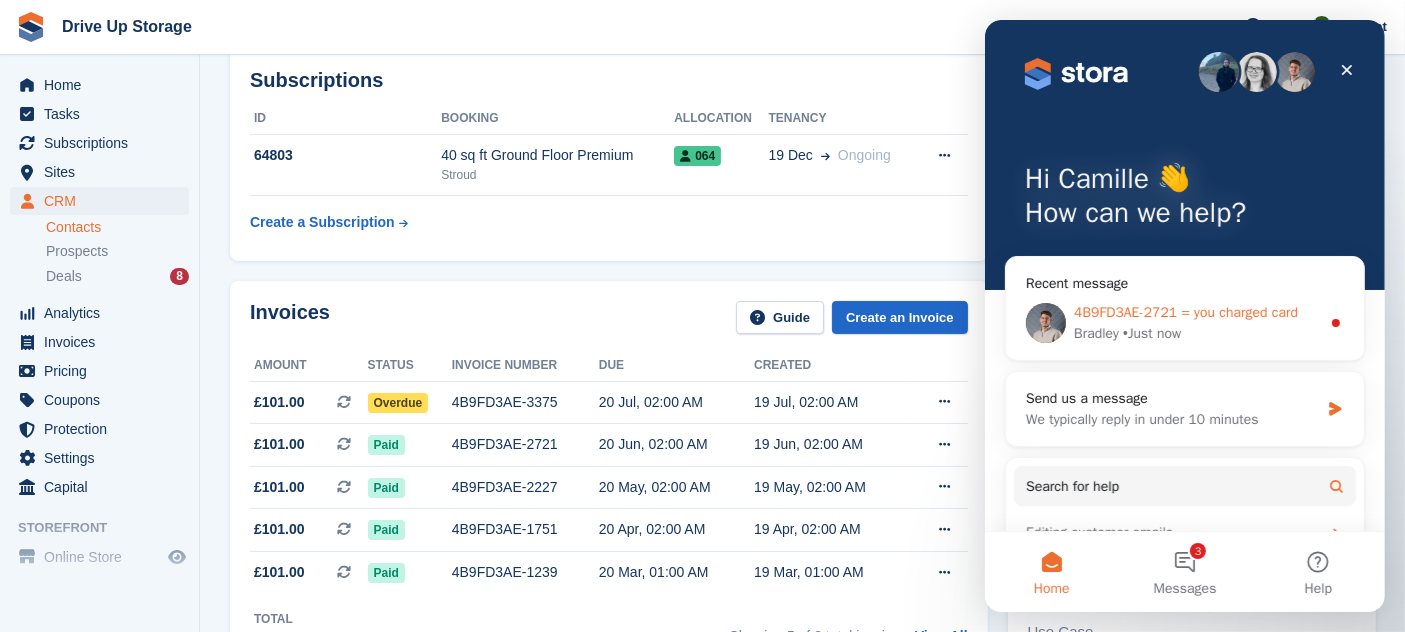 click on "•  Just now" at bounding box center [1151, 333] 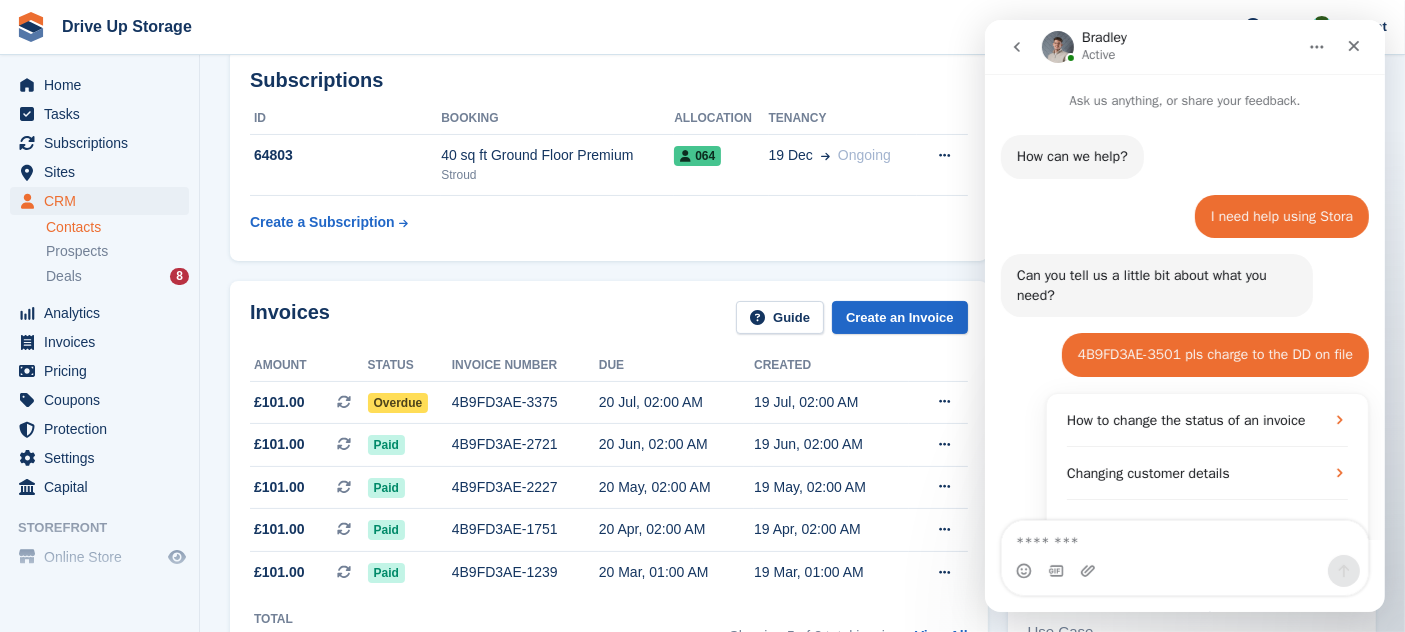 scroll, scrollTop: 2, scrollLeft: 0, axis: vertical 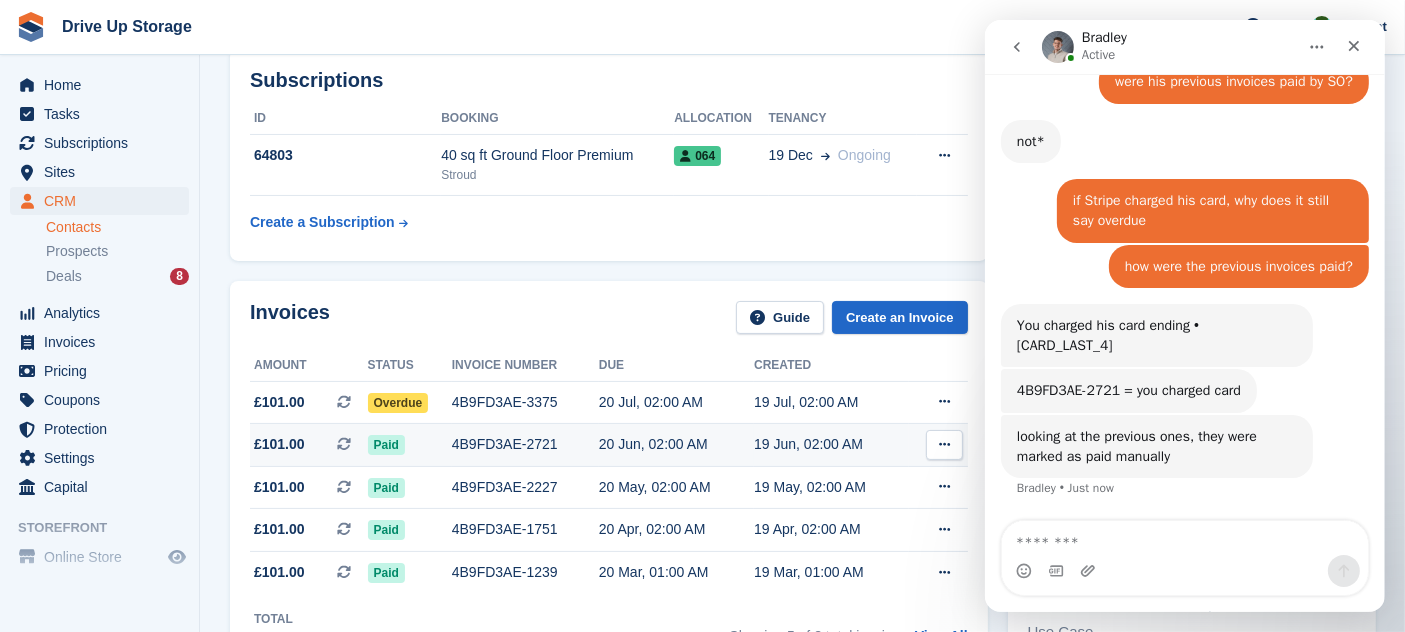 click on "4B9FD3AE-2721" at bounding box center (525, 444) 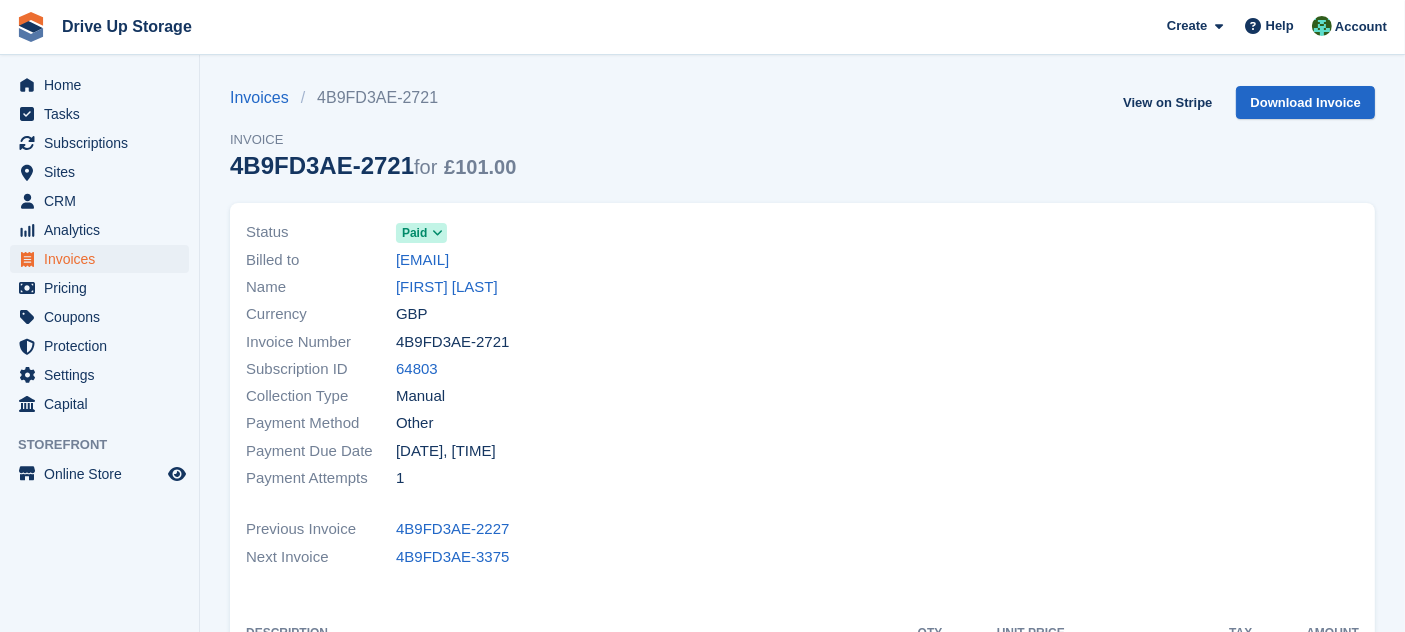 scroll, scrollTop: 222, scrollLeft: 0, axis: vertical 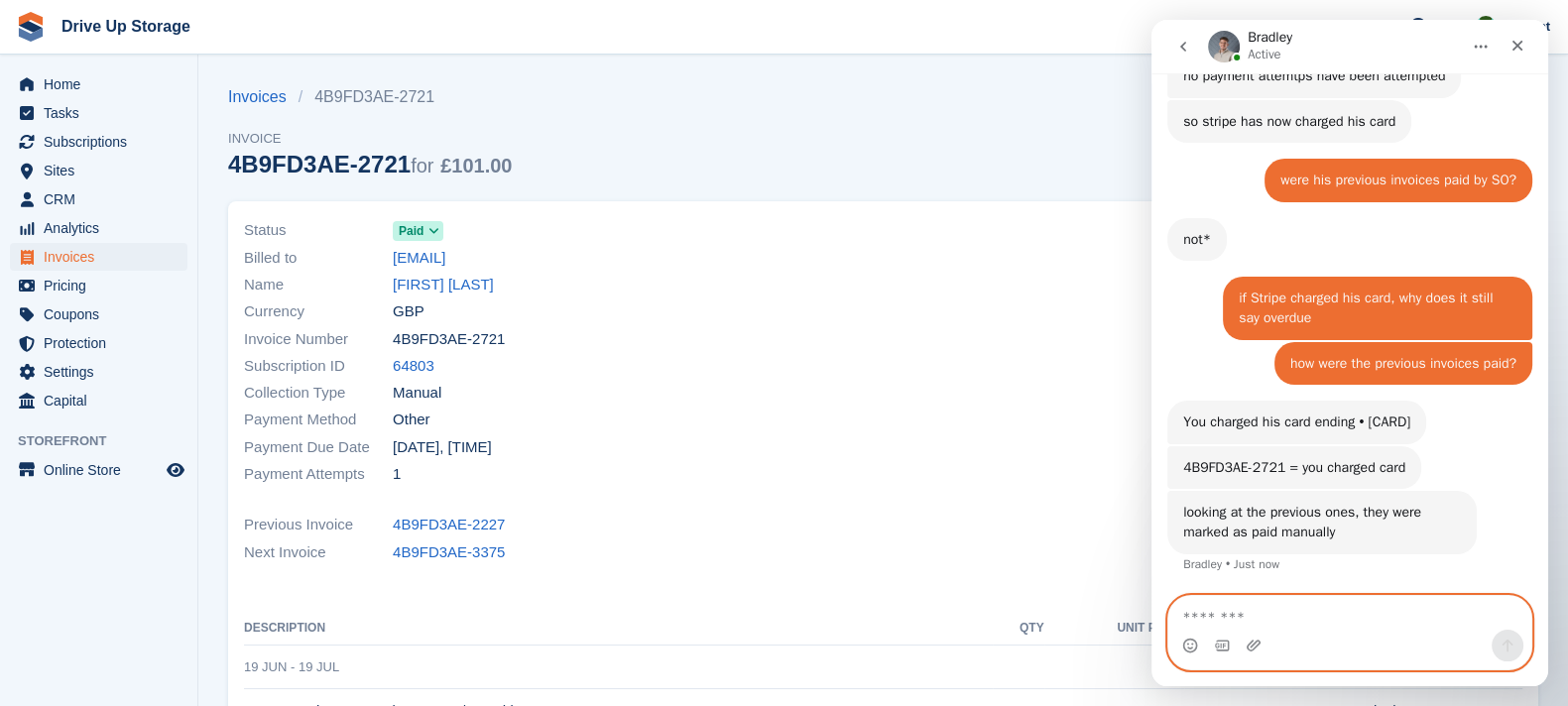 click at bounding box center [1350, 613] 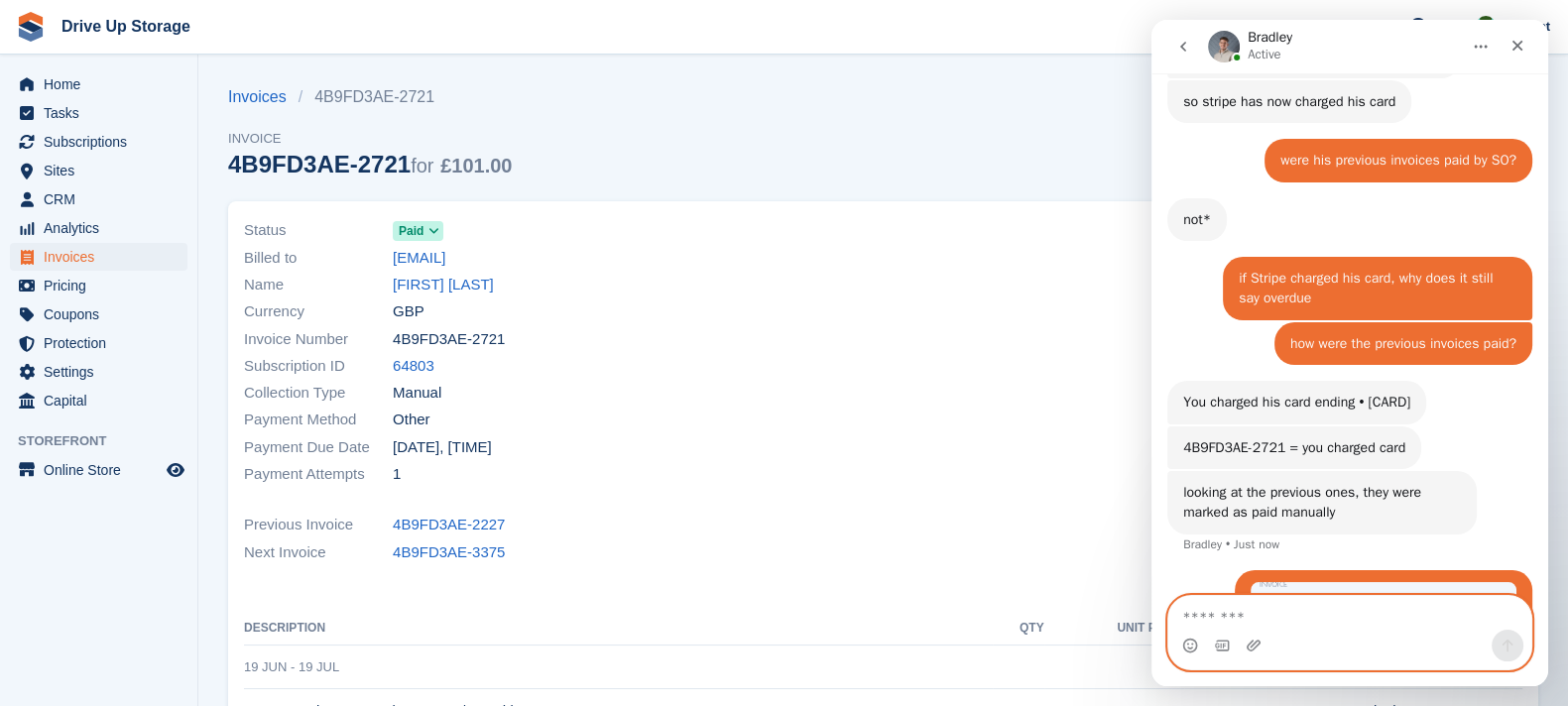 scroll, scrollTop: 1467, scrollLeft: 0, axis: vertical 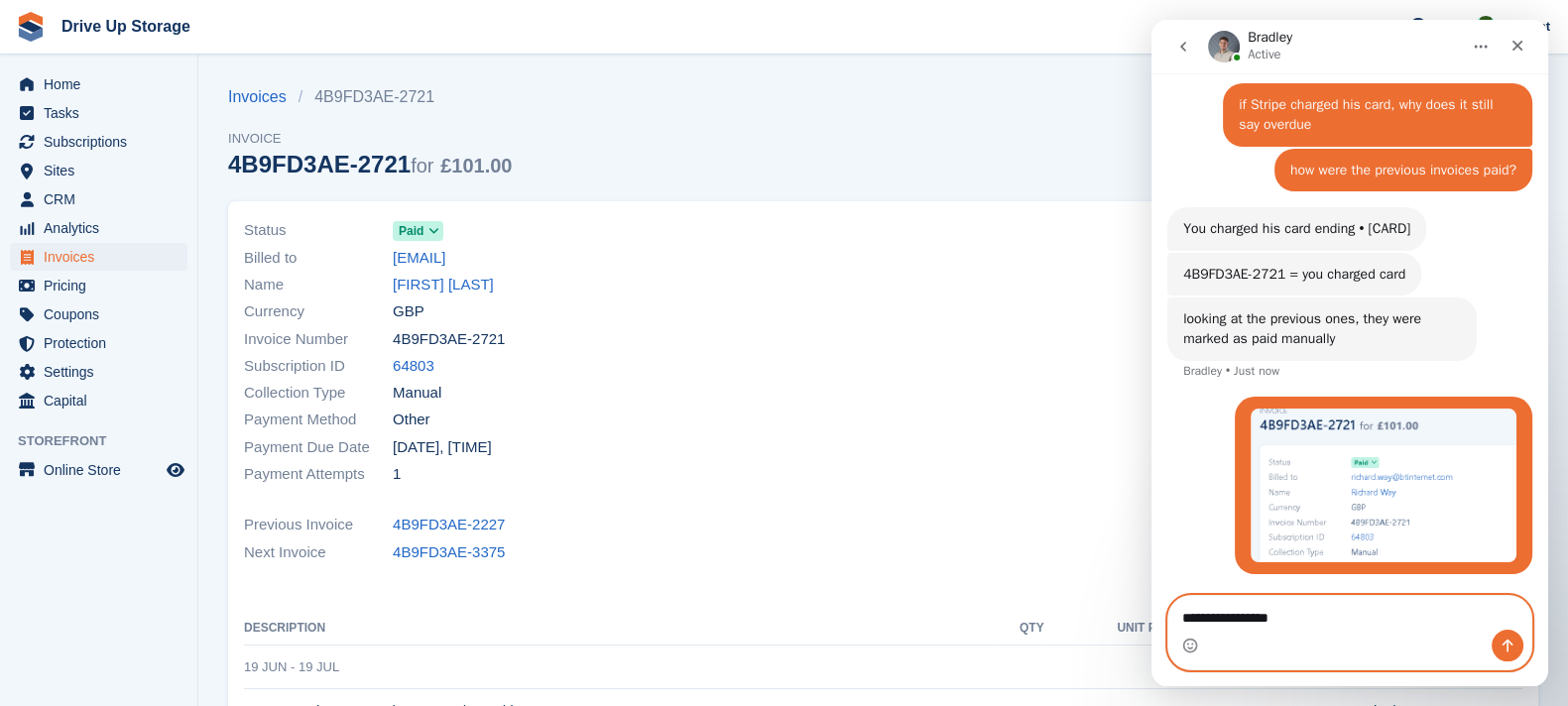 type on "**********" 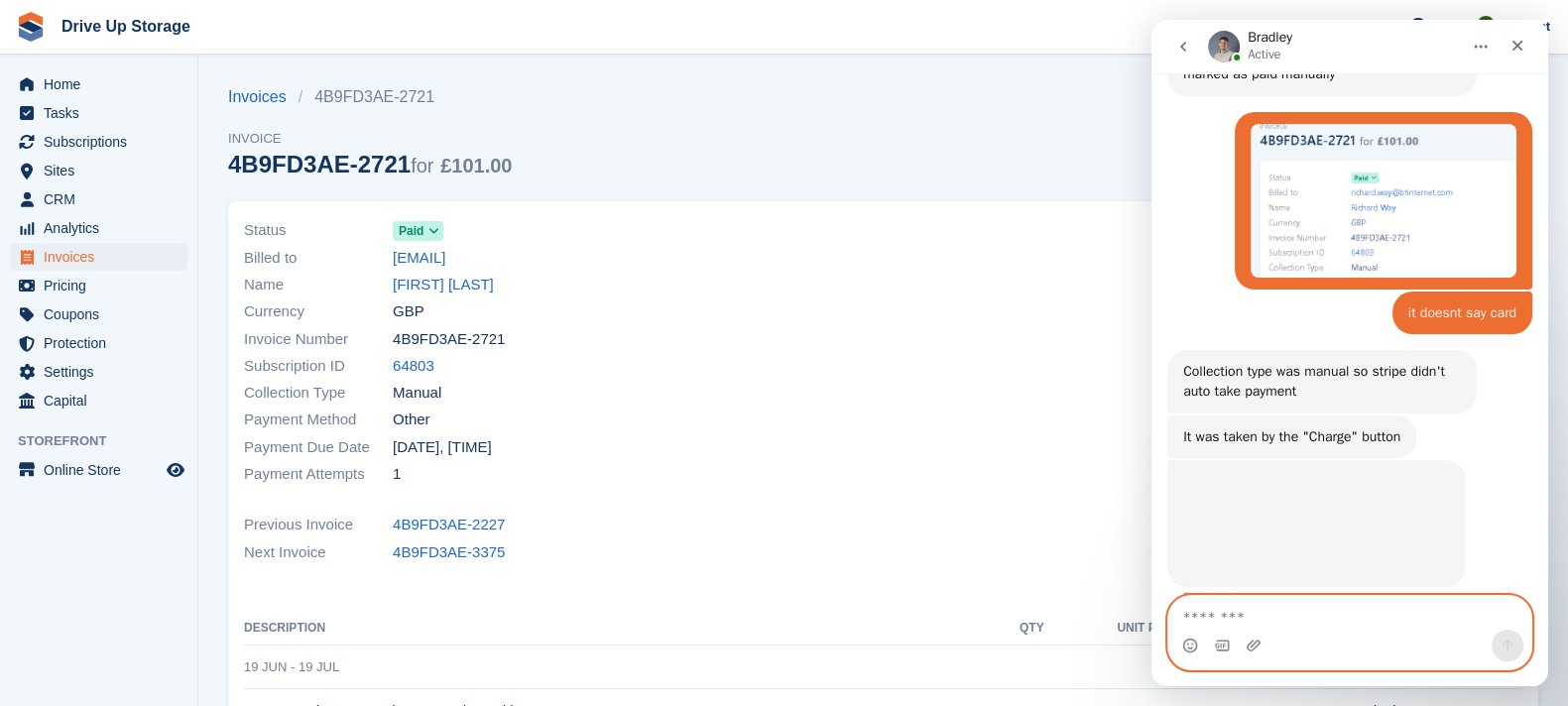 scroll, scrollTop: 1764, scrollLeft: 0, axis: vertical 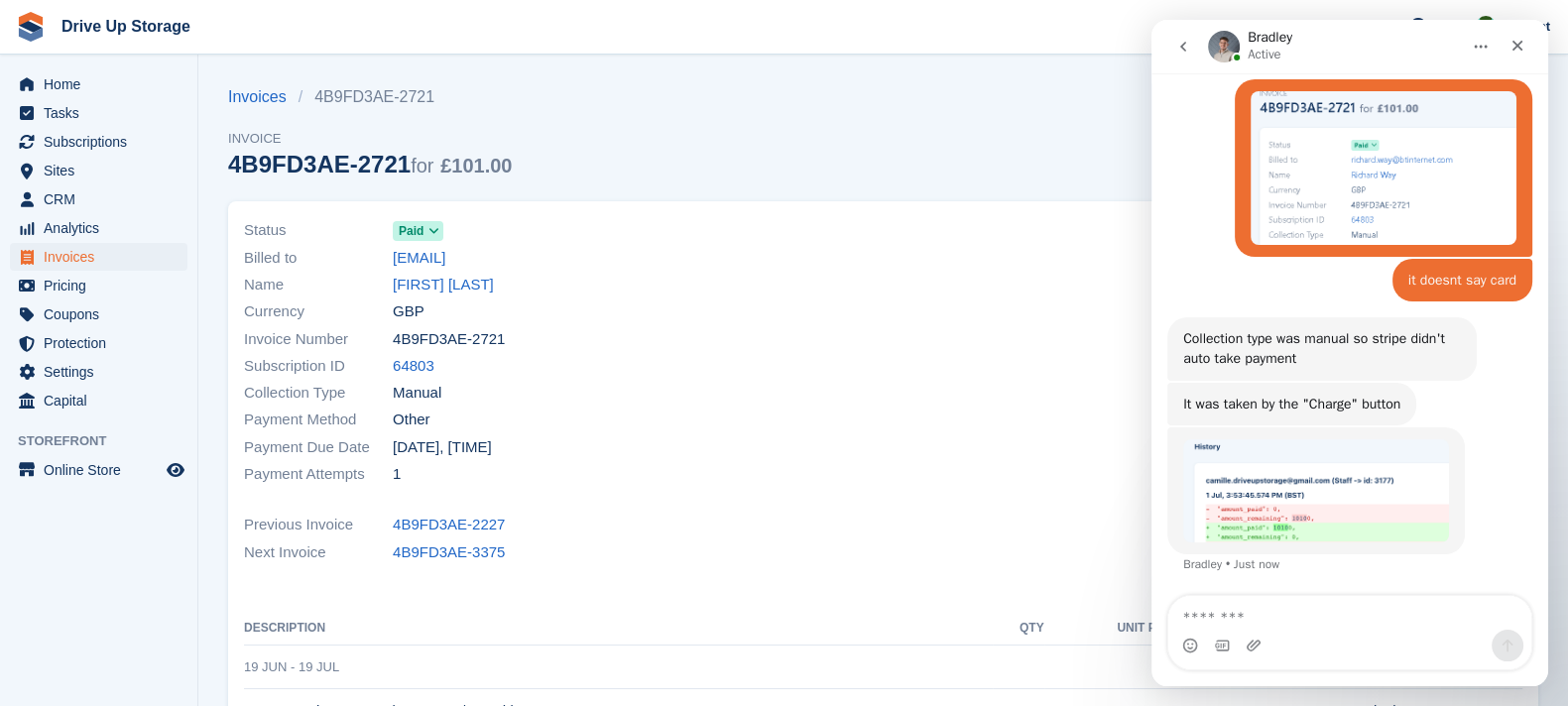 click at bounding box center [1316, 491] 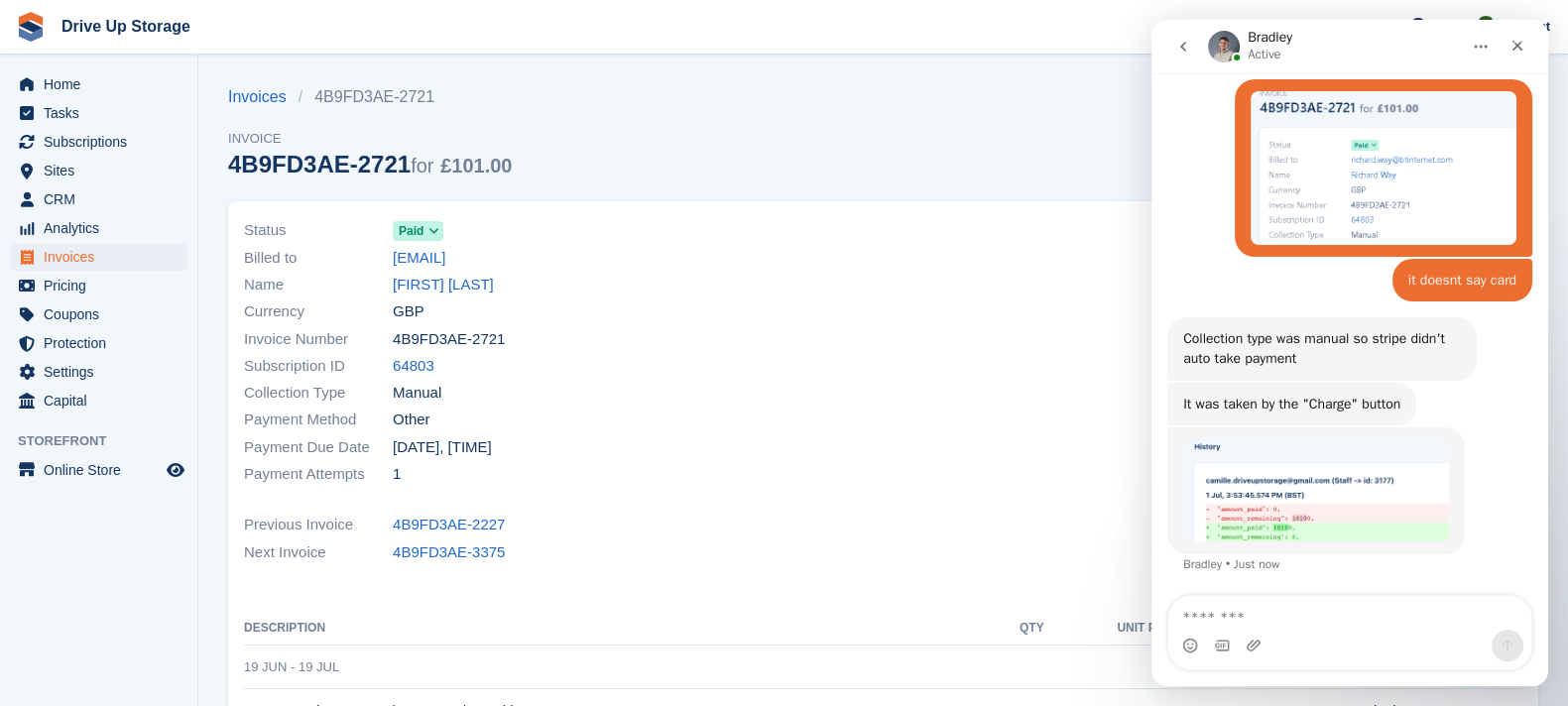 scroll, scrollTop: 0, scrollLeft: 0, axis: both 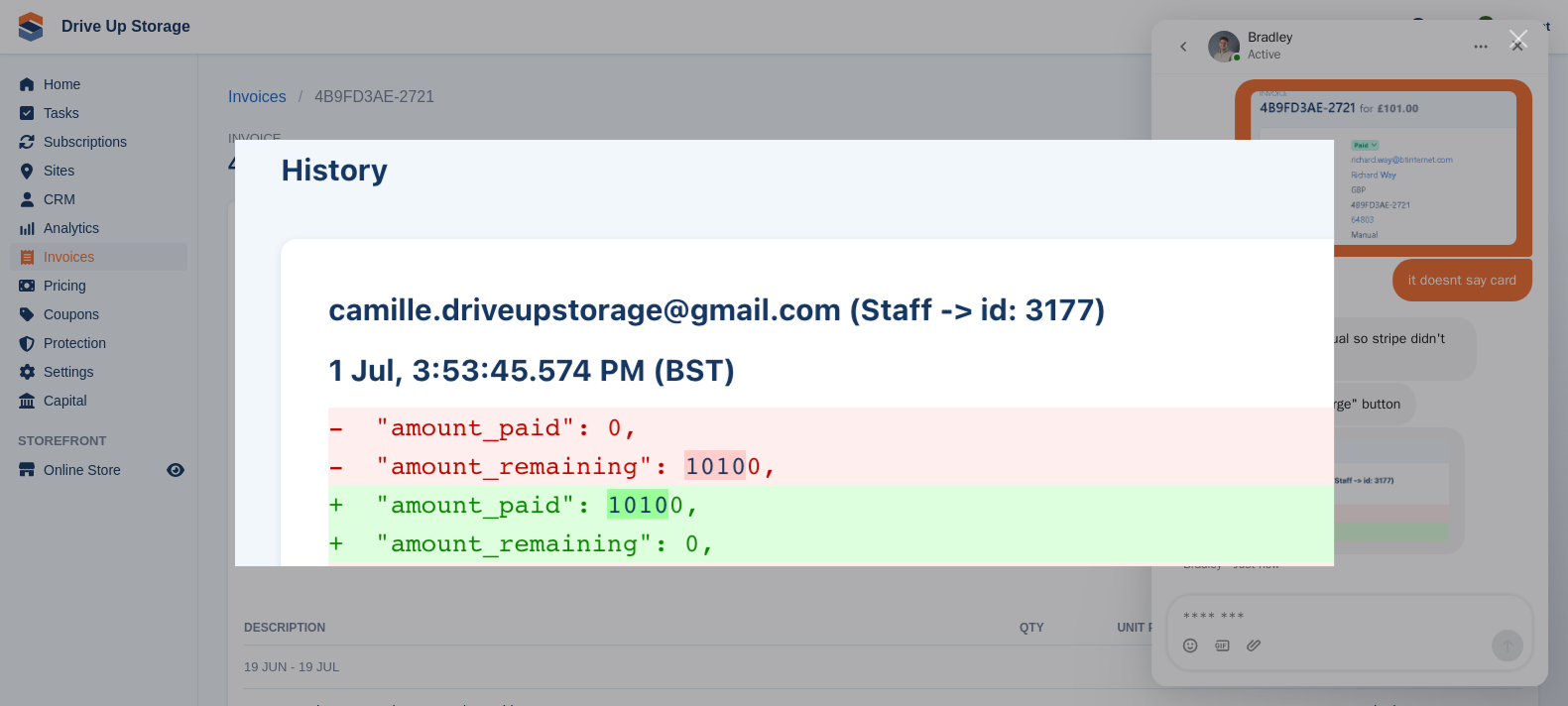 click at bounding box center [784, 353] 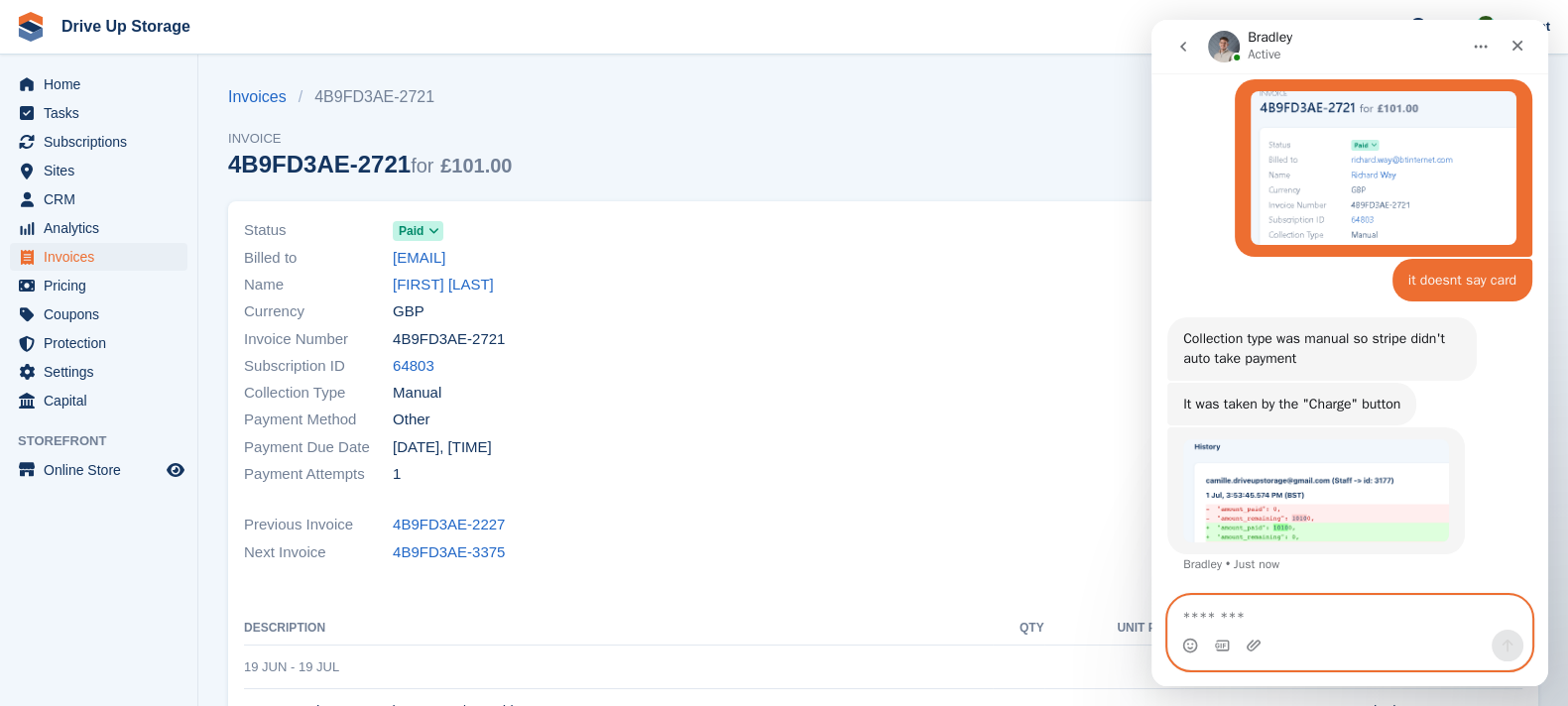 click at bounding box center (1350, 613) 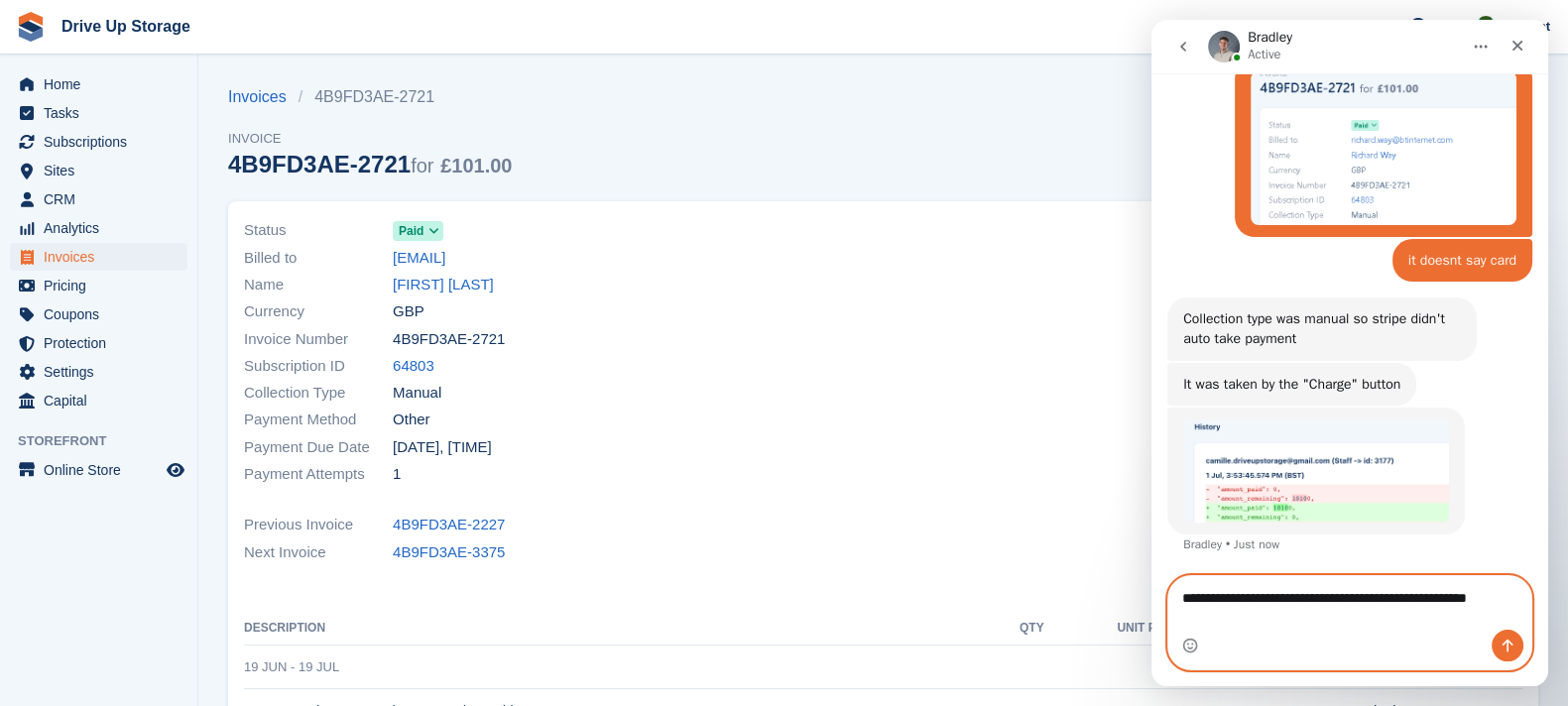 scroll, scrollTop: 1784, scrollLeft: 0, axis: vertical 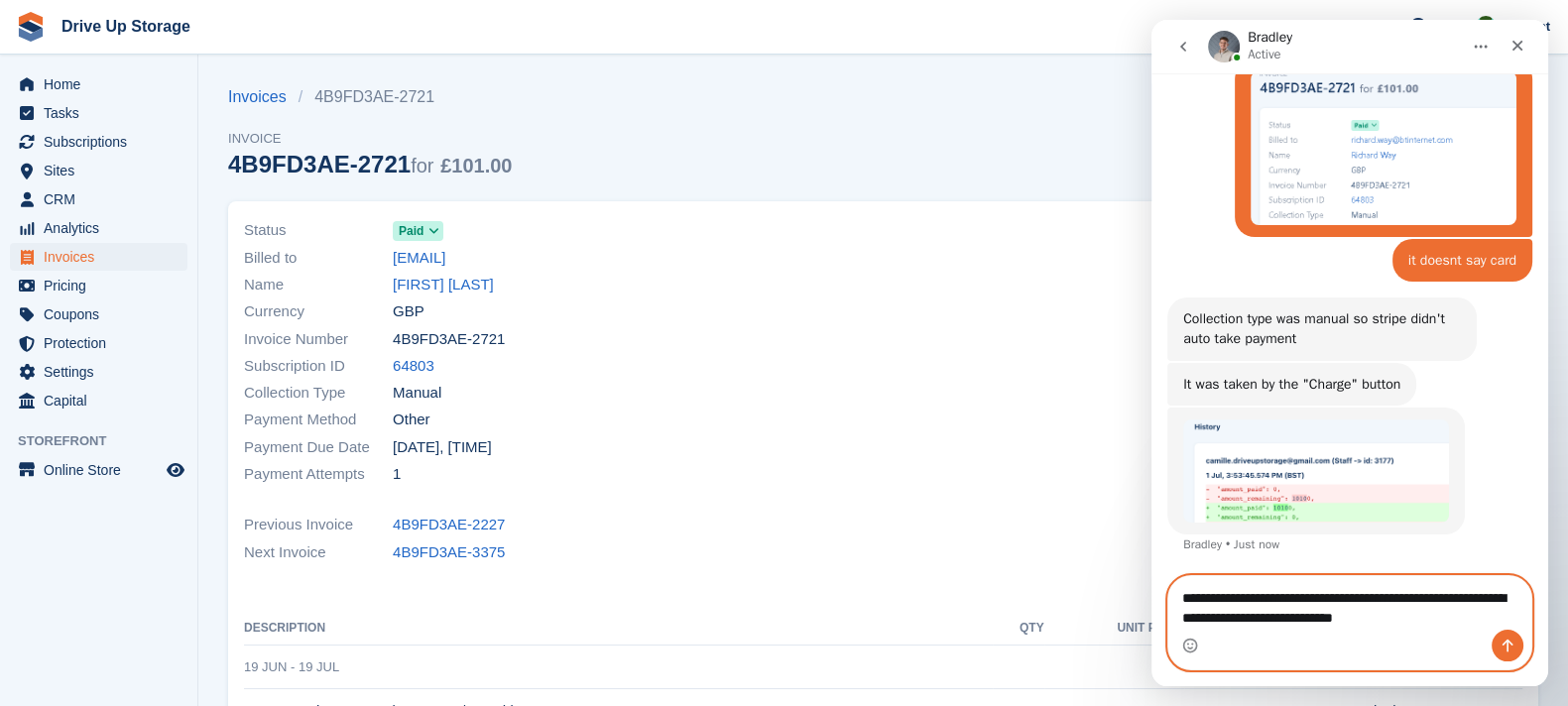 type on "**********" 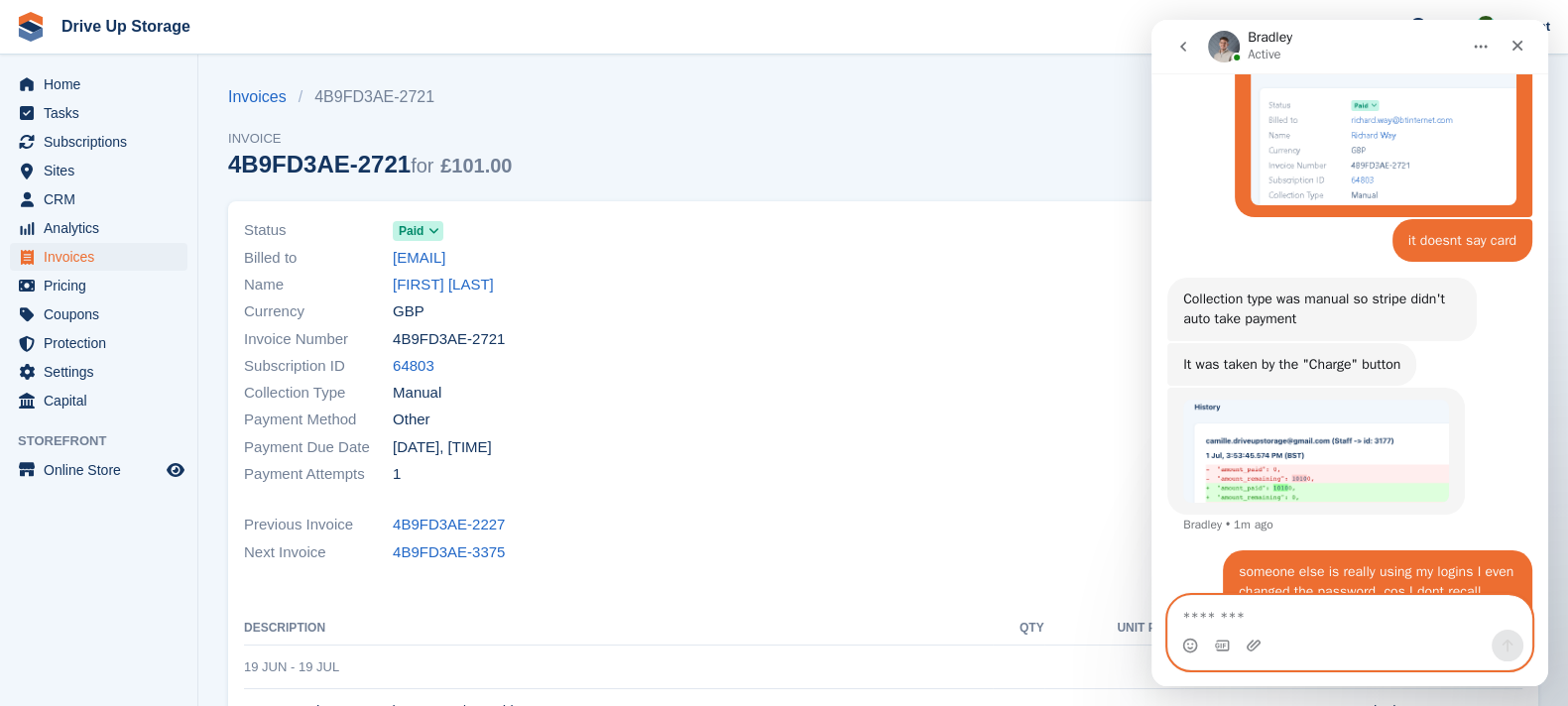 scroll, scrollTop: 1862, scrollLeft: 0, axis: vertical 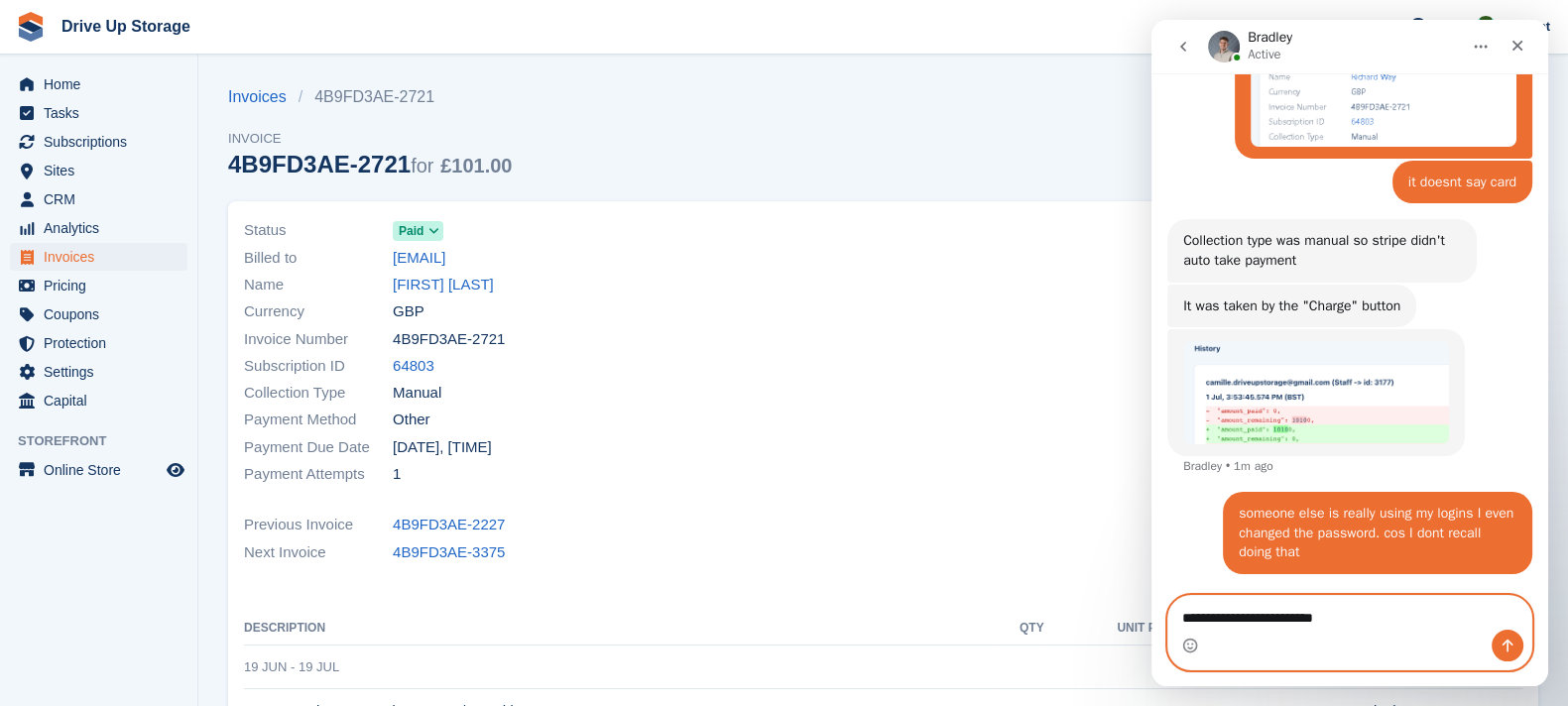 type on "**********" 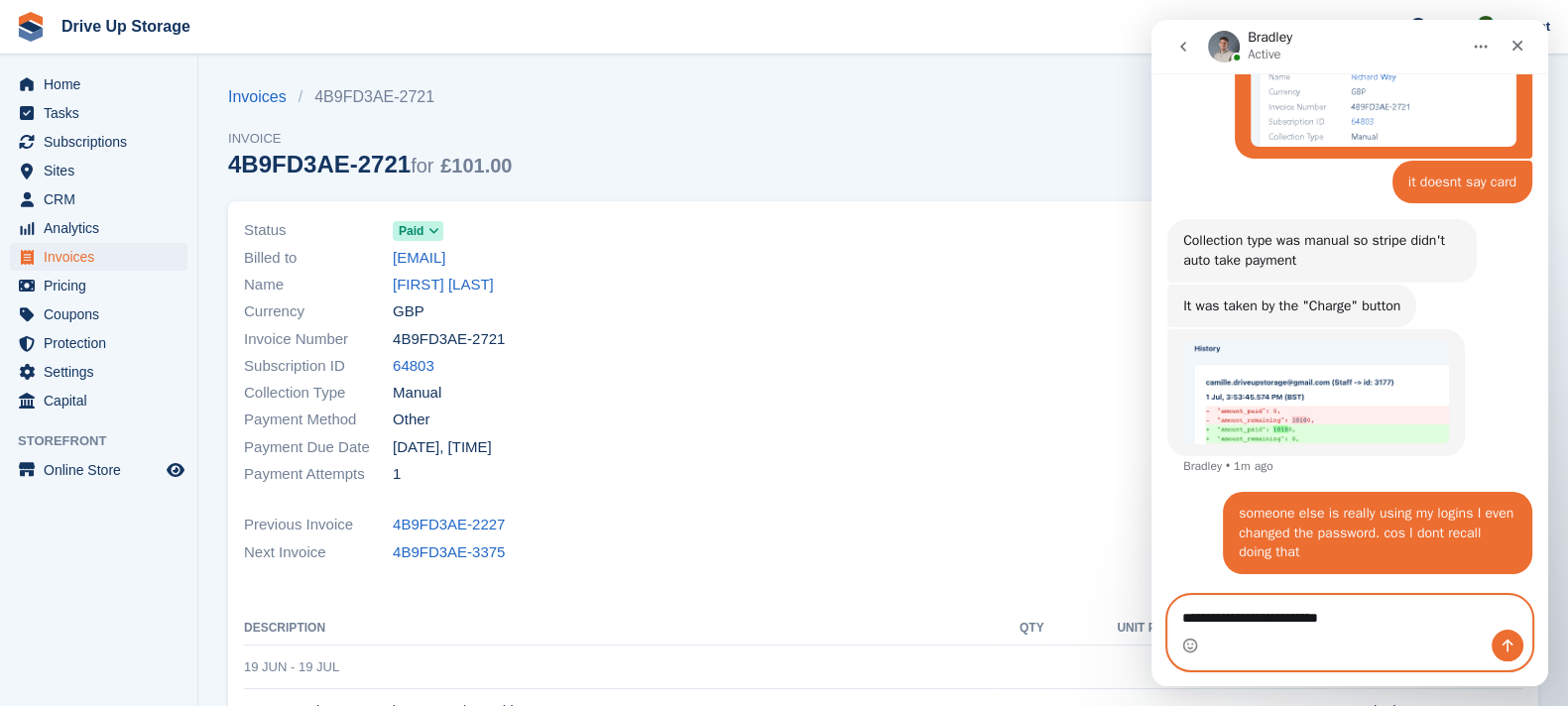 type 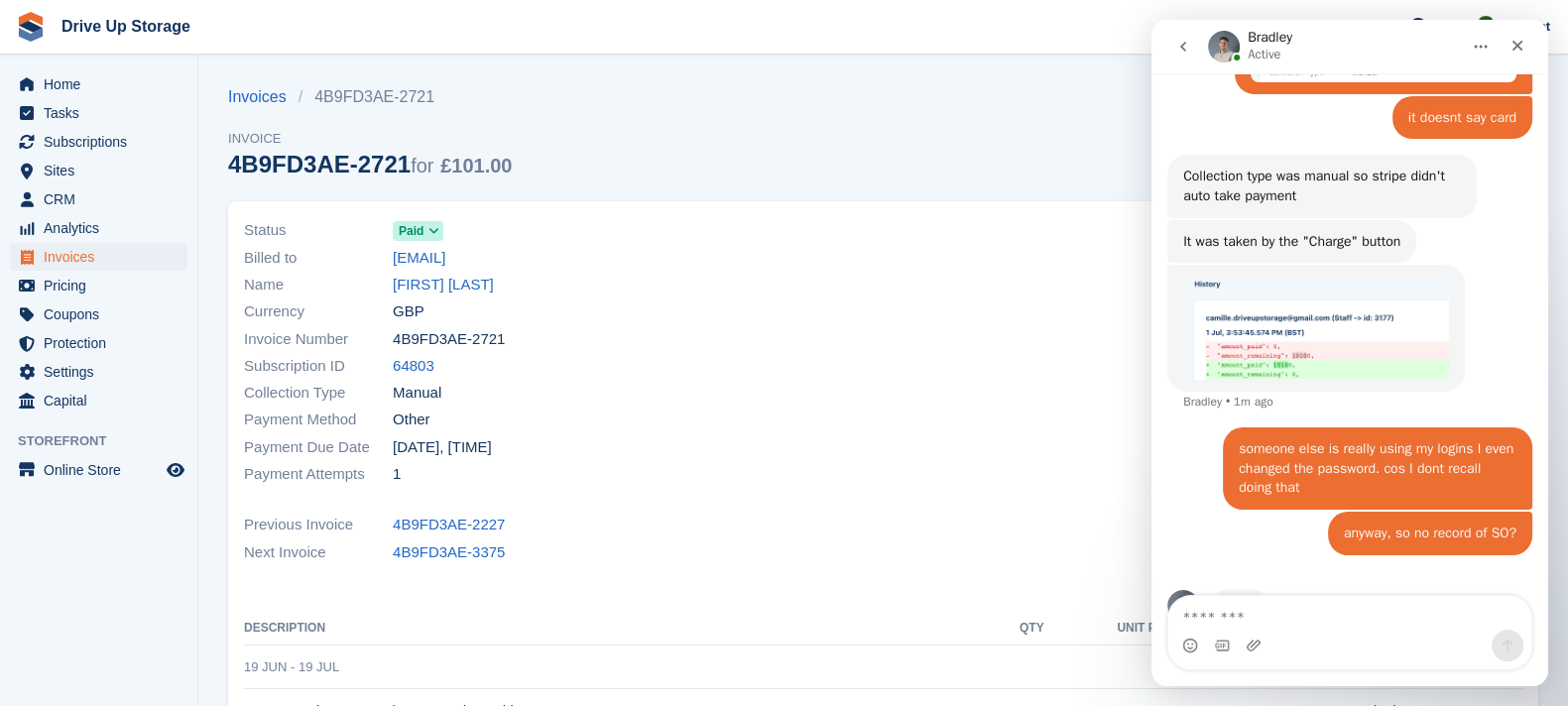 scroll, scrollTop: 1983, scrollLeft: 0, axis: vertical 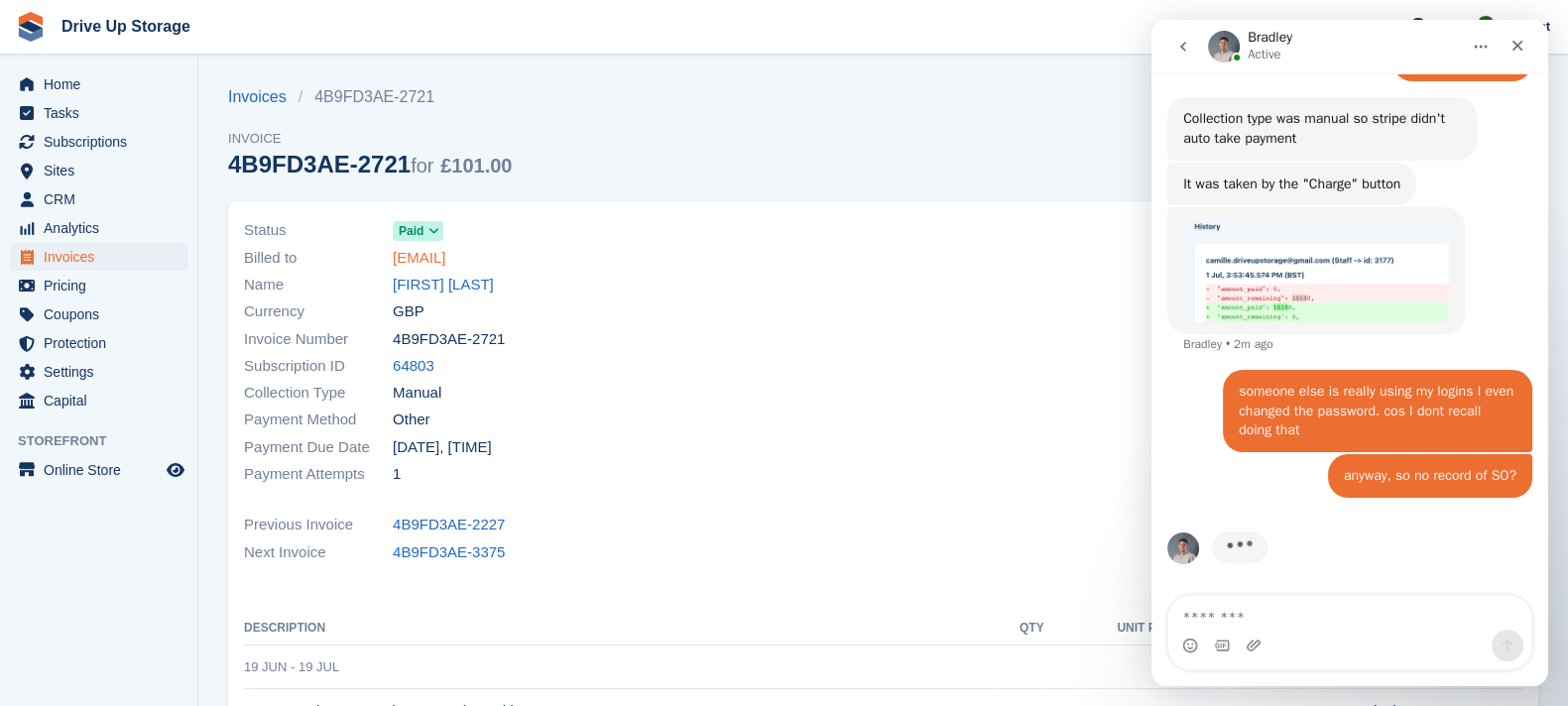 drag, startPoint x: 599, startPoint y: 264, endPoint x: 513, endPoint y: 250, distance: 87.13208 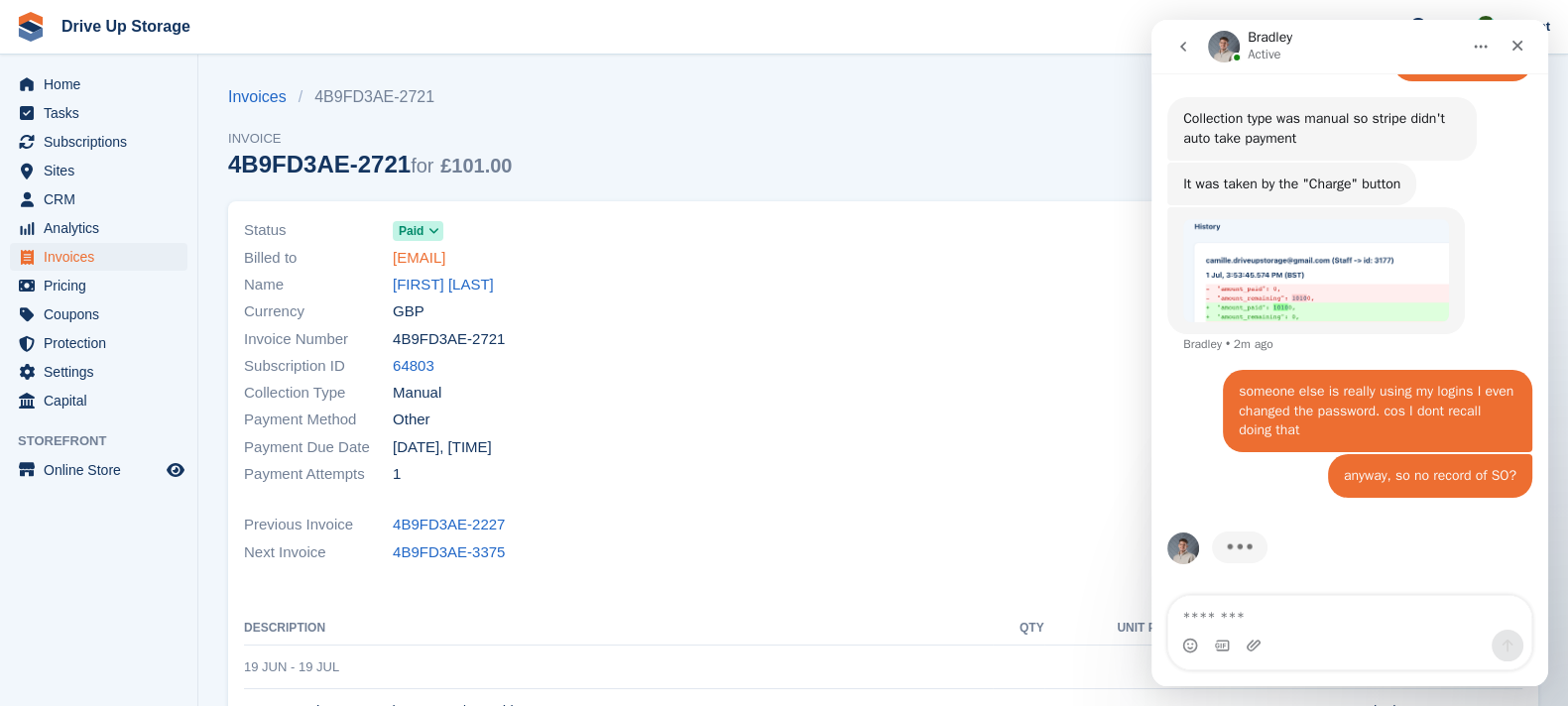 click on "Billed to
richard.way@btinternet.com" at bounding box center (557, 257) 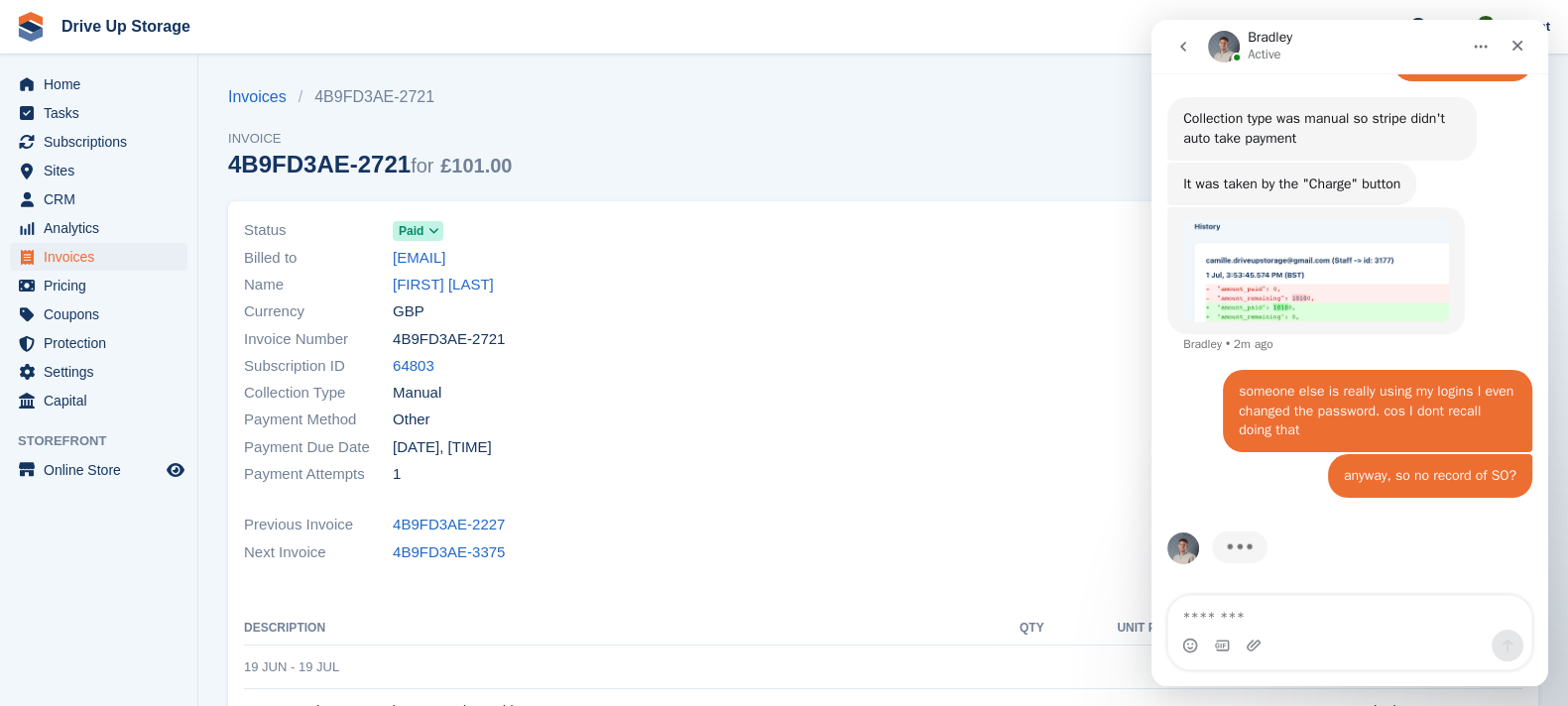 click on "Currency
GBP" at bounding box center [557, 311] 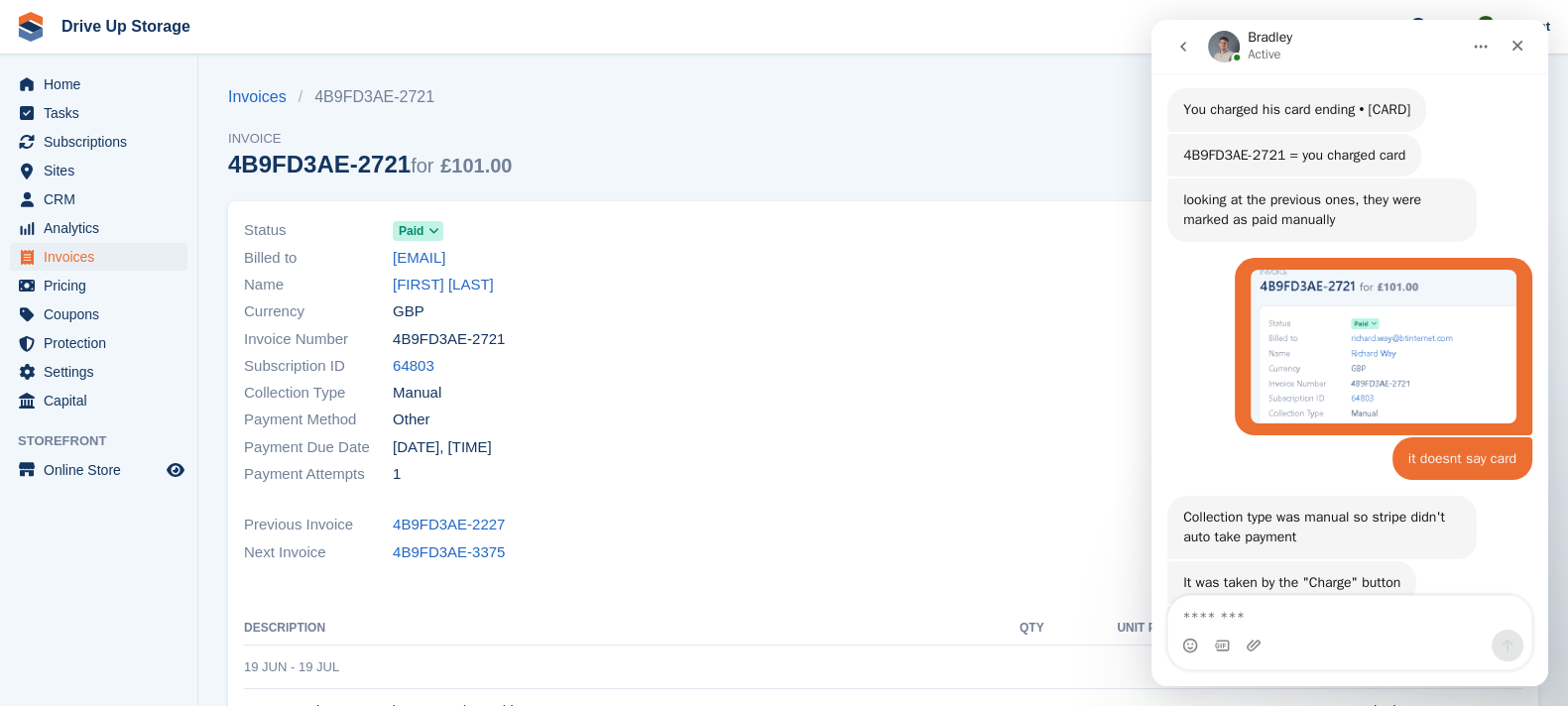 scroll, scrollTop: 1319, scrollLeft: 0, axis: vertical 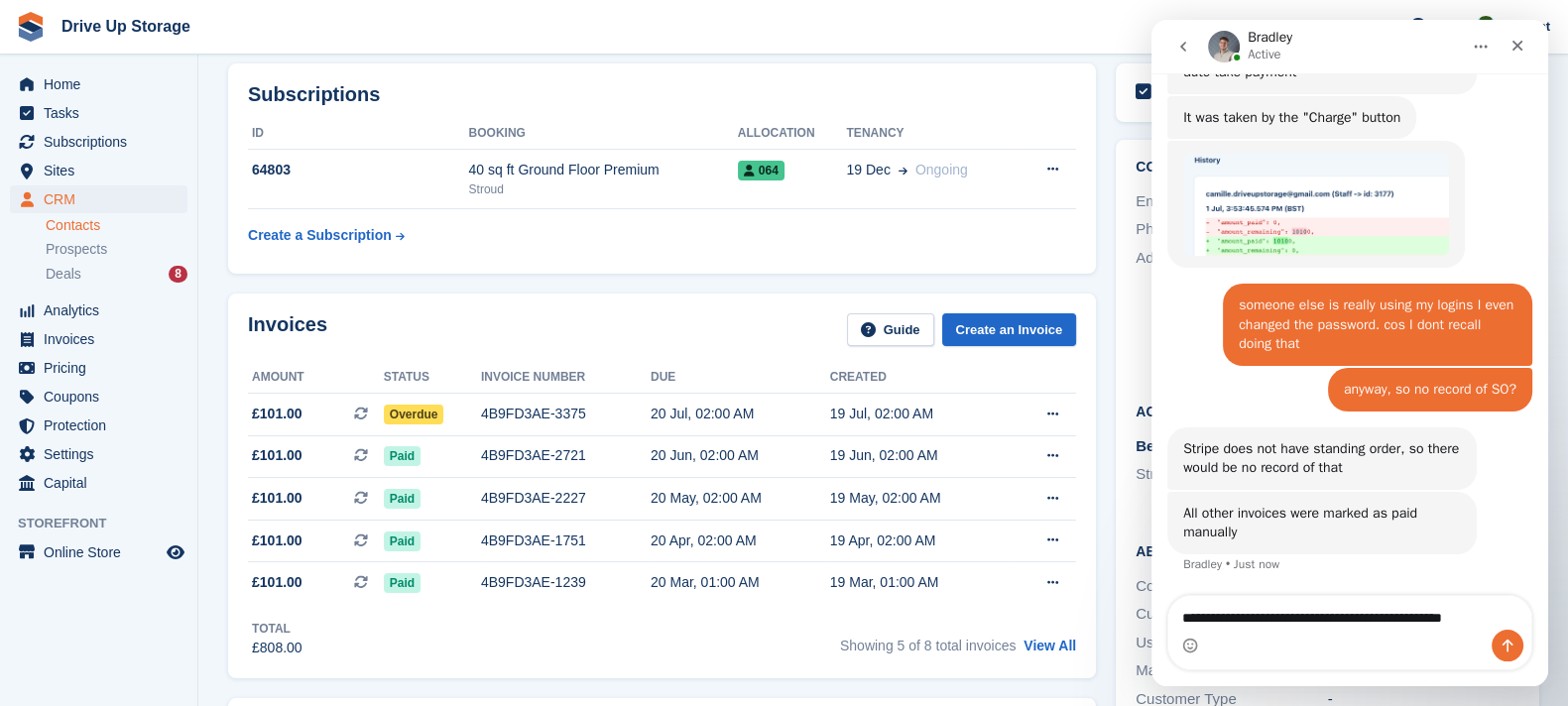 type on "**********" 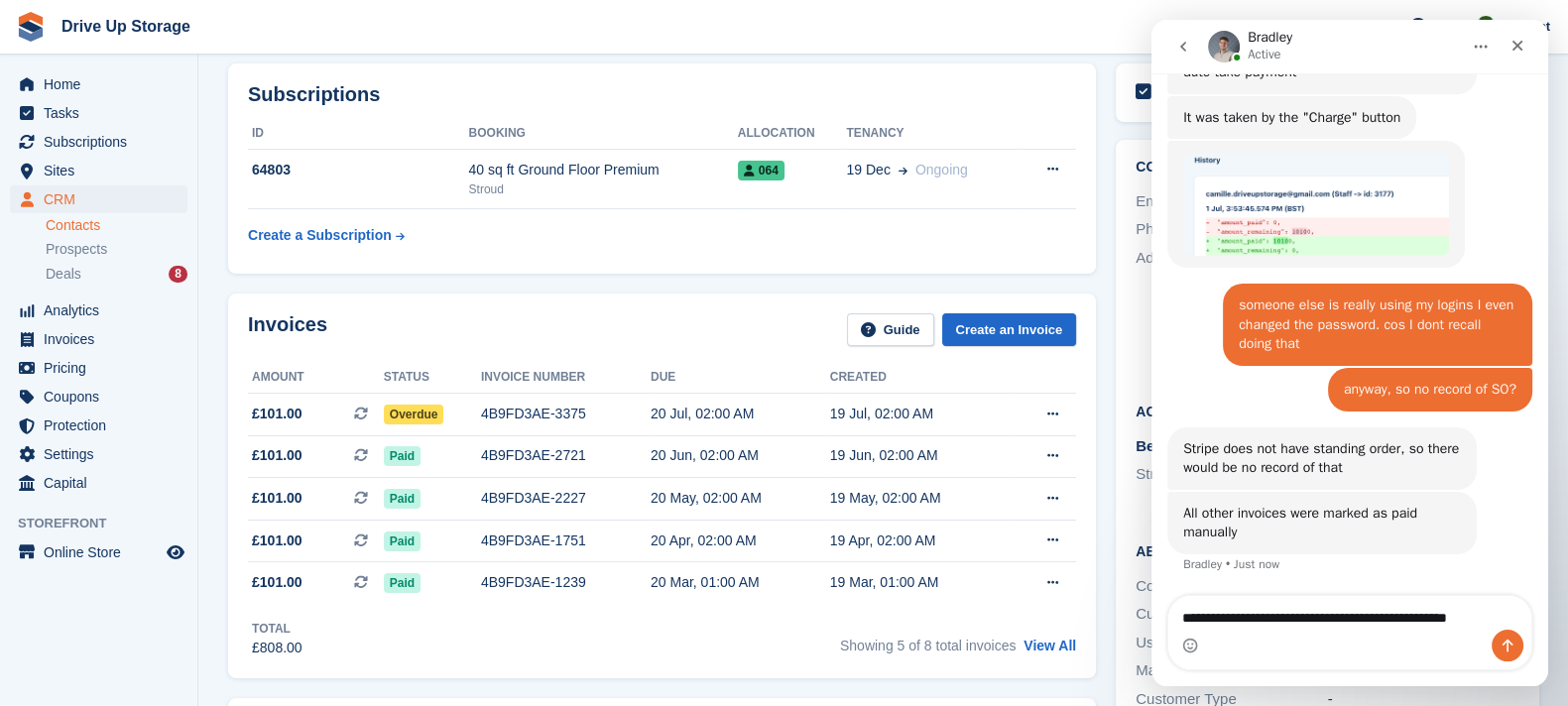 type 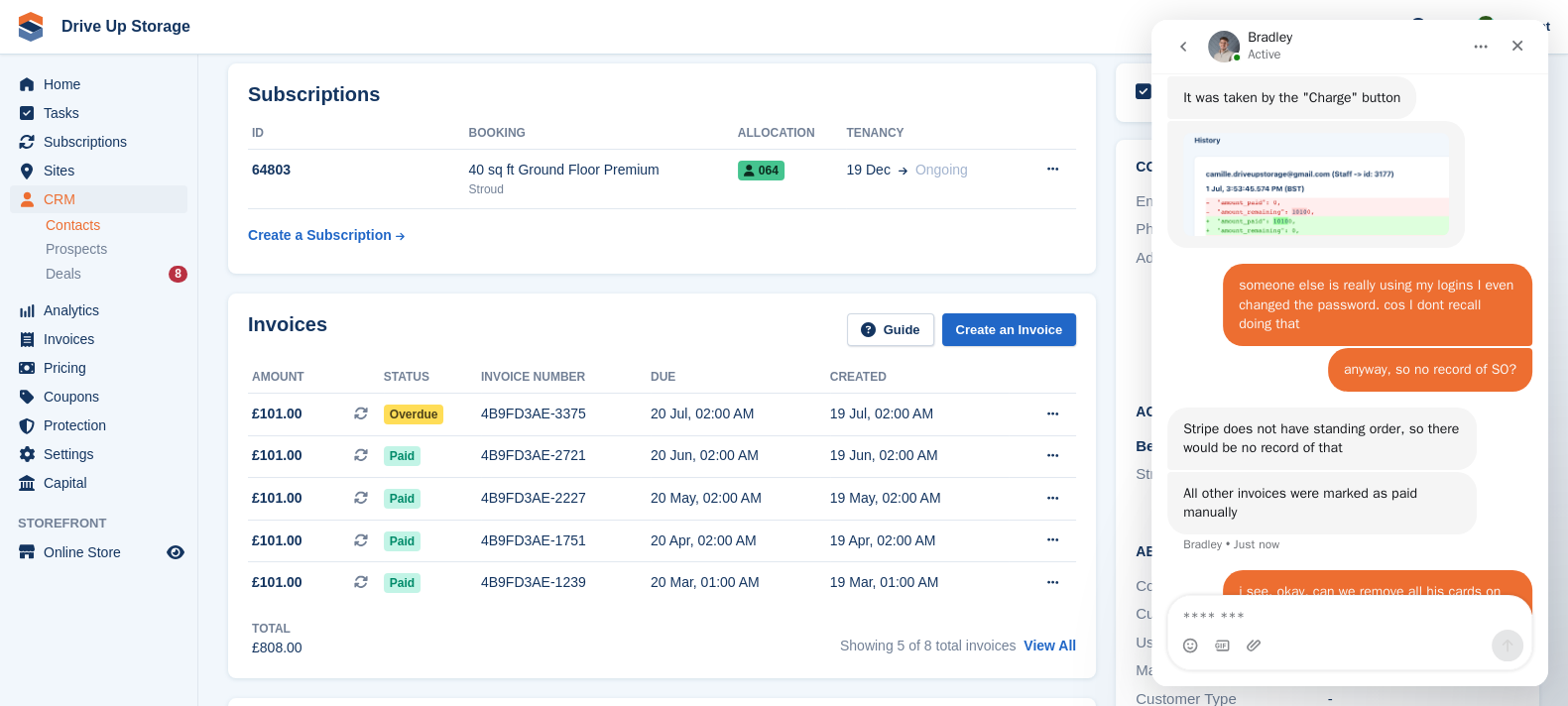 scroll, scrollTop: 2129, scrollLeft: 0, axis: vertical 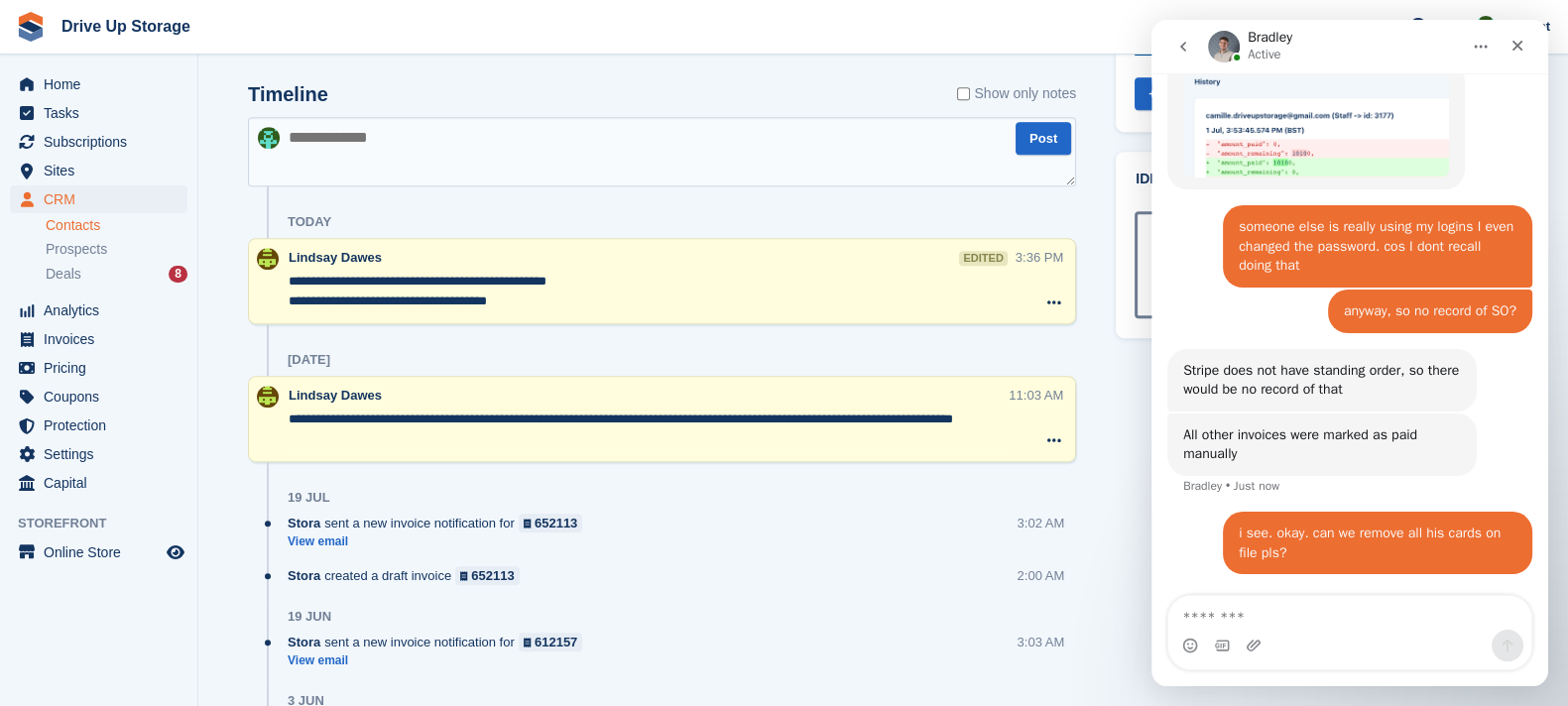 click at bounding box center (662, 152) 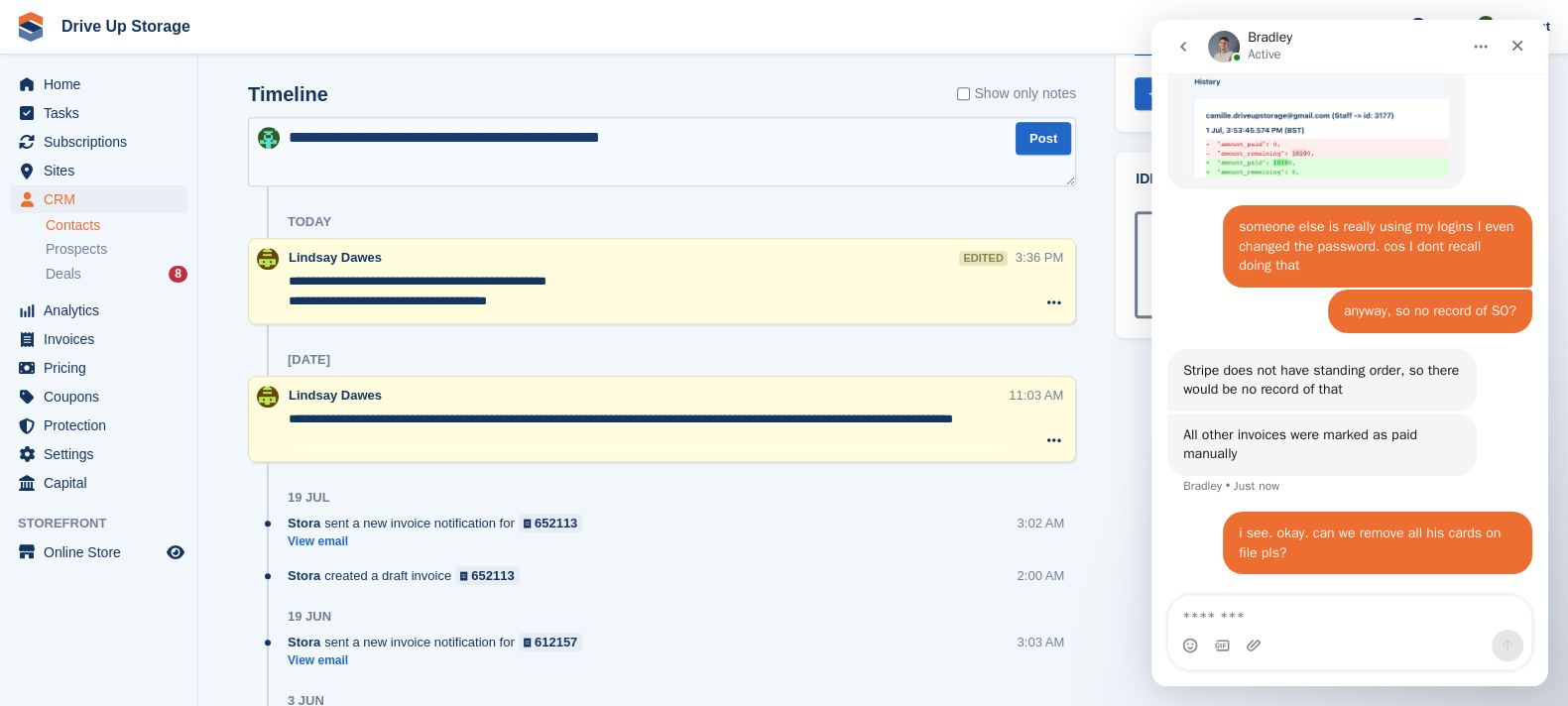 type on "**********" 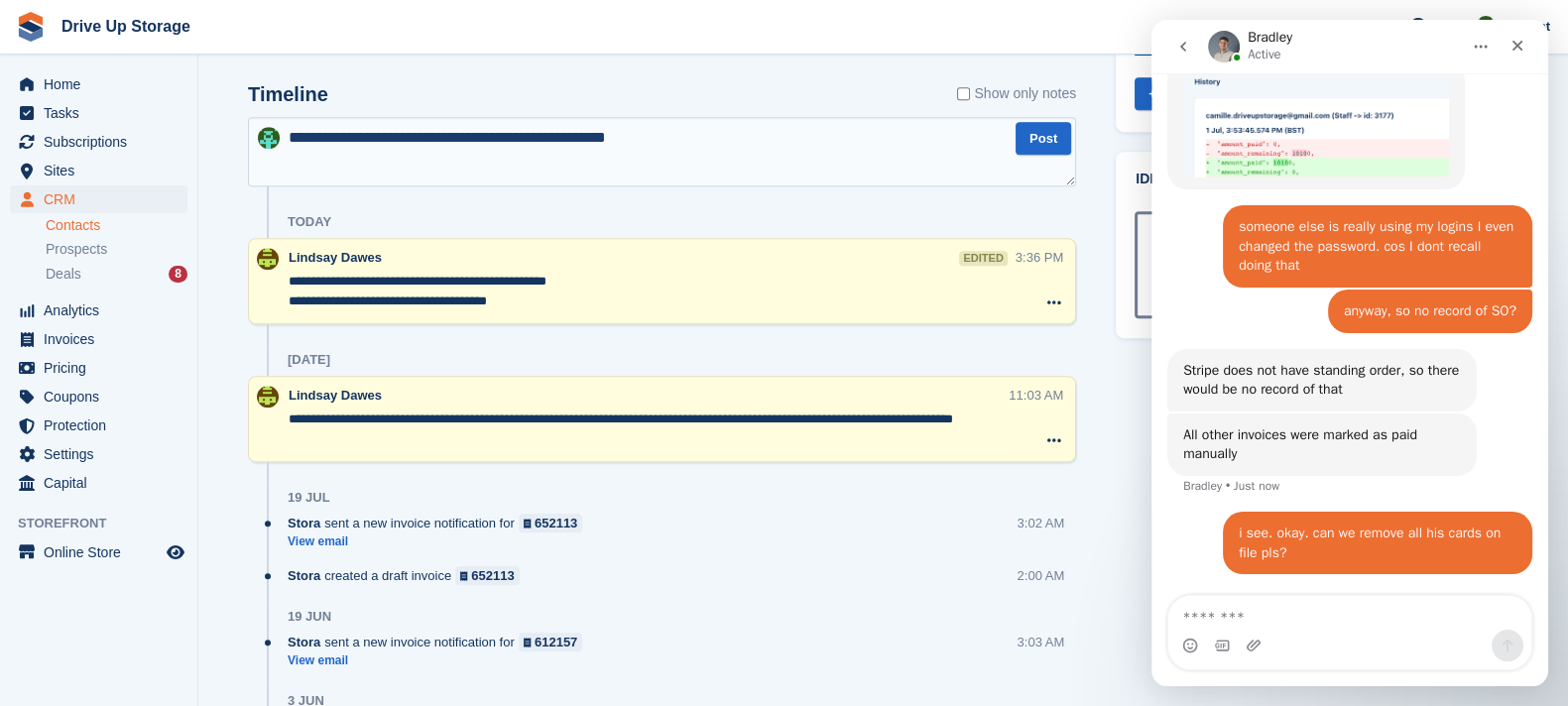 type 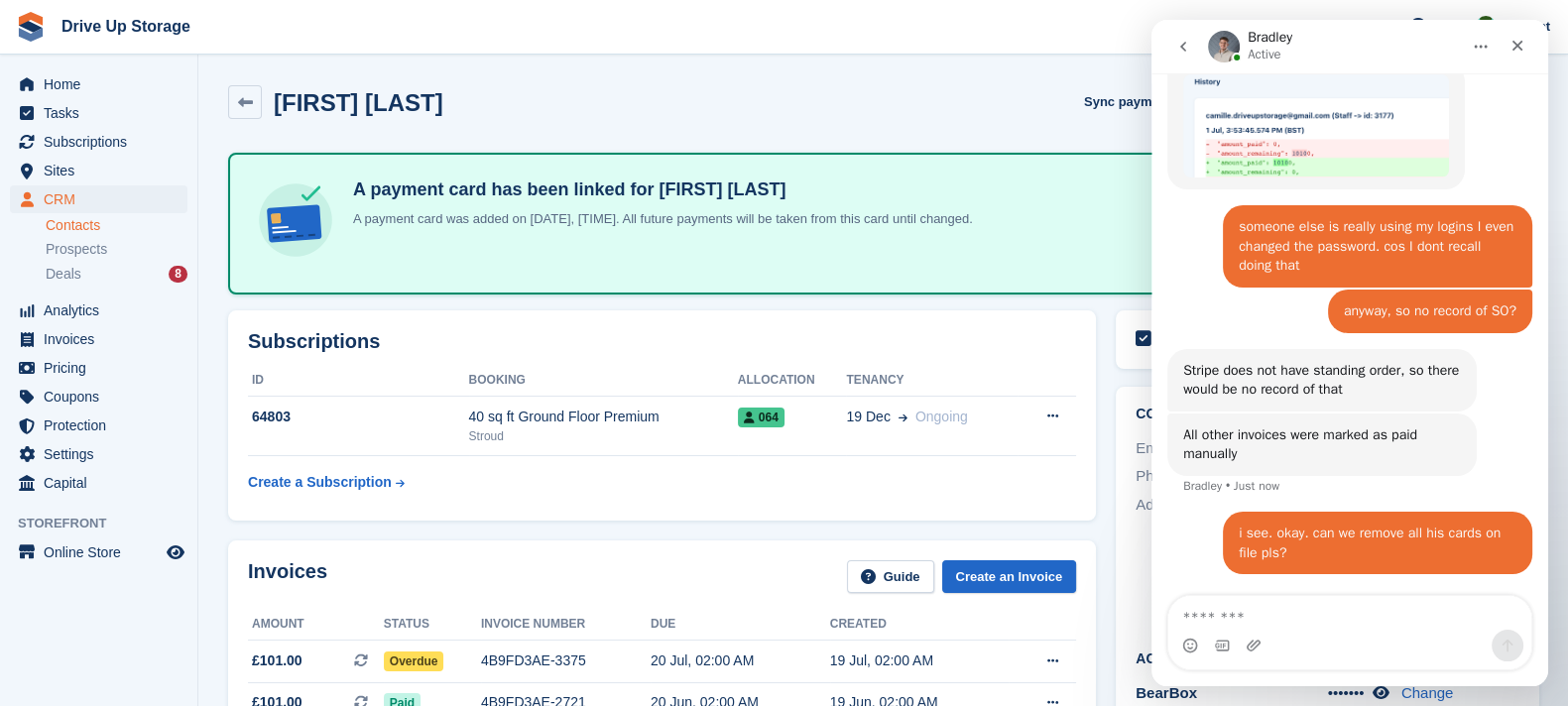 scroll, scrollTop: 247, scrollLeft: 0, axis: vertical 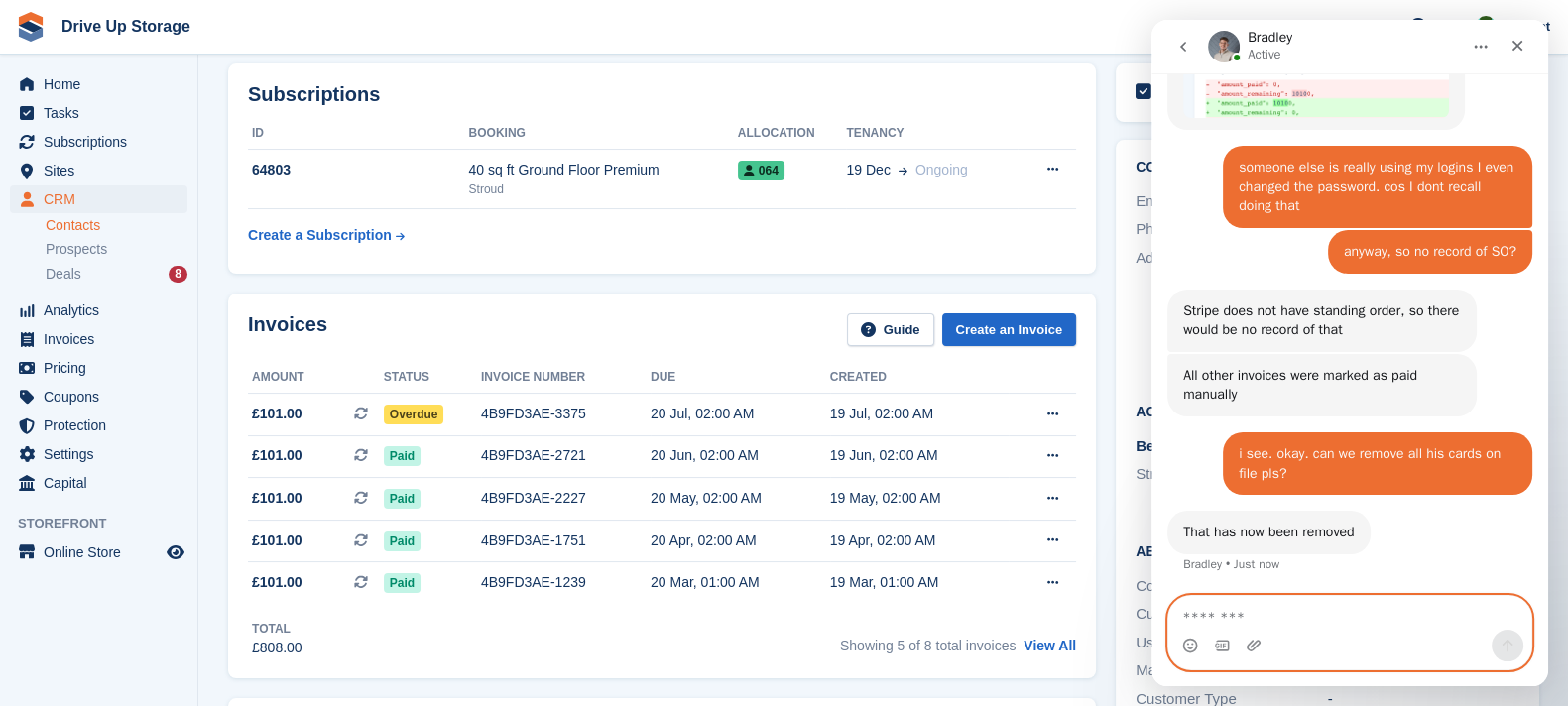 click at bounding box center [1350, 613] 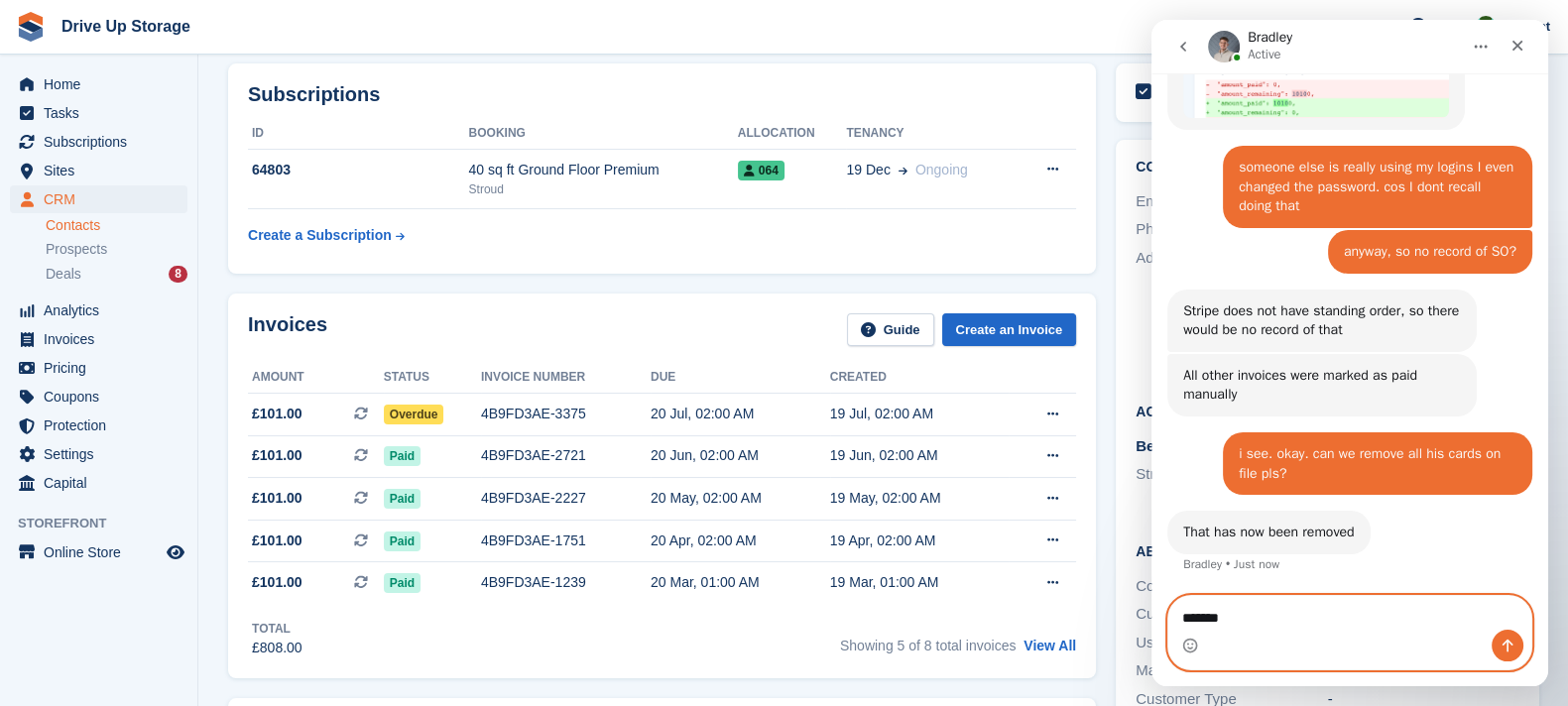 type on "********" 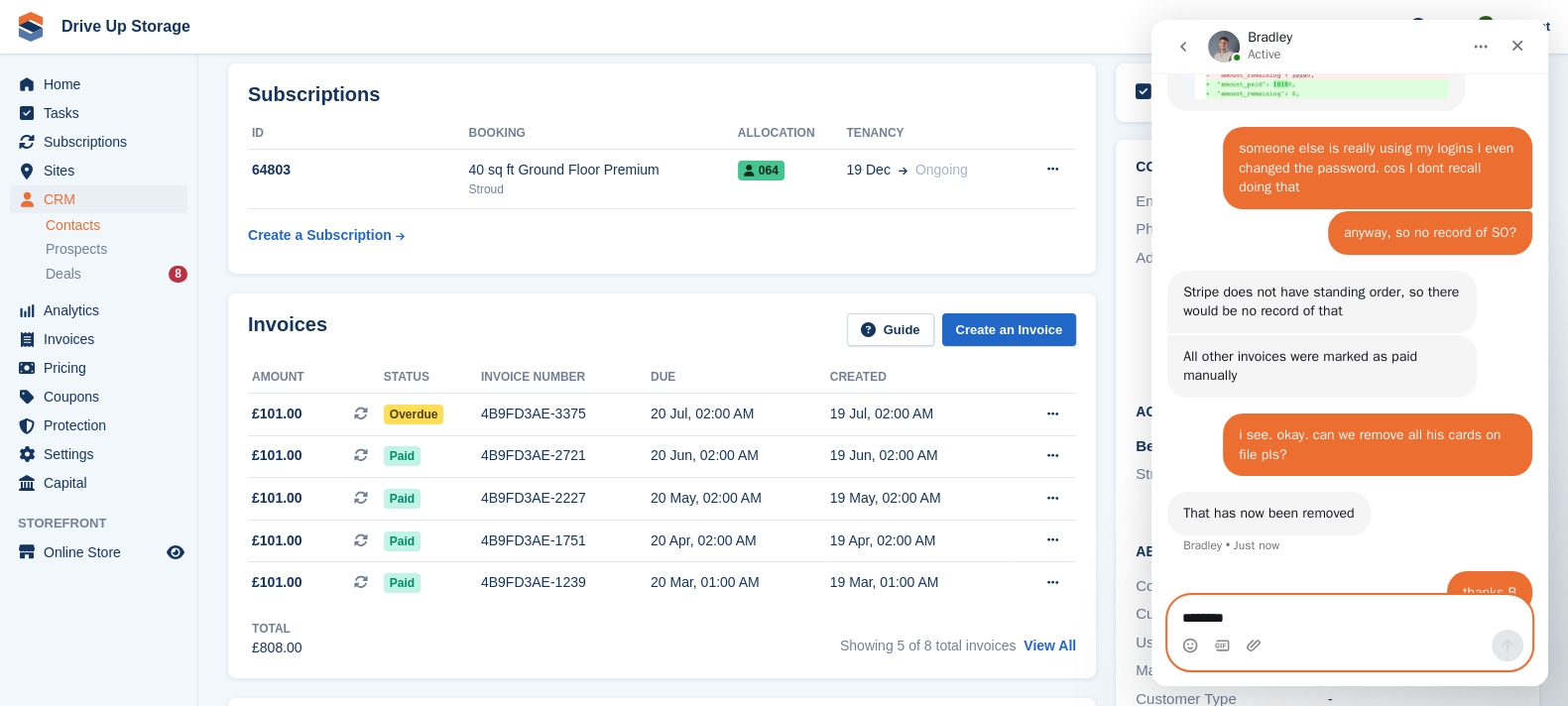 type 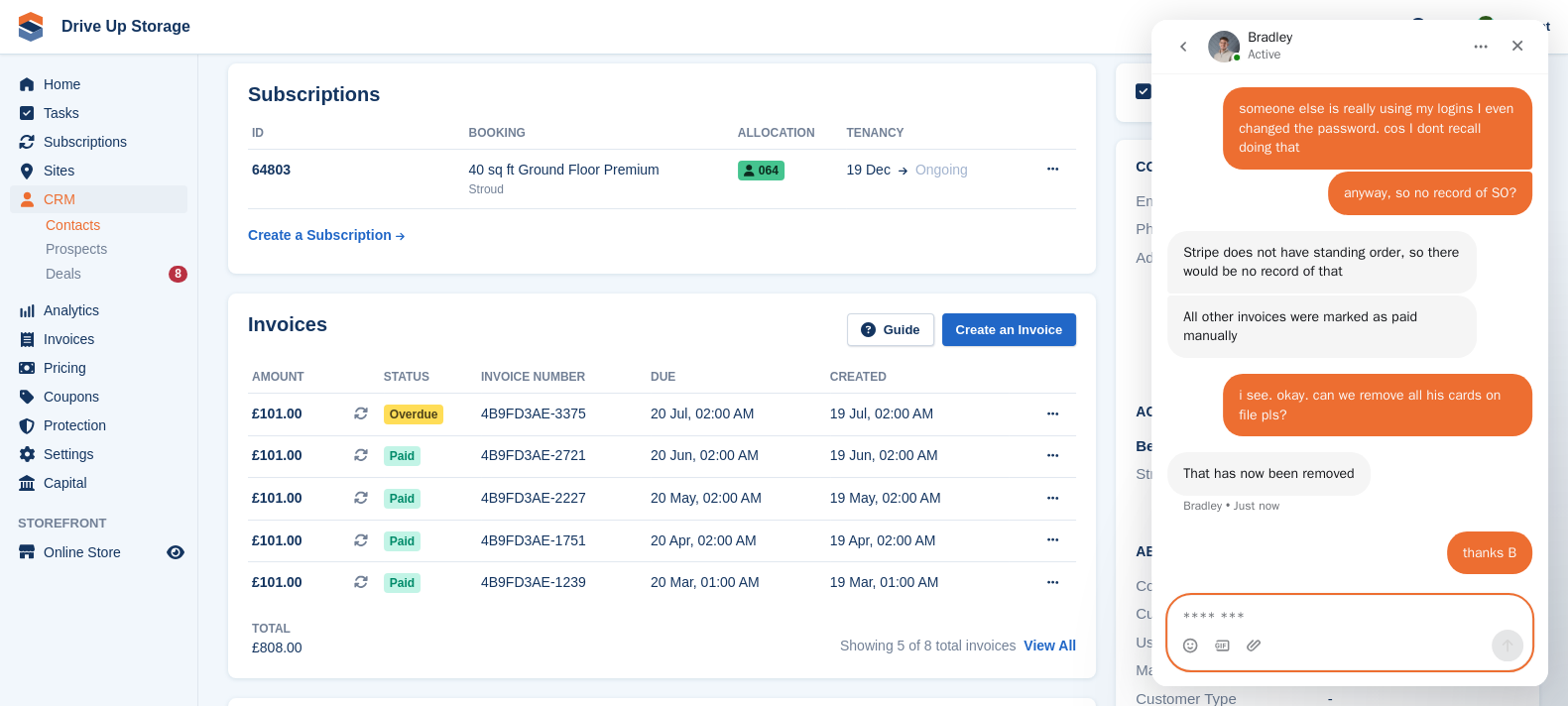 scroll, scrollTop: 2247, scrollLeft: 0, axis: vertical 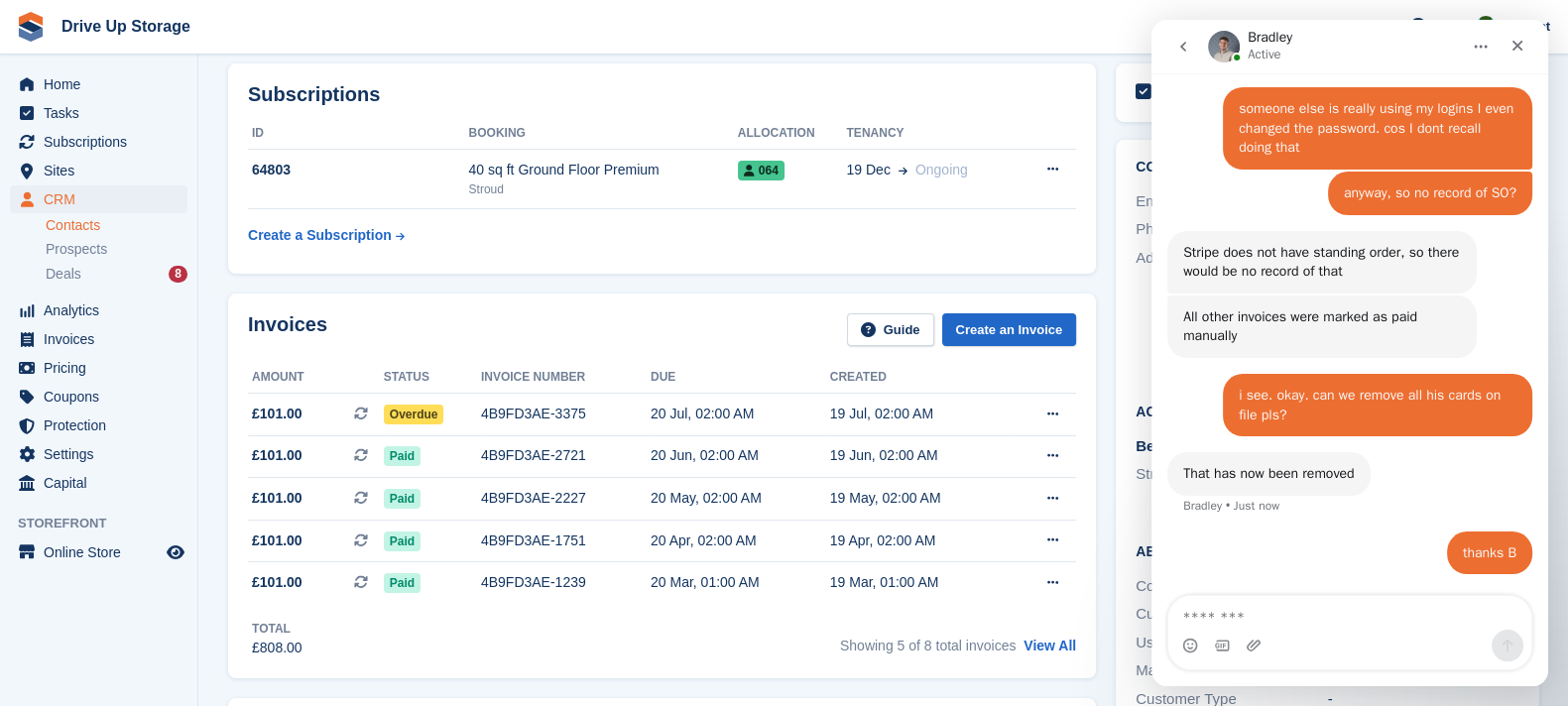 click on "Invoices
Guide
Create an Invoice" at bounding box center (662, 335) 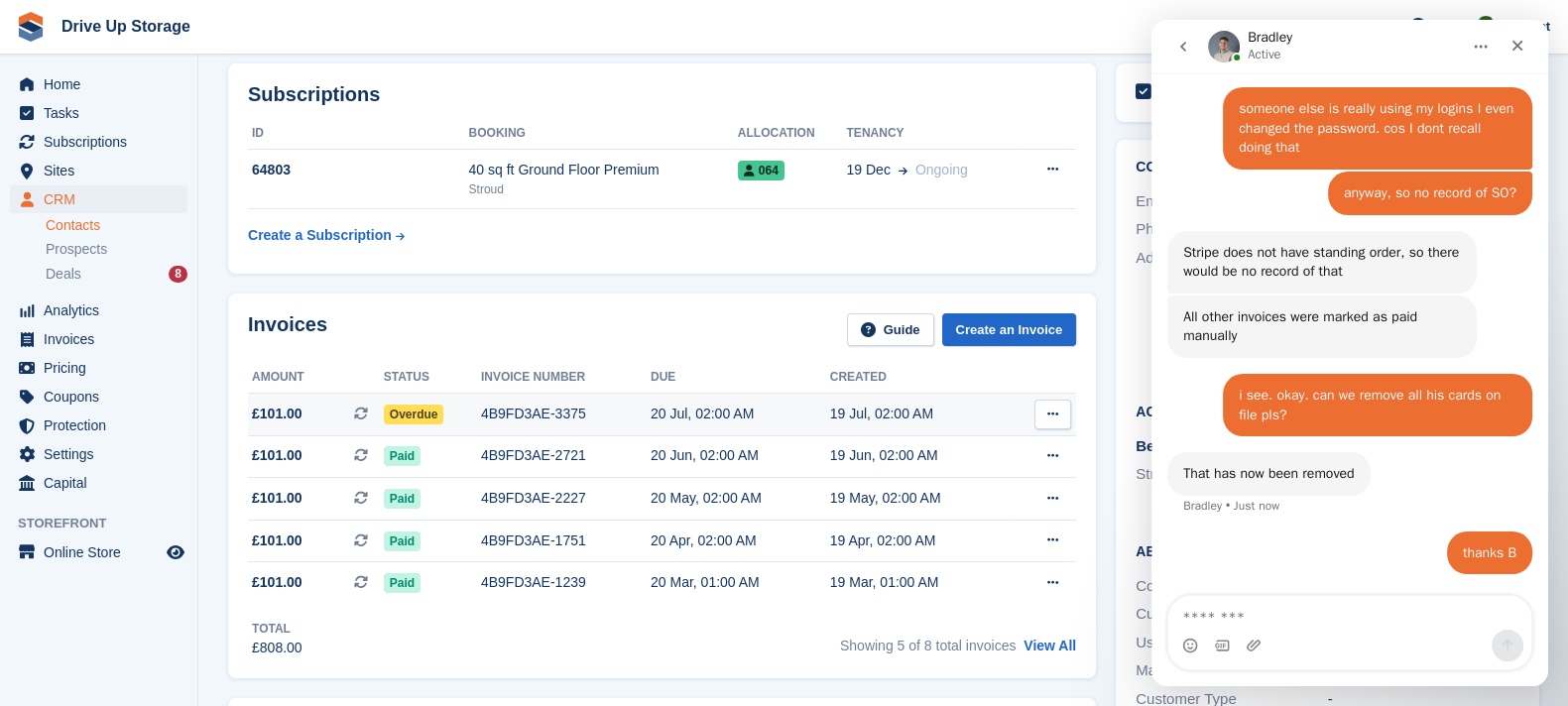 click on "Overdue" at bounding box center (414, 414) 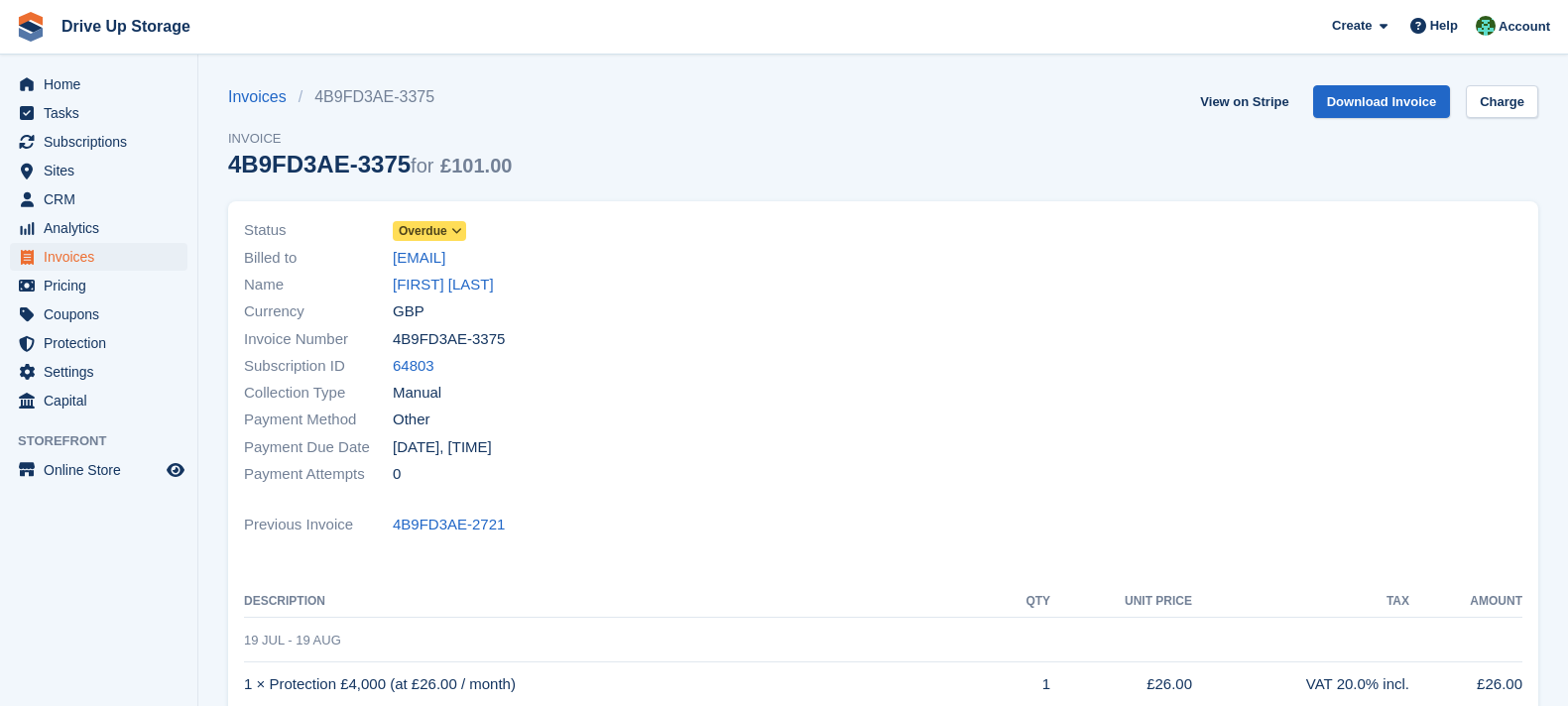 scroll, scrollTop: 0, scrollLeft: 0, axis: both 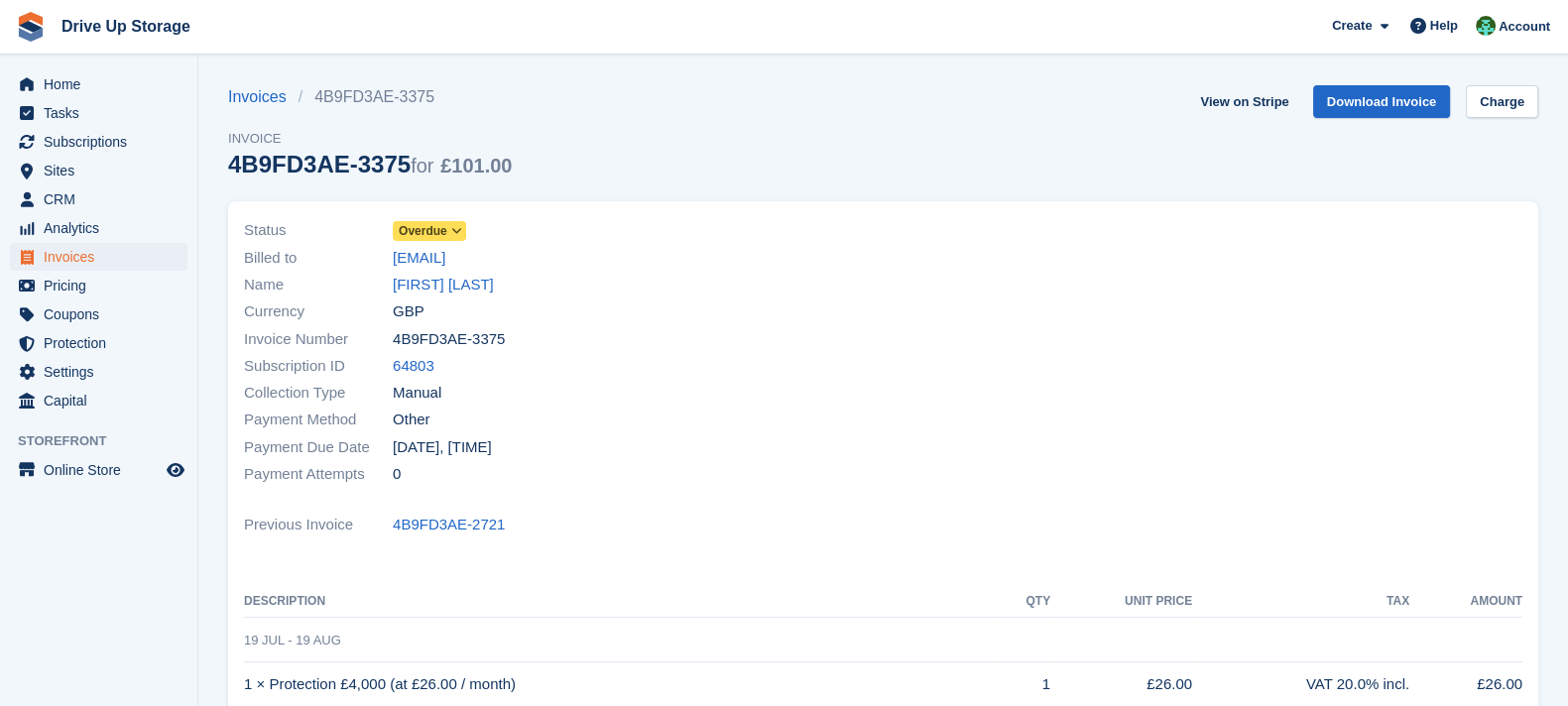 click at bounding box center (456, 231) 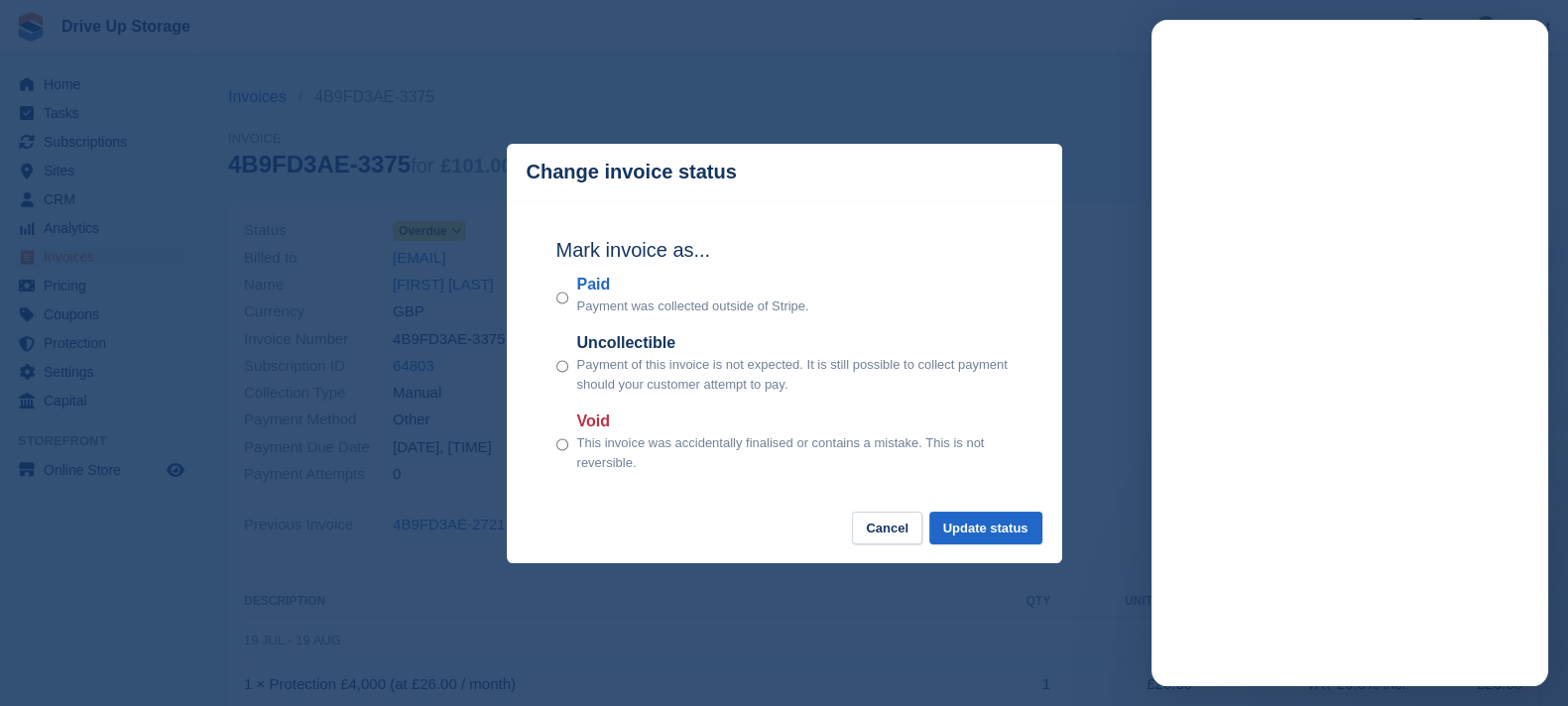 scroll, scrollTop: 0, scrollLeft: 0, axis: both 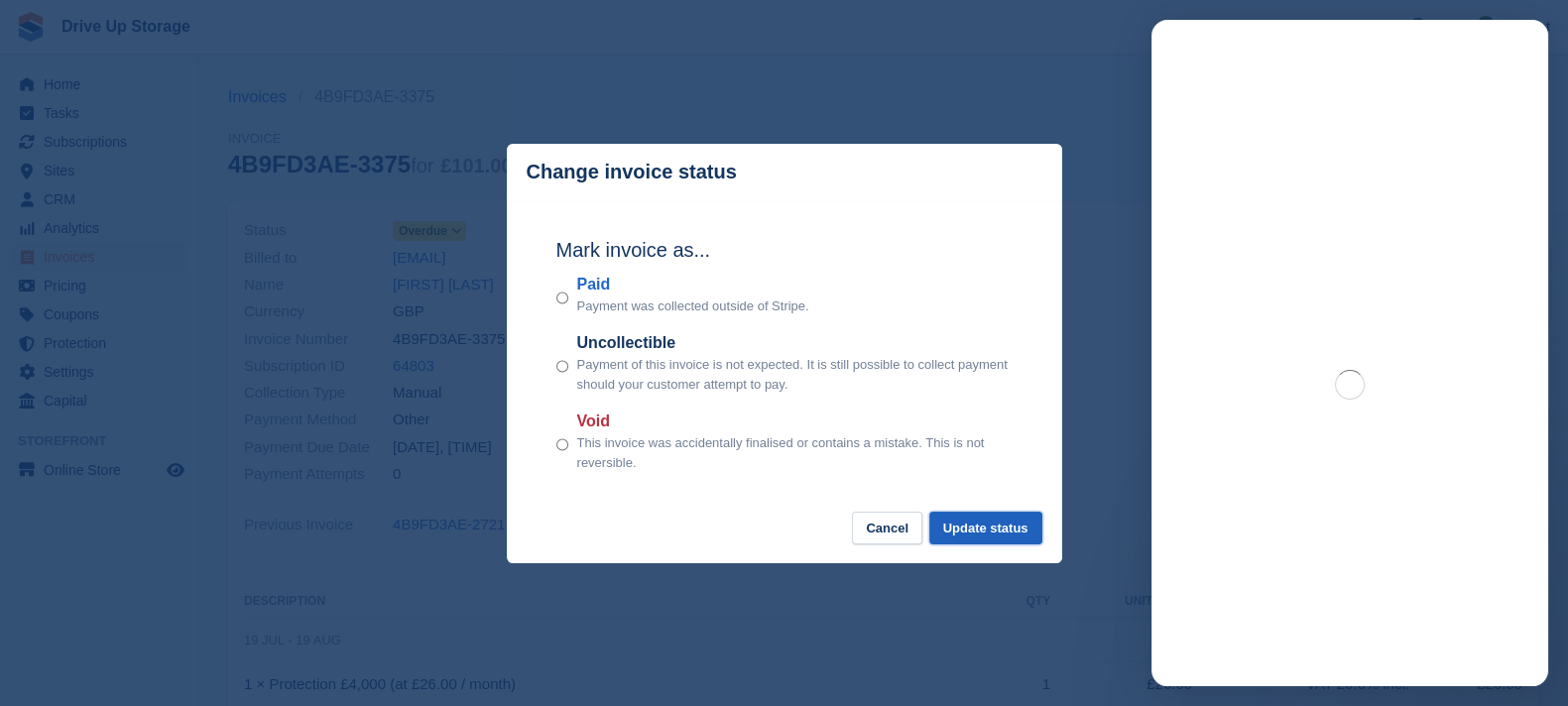 click on "Update status" at bounding box center (986, 528) 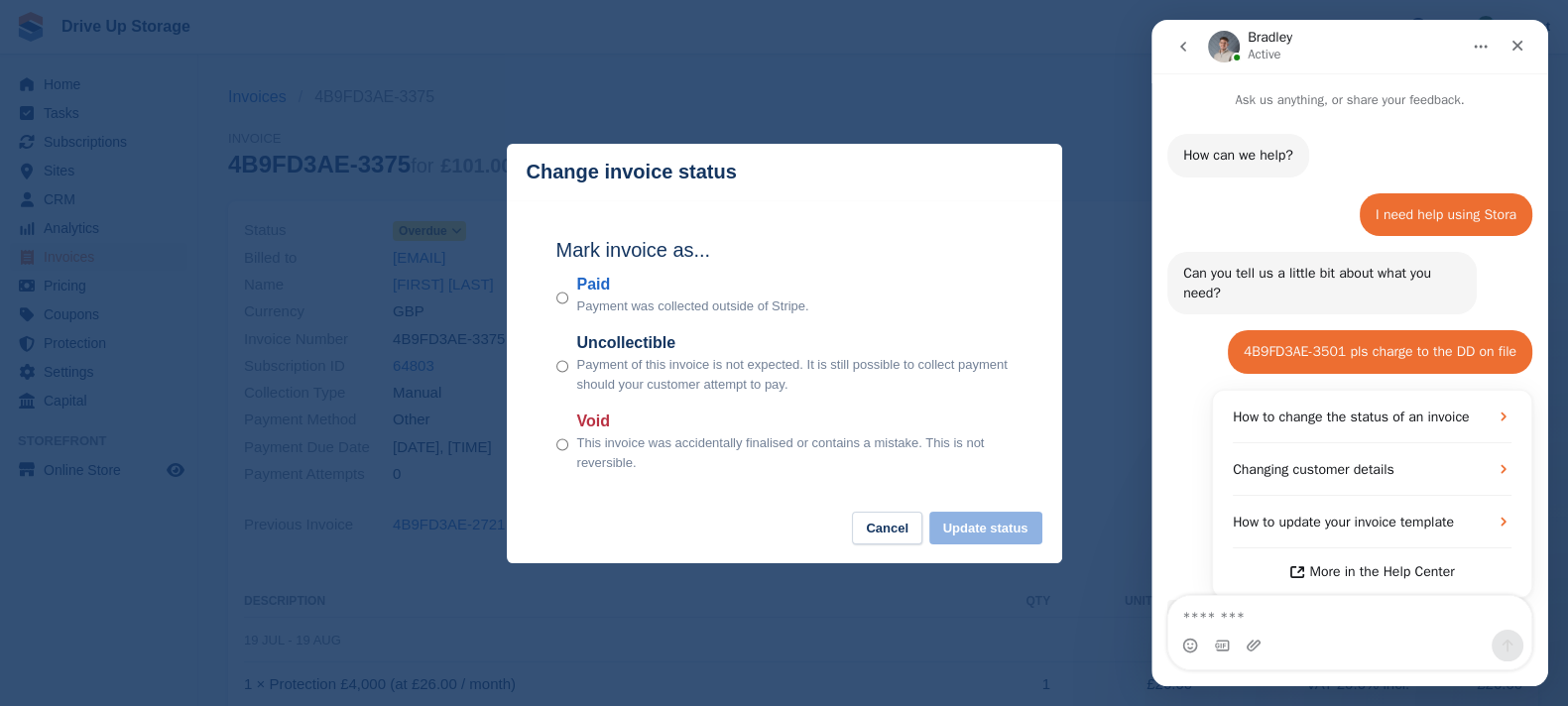 scroll, scrollTop: 2247, scrollLeft: 0, axis: vertical 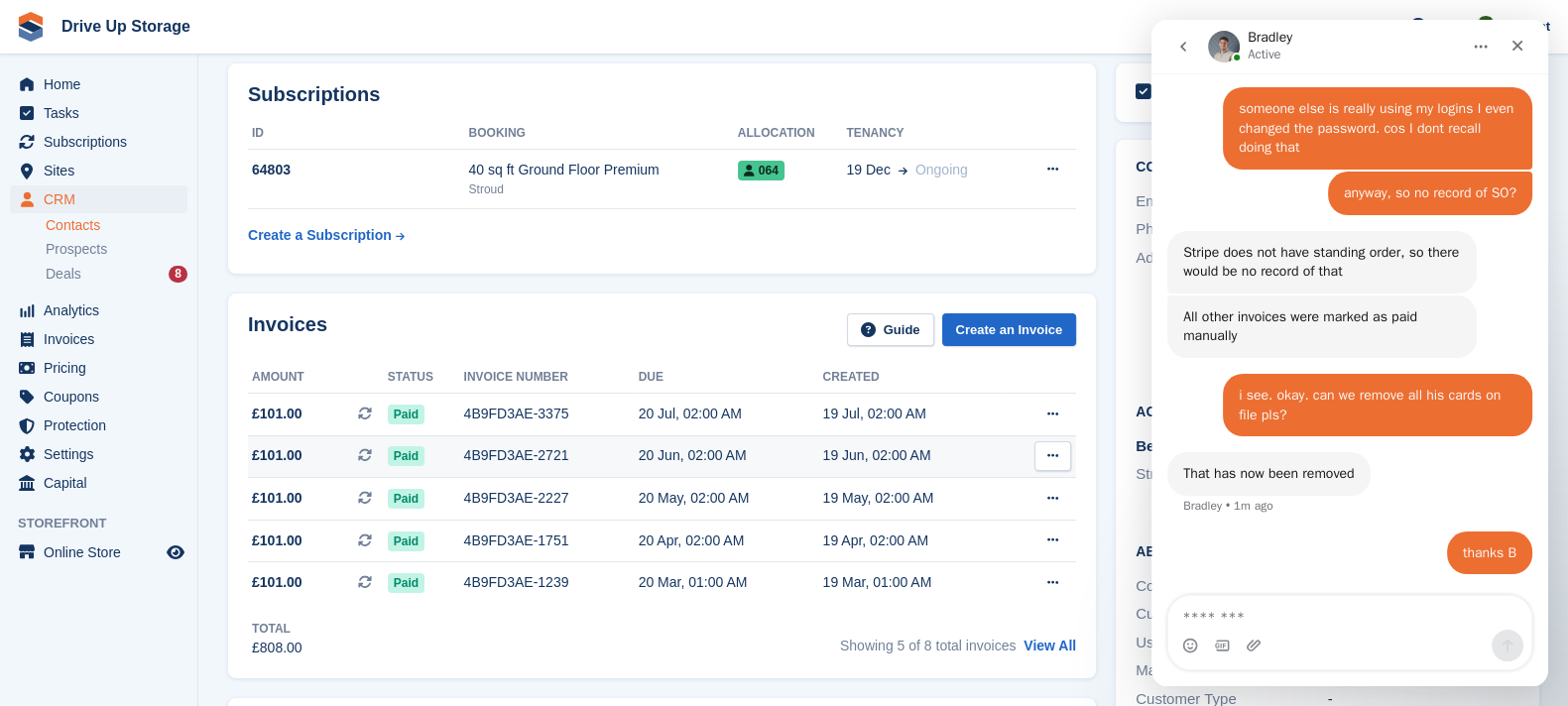 click on "20 Jun, 02:00 AM" at bounding box center [731, 455] 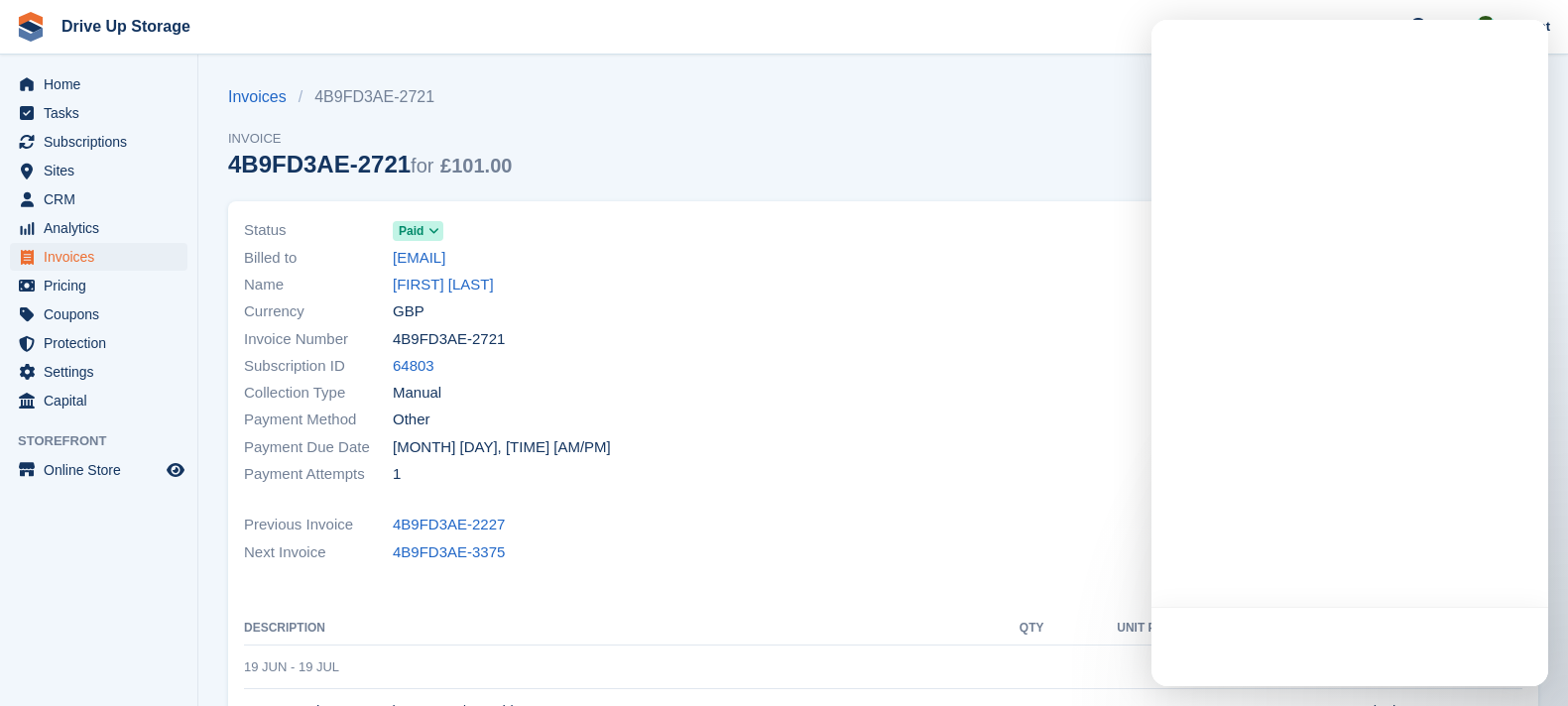 scroll, scrollTop: 0, scrollLeft: 0, axis: both 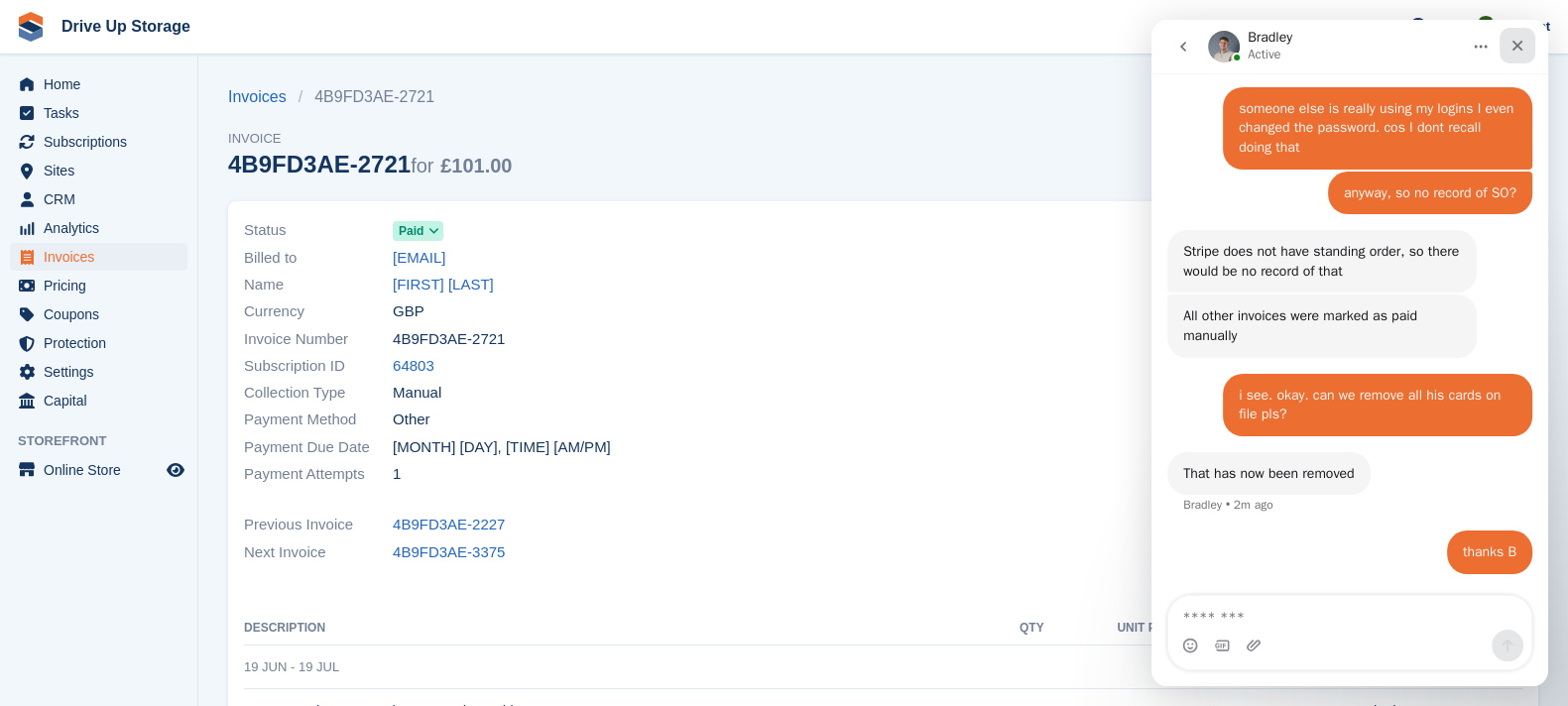 click at bounding box center (1517, 46) 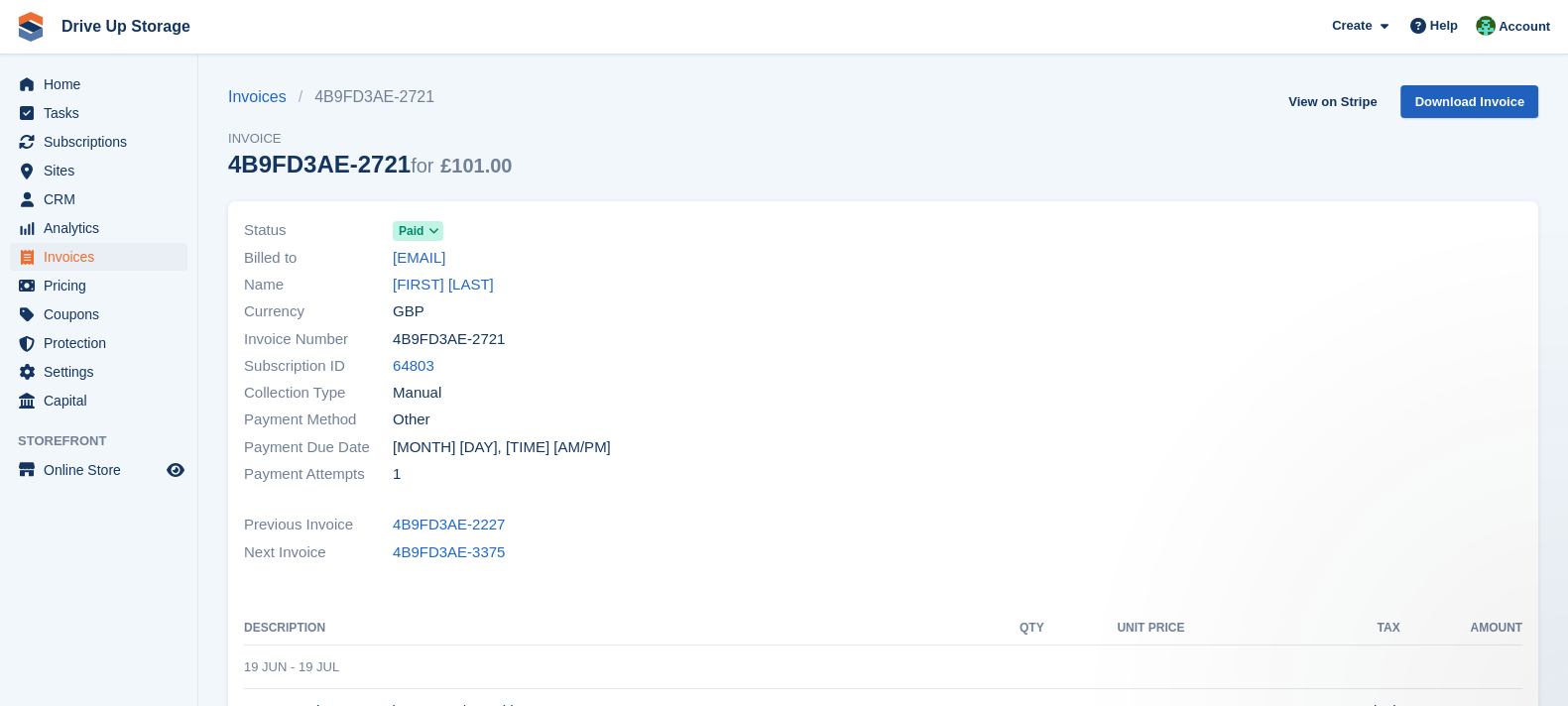 scroll, scrollTop: 0, scrollLeft: 0, axis: both 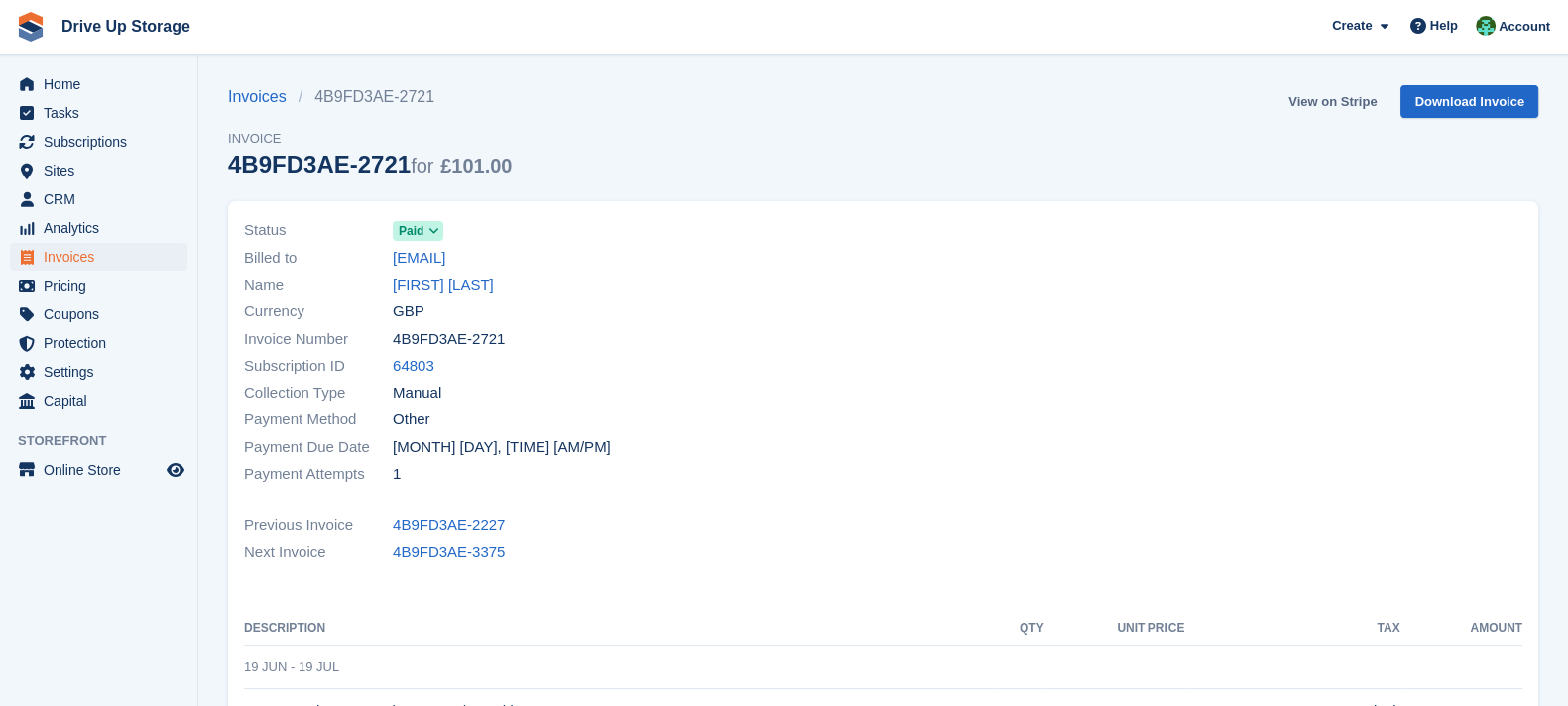 click on "View on Stripe" at bounding box center (1332, 101) 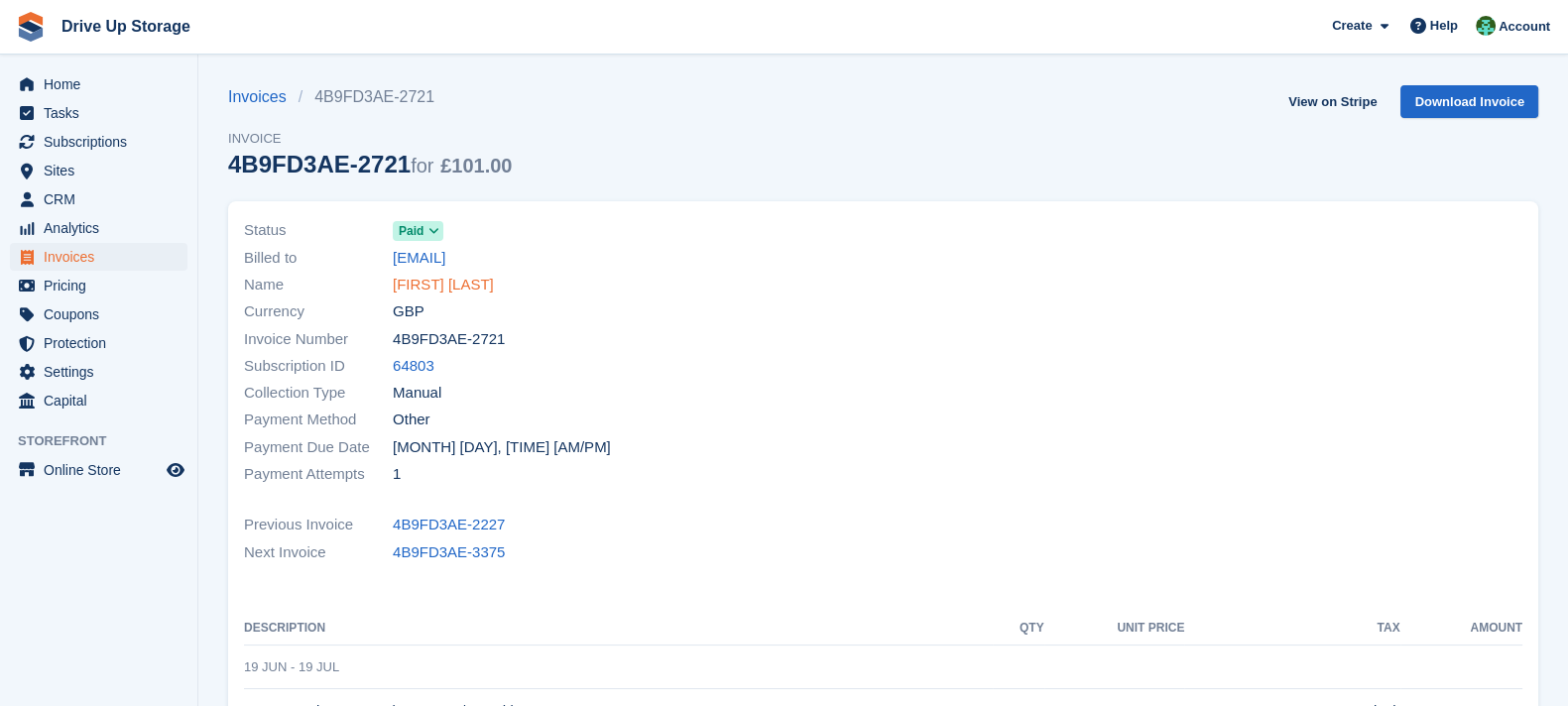 click on "Richard Way" at bounding box center (443, 285) 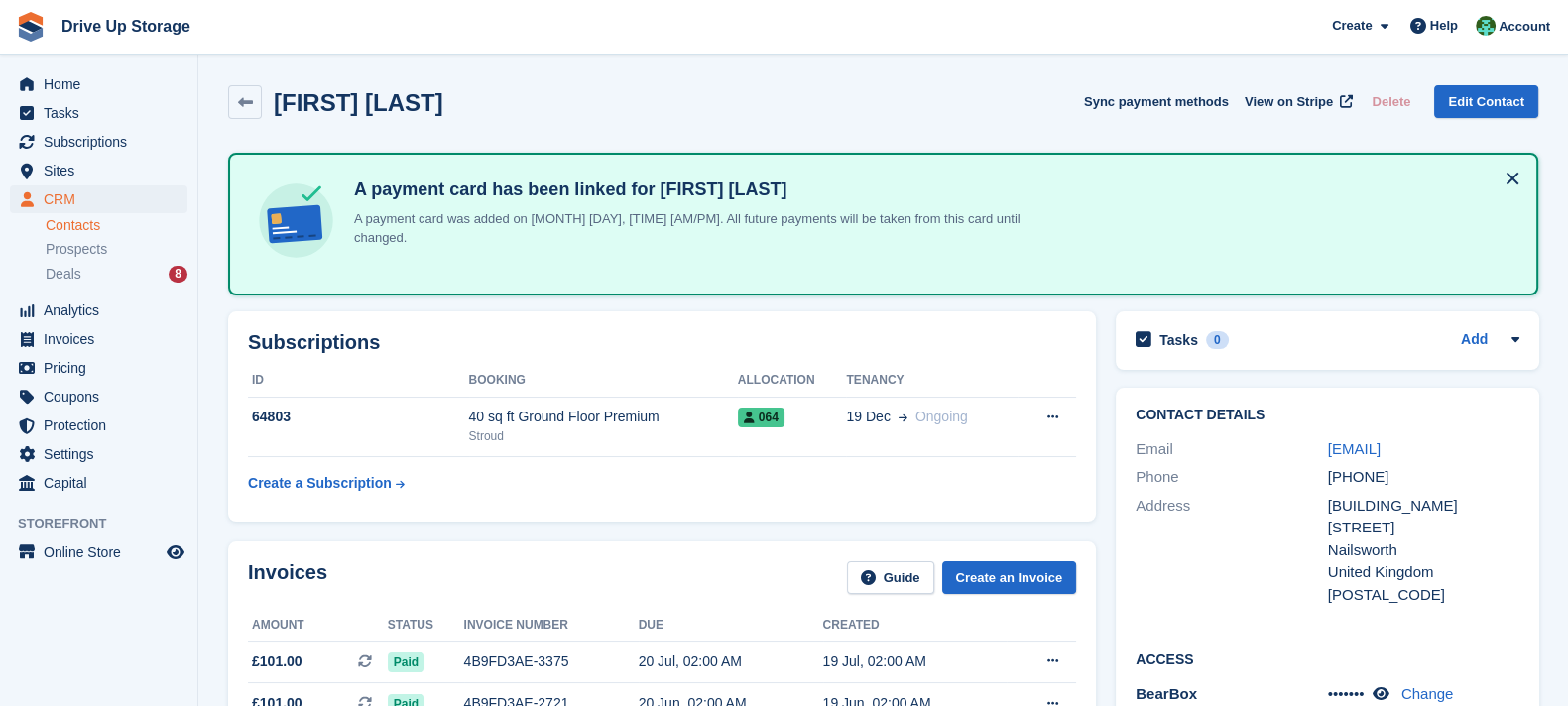 drag, startPoint x: 1463, startPoint y: 471, endPoint x: 1353, endPoint y: 485, distance: 110.8873 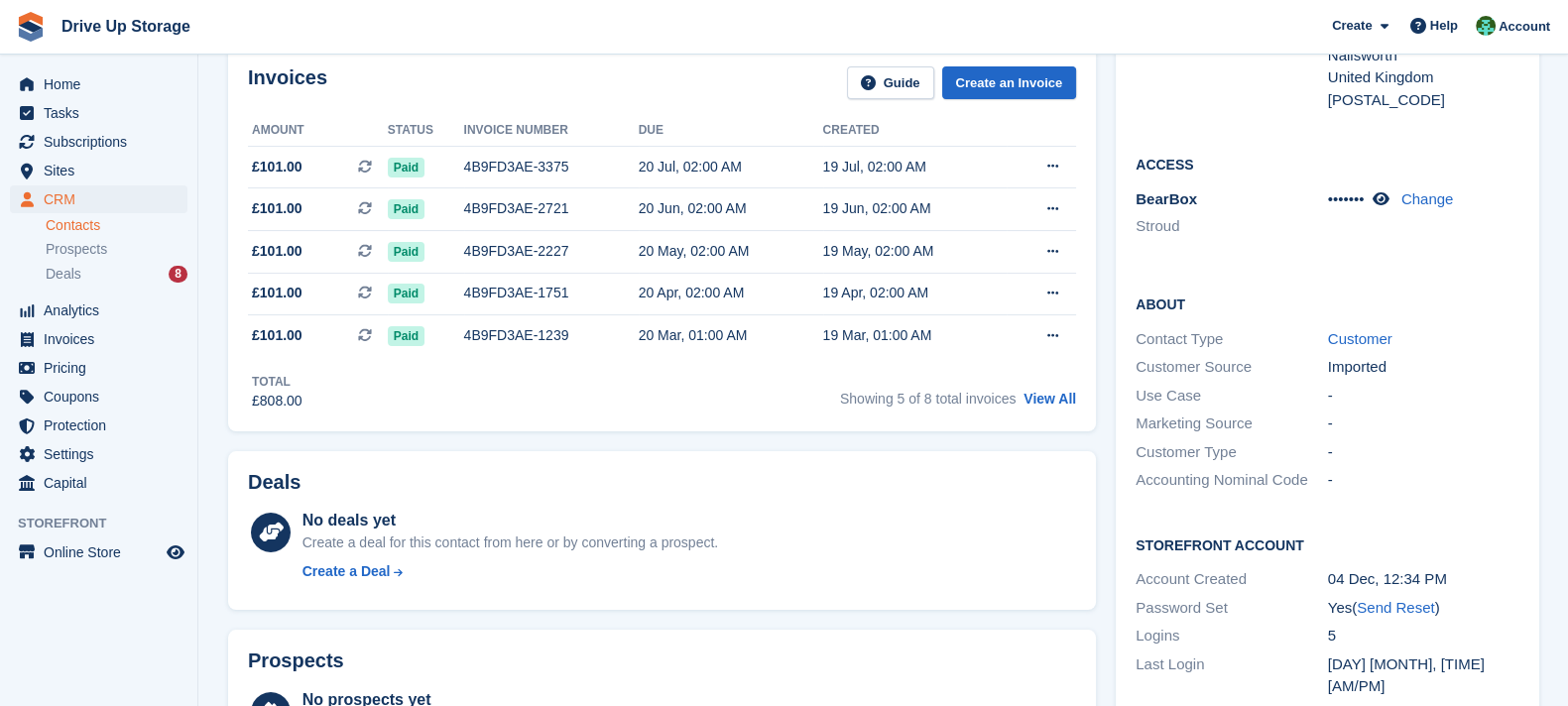 scroll, scrollTop: 991, scrollLeft: 0, axis: vertical 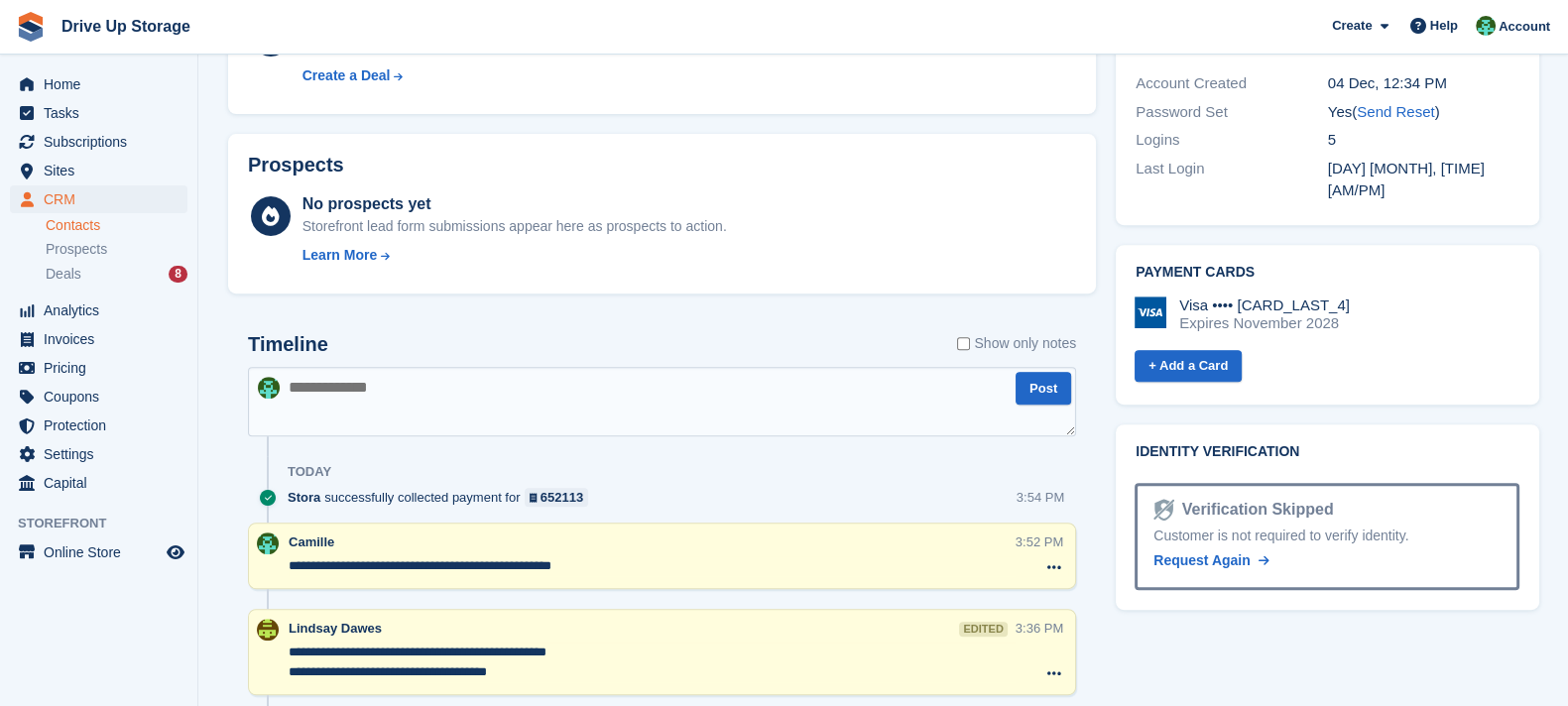 click on "**********" at bounding box center (652, 566) 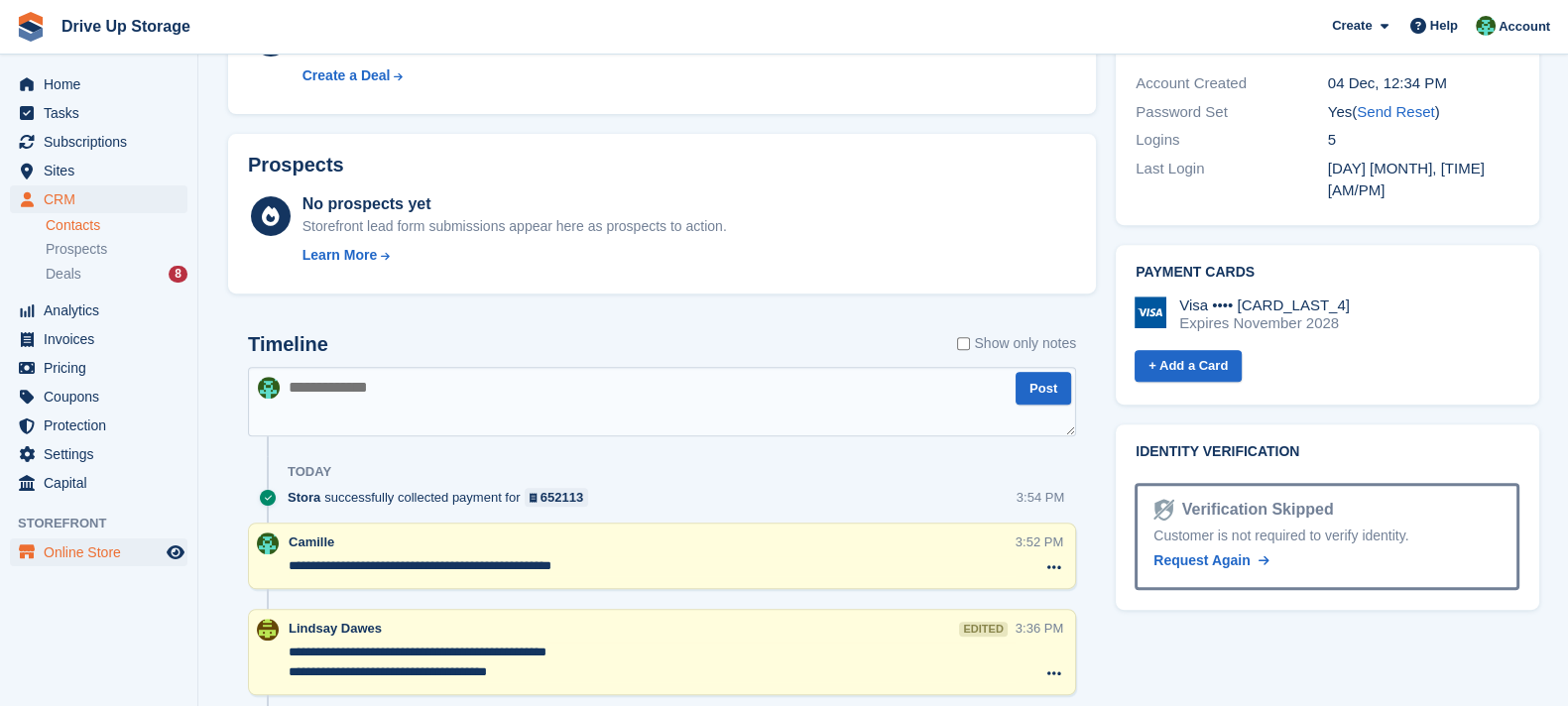 drag, startPoint x: 710, startPoint y: 567, endPoint x: 104, endPoint y: 551, distance: 606.2112 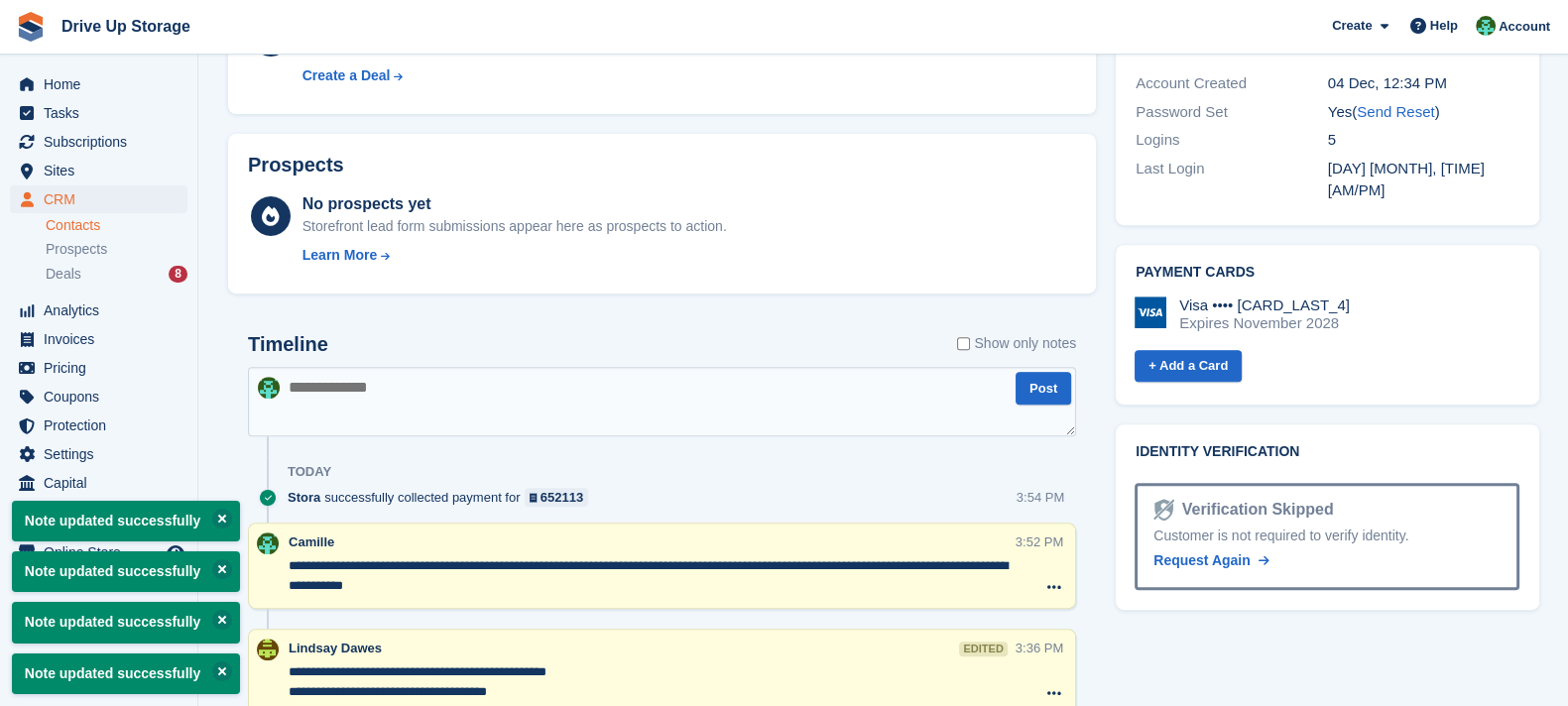 type on "**********" 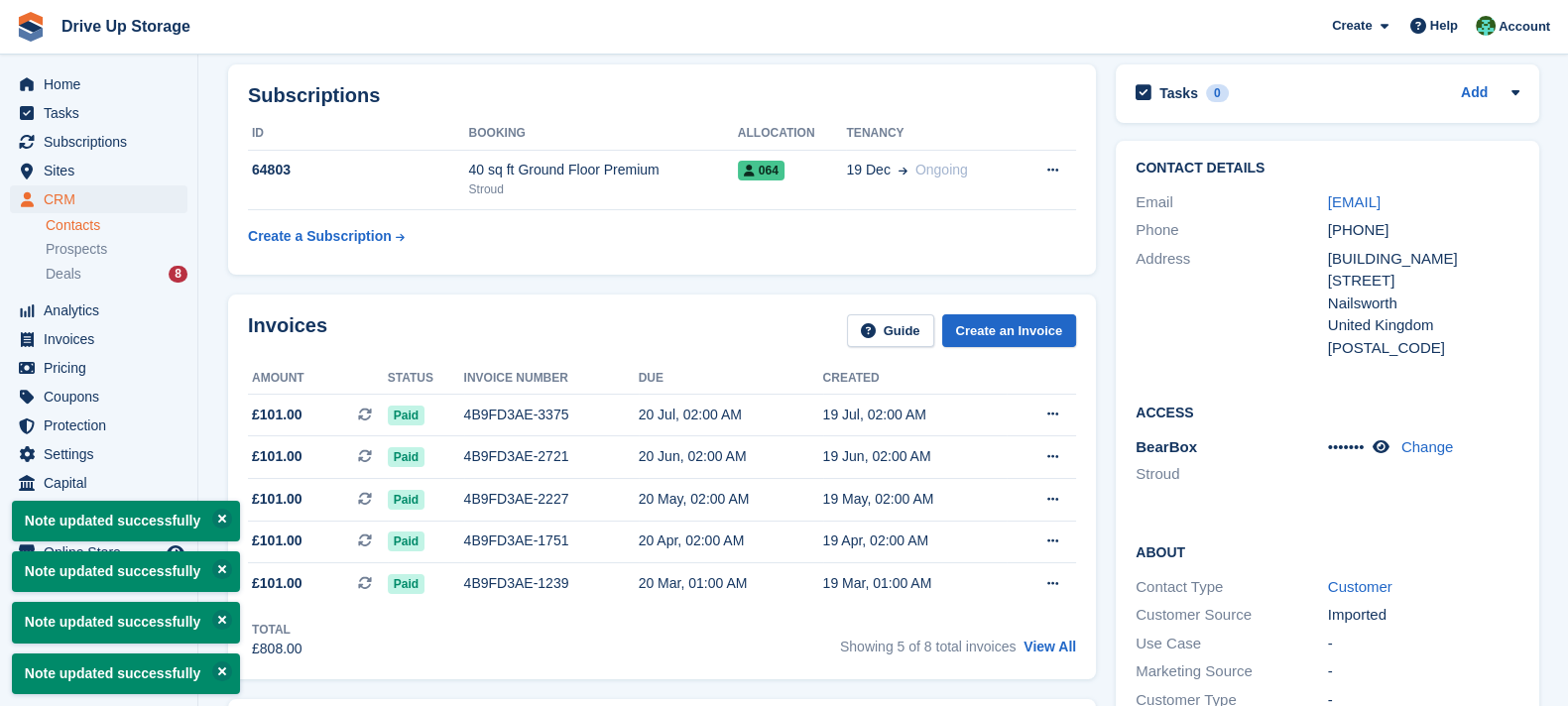 scroll, scrollTop: 0, scrollLeft: 0, axis: both 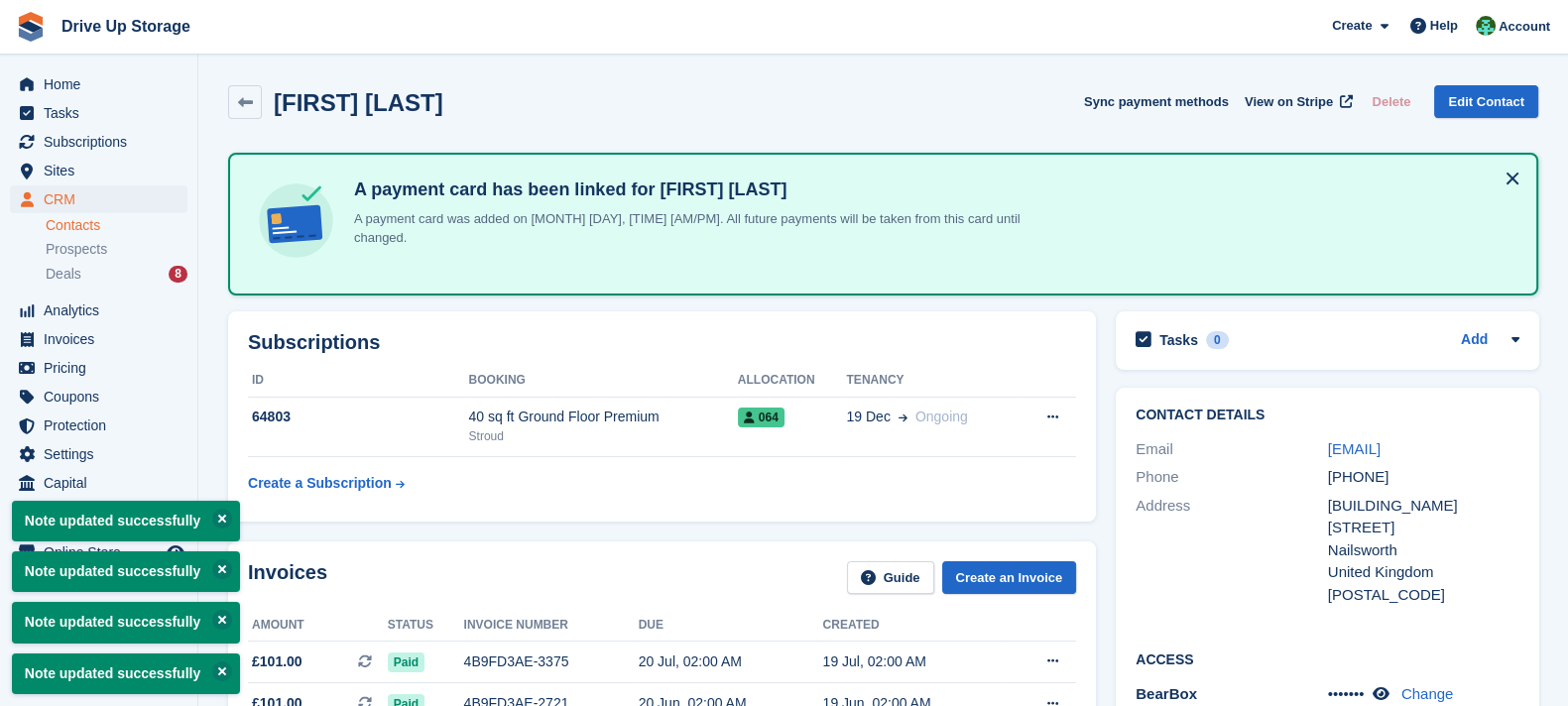 click at bounding box center (1512, 178) 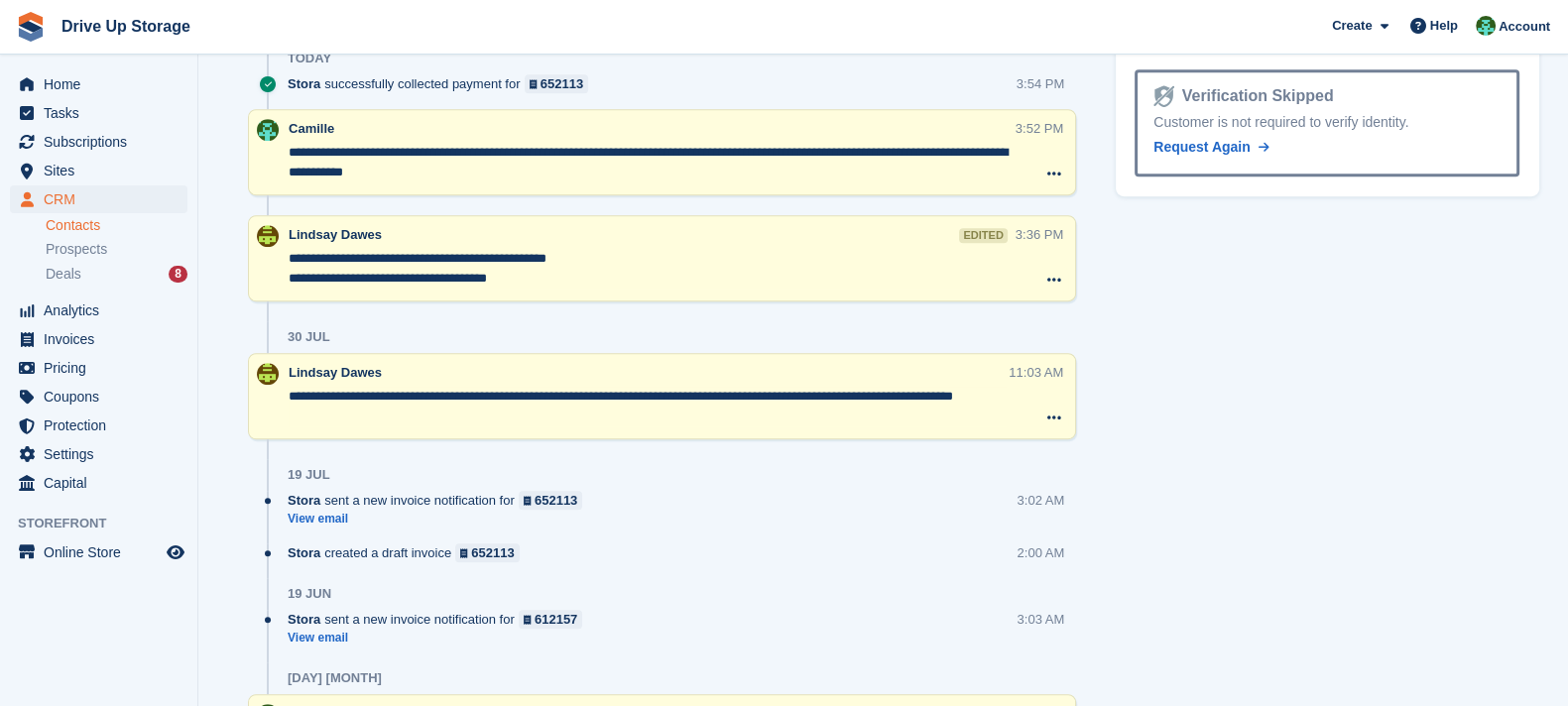 scroll, scrollTop: 991, scrollLeft: 0, axis: vertical 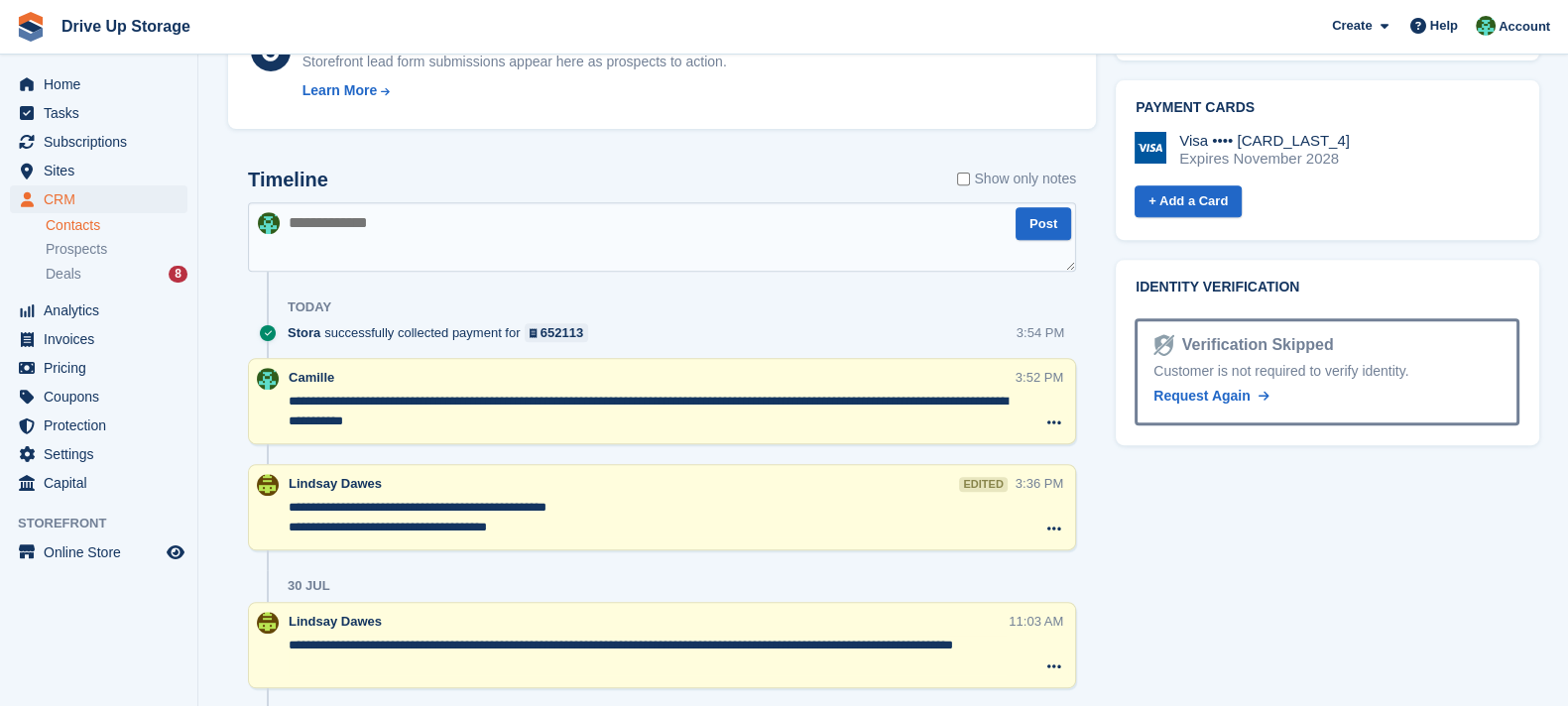 click at bounding box center [662, 237] 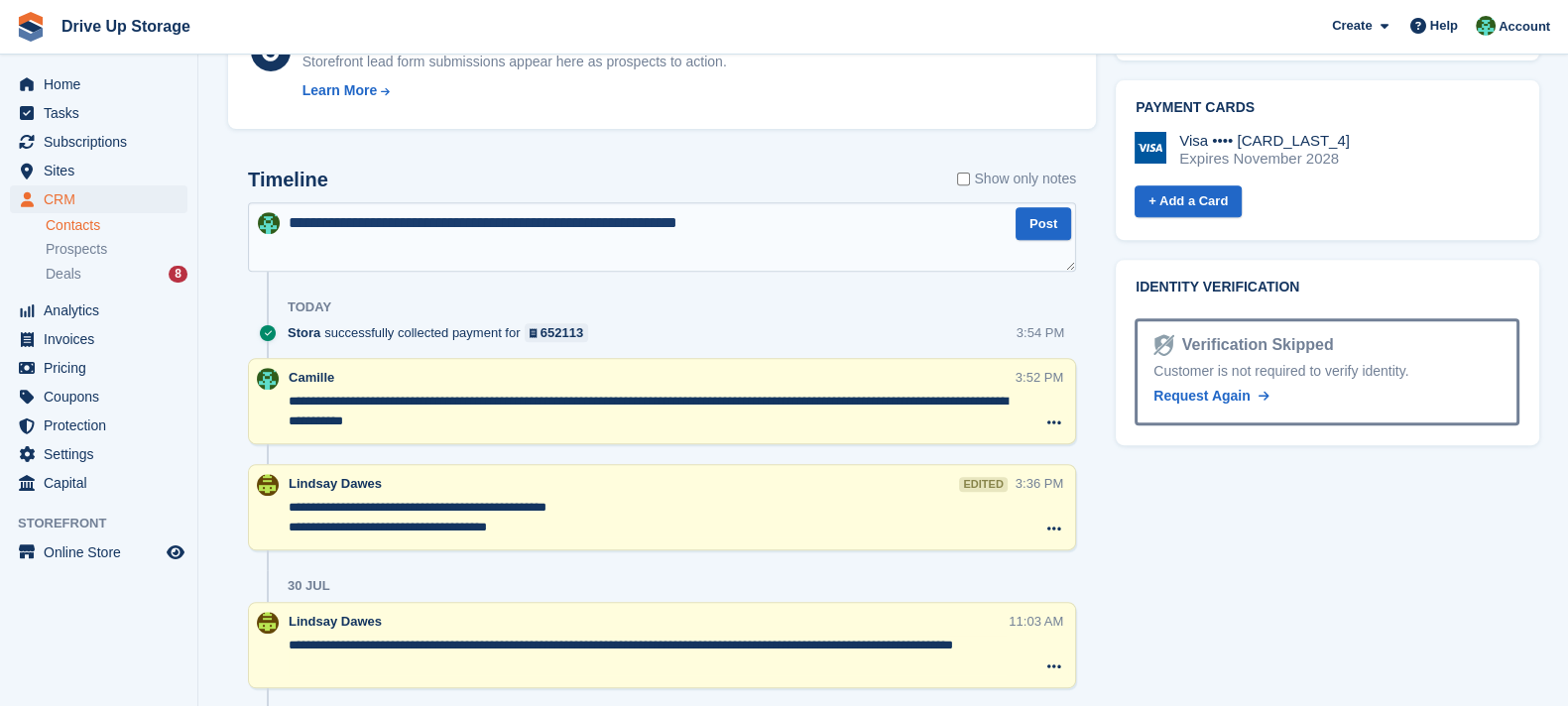 type on "**********" 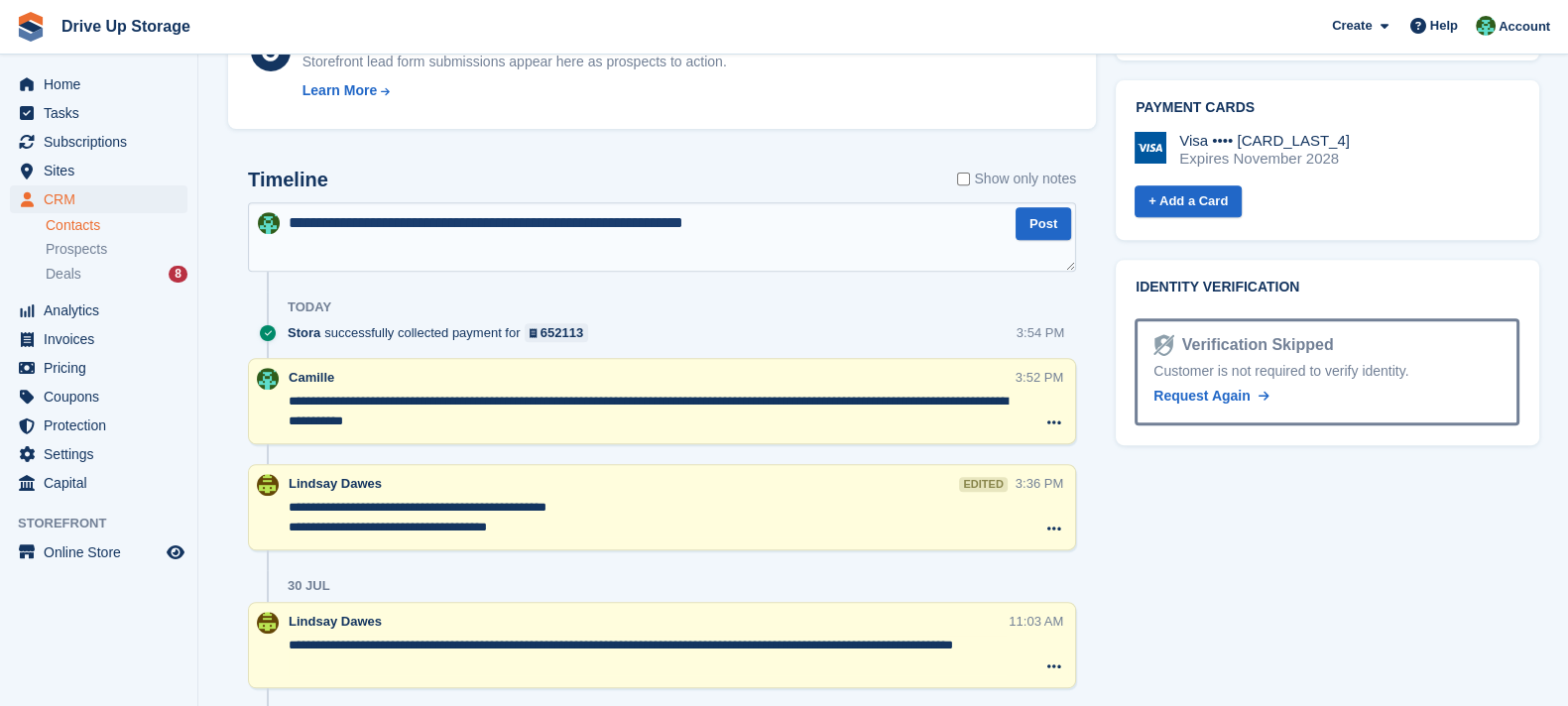 type 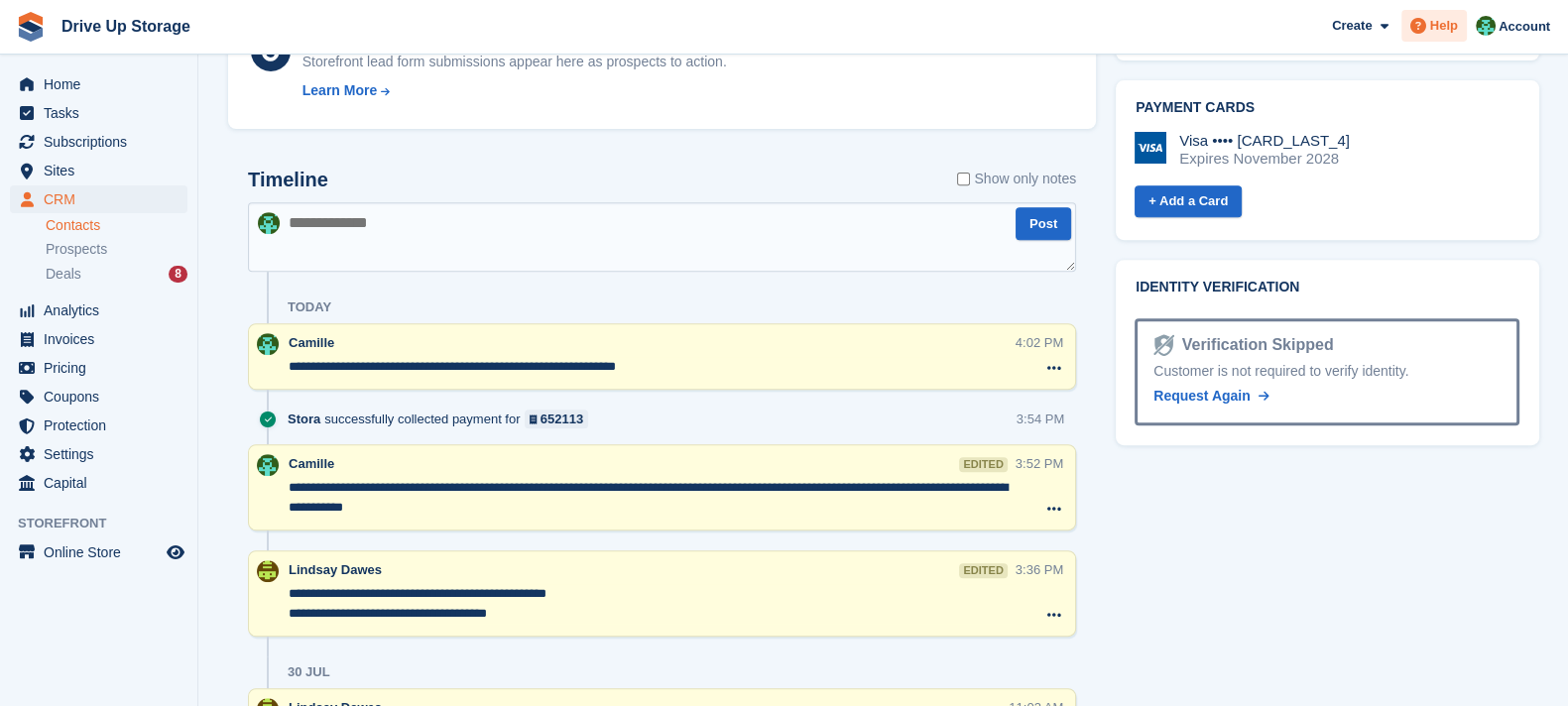 click on "Help" at bounding box center [1434, 26] 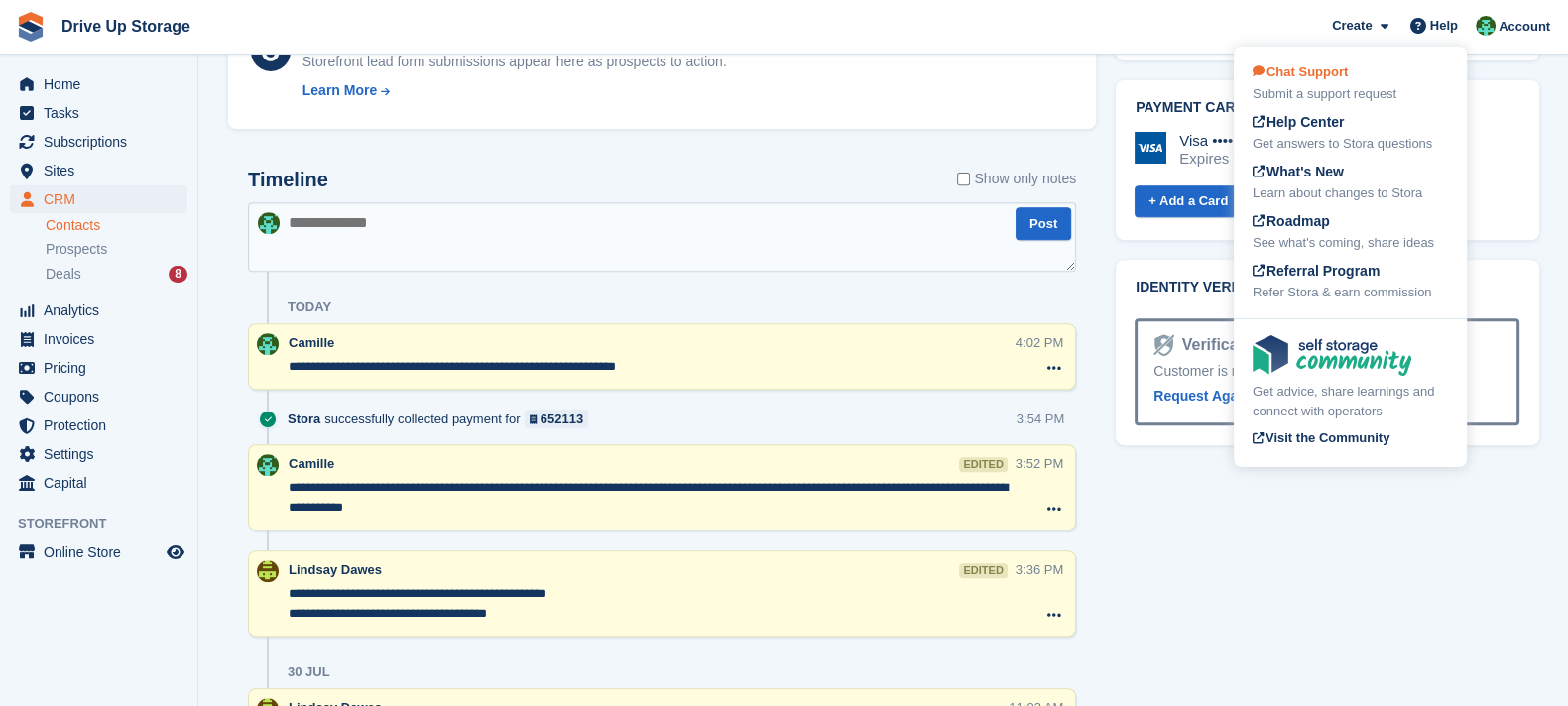 click on "Submit a support request" at bounding box center [1350, 94] 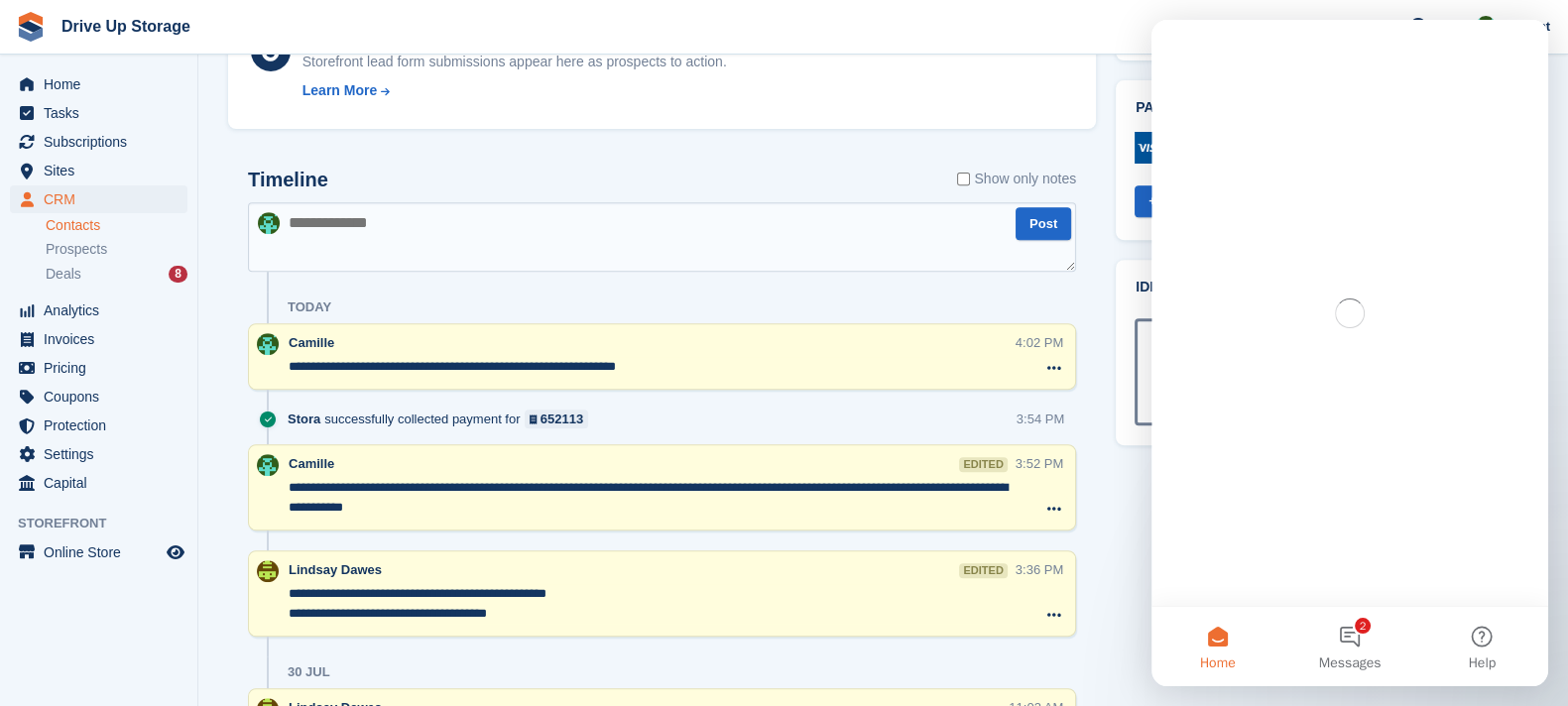 scroll, scrollTop: 0, scrollLeft: 0, axis: both 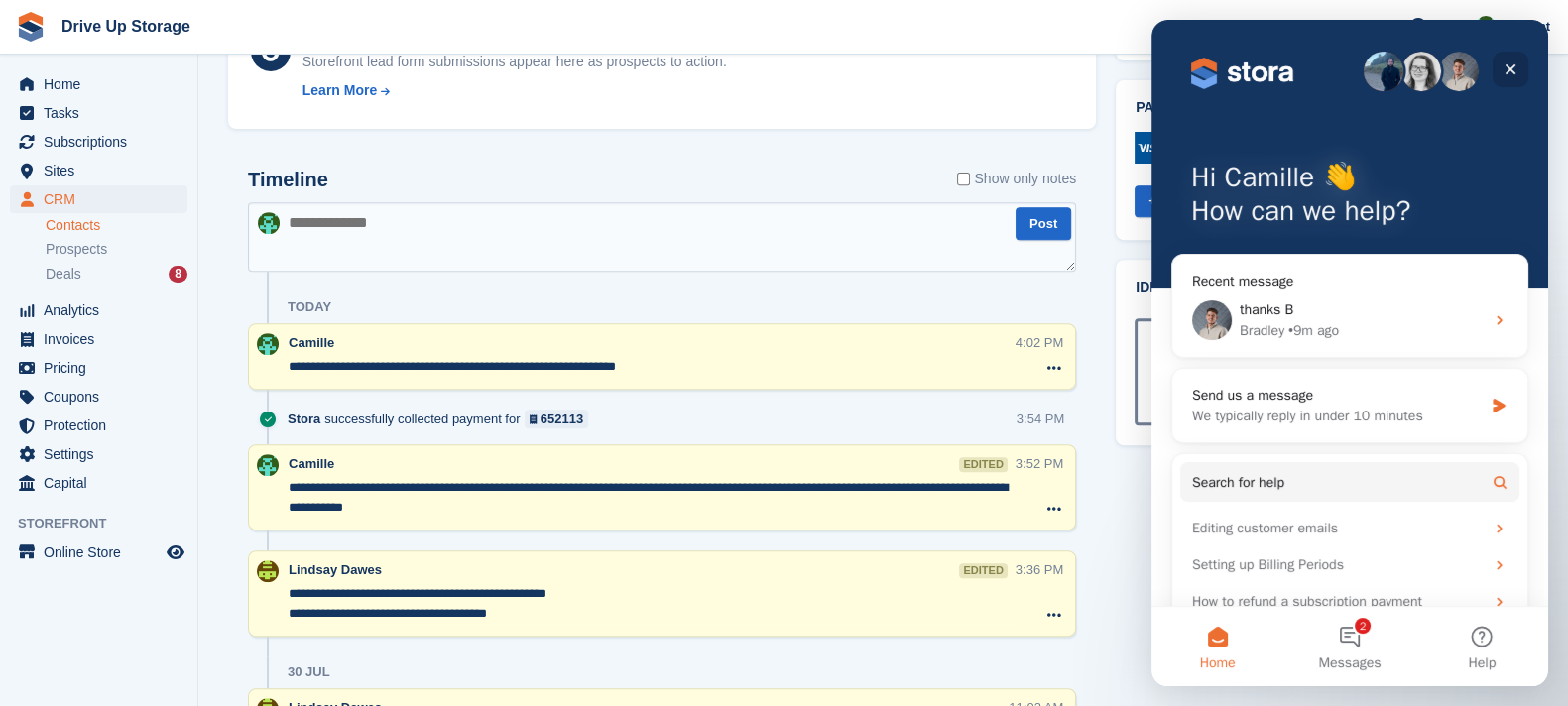 click 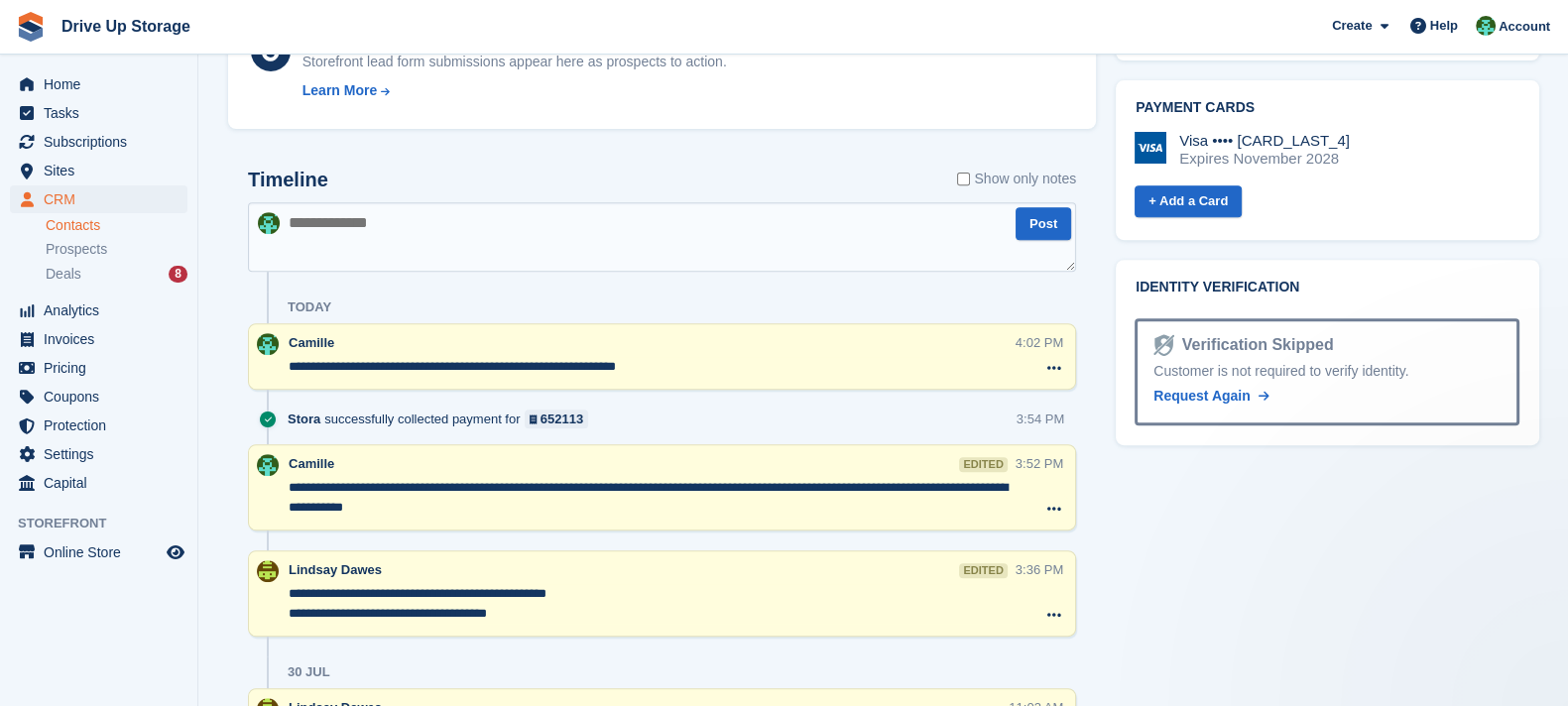 scroll, scrollTop: 0, scrollLeft: 0, axis: both 